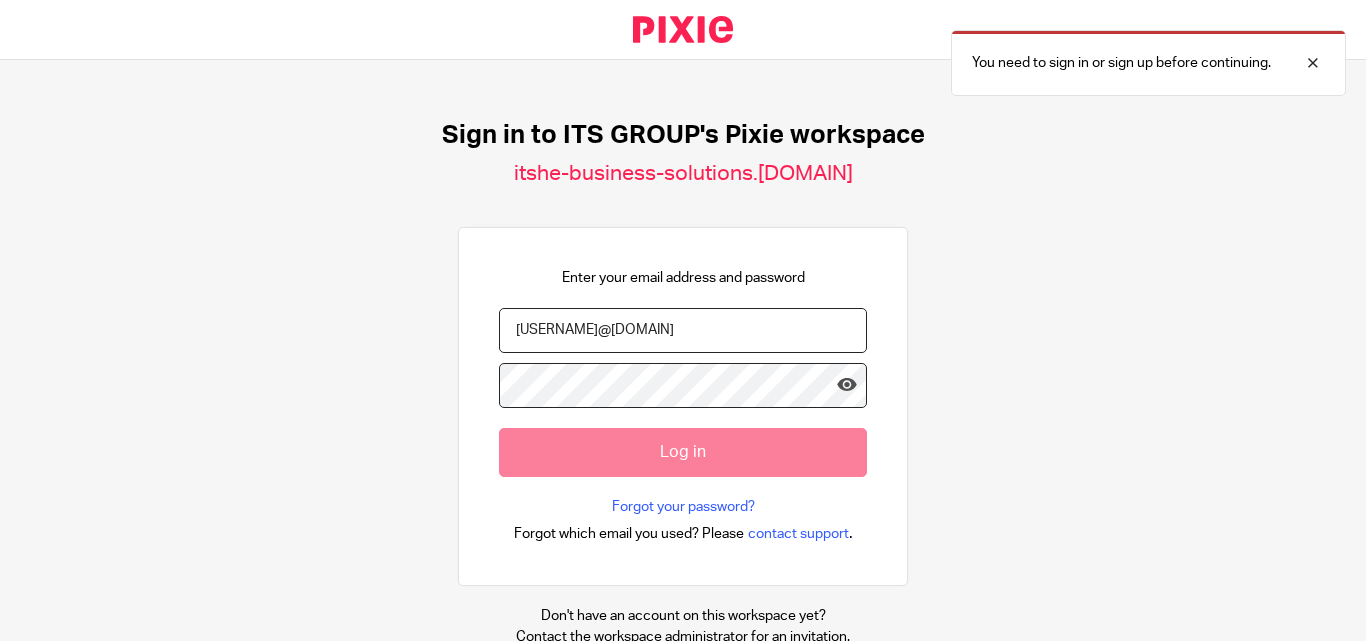 scroll, scrollTop: 0, scrollLeft: 0, axis: both 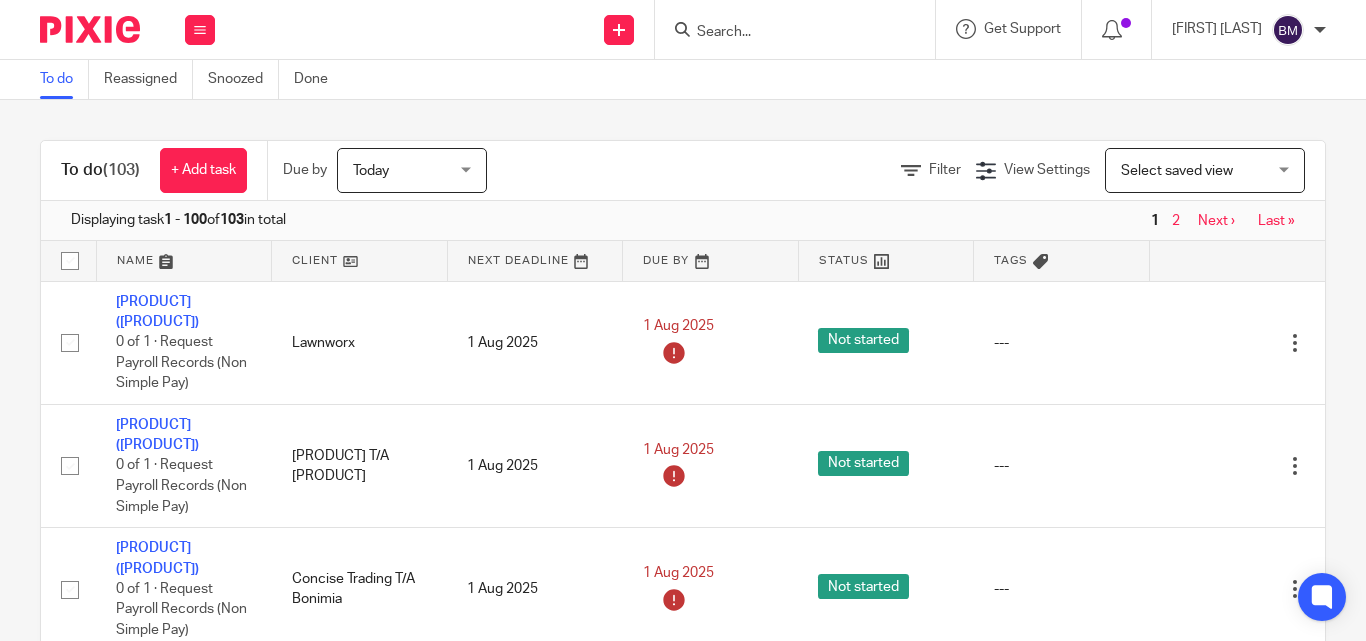 click at bounding box center [785, 33] 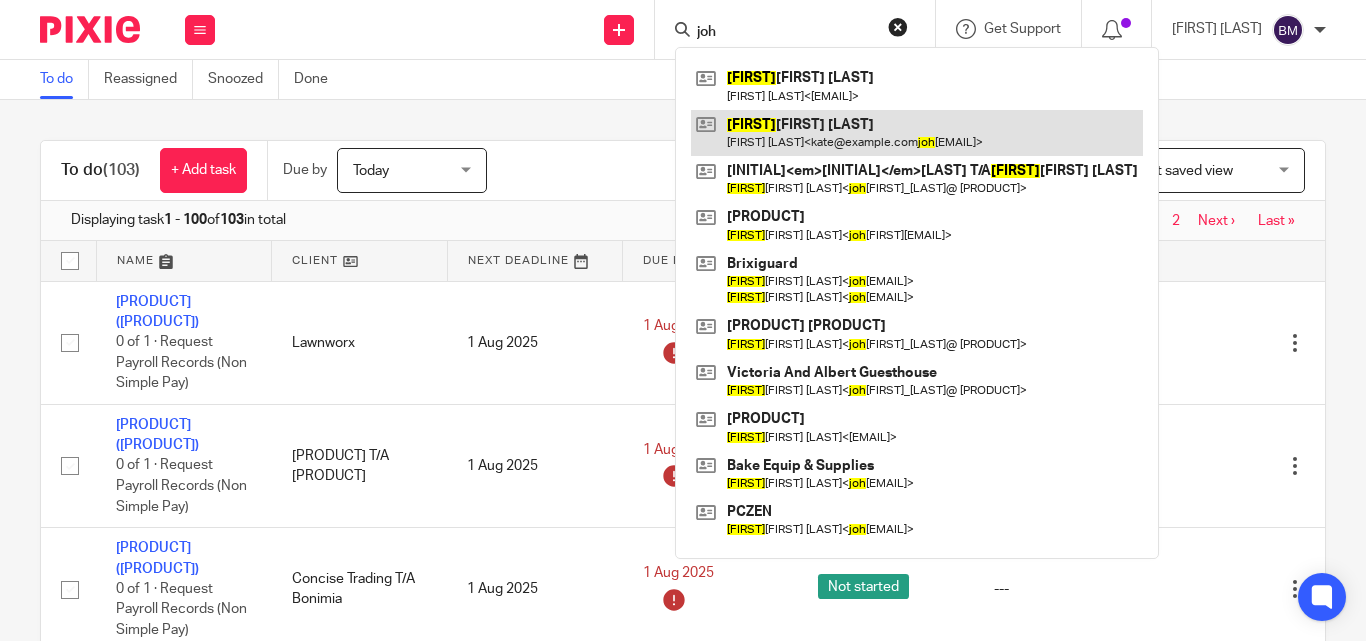 type on "joh" 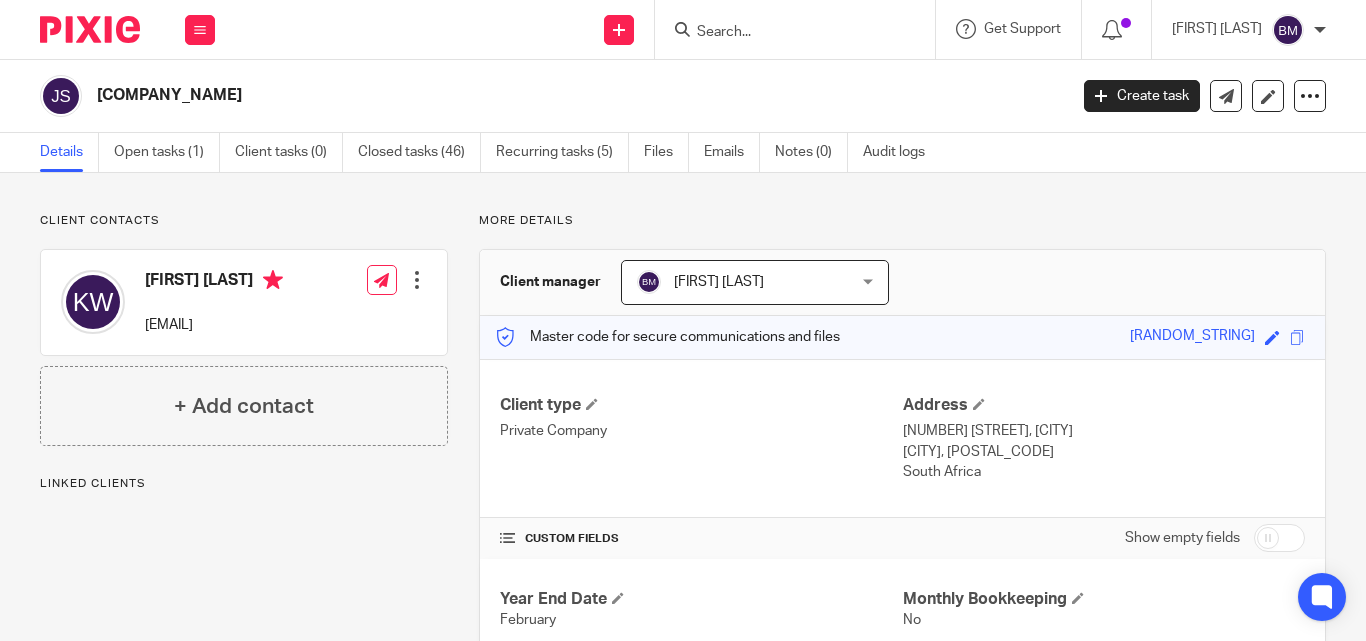 scroll, scrollTop: 0, scrollLeft: 0, axis: both 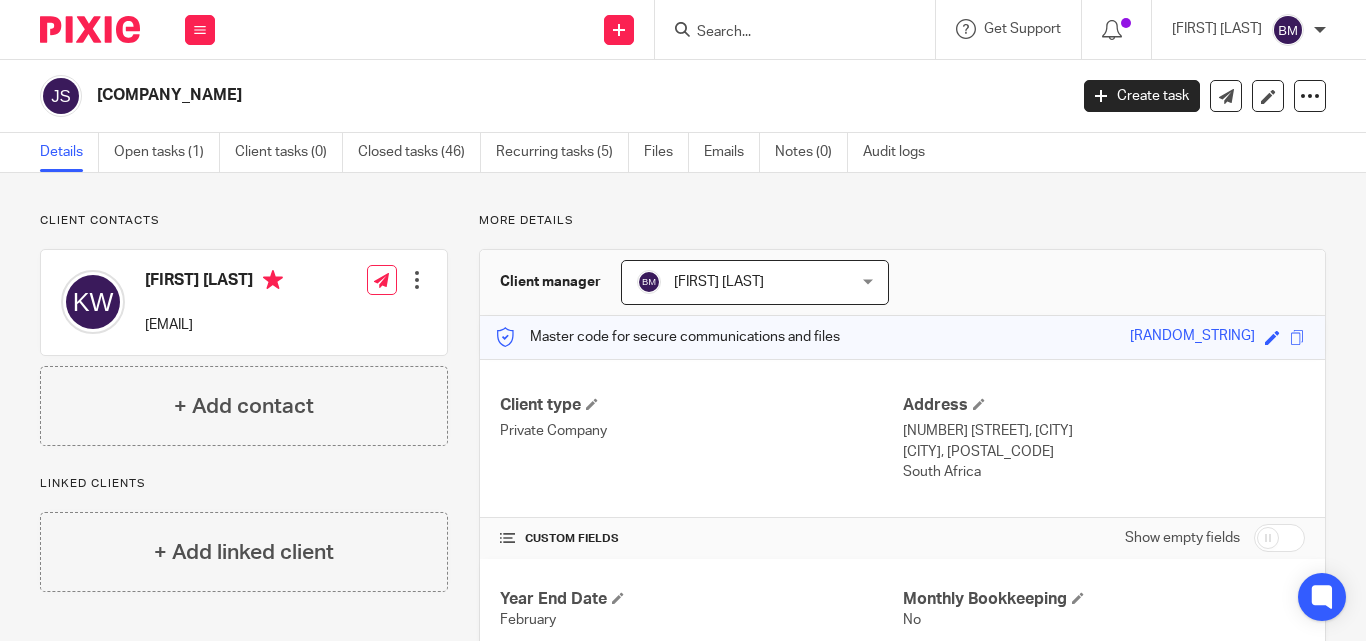 click at bounding box center (795, 29) 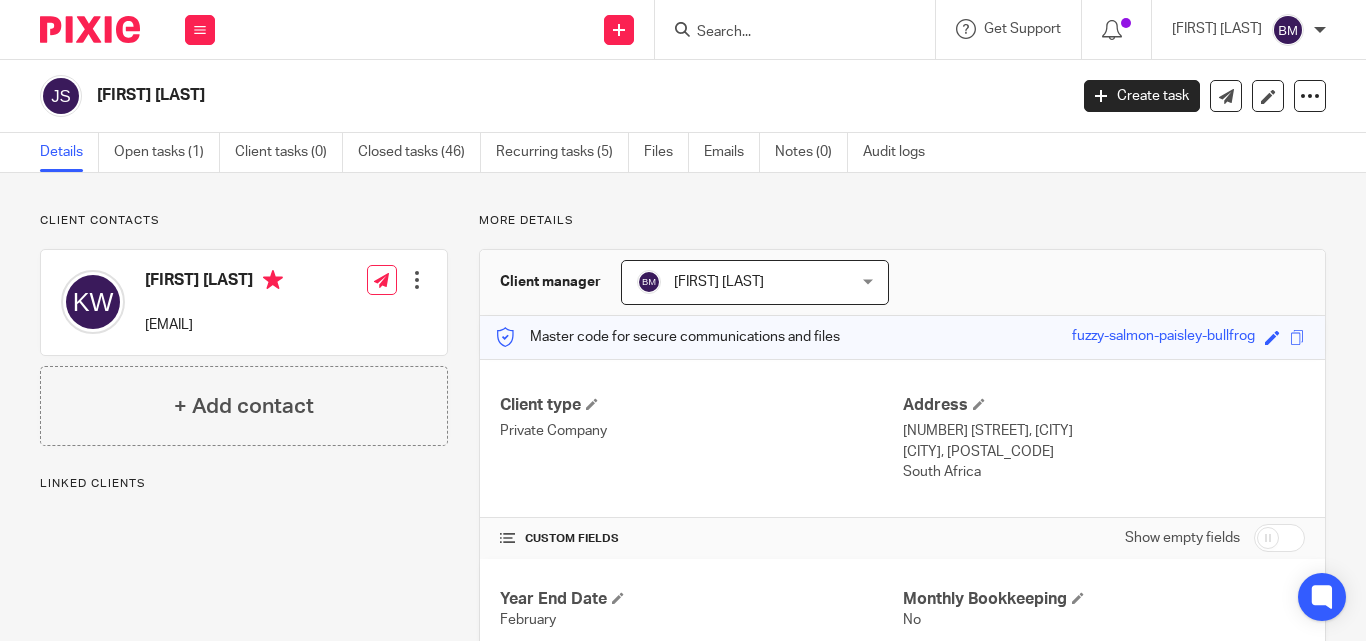 scroll, scrollTop: 0, scrollLeft: 0, axis: both 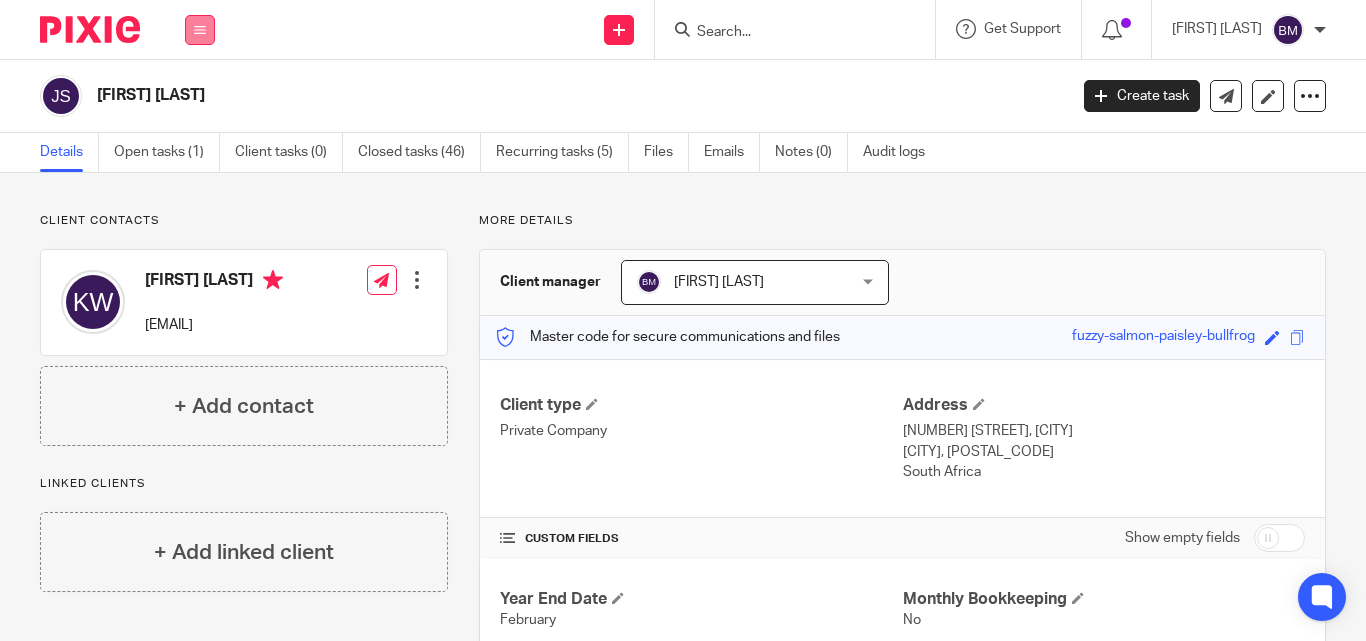 click at bounding box center [200, 30] 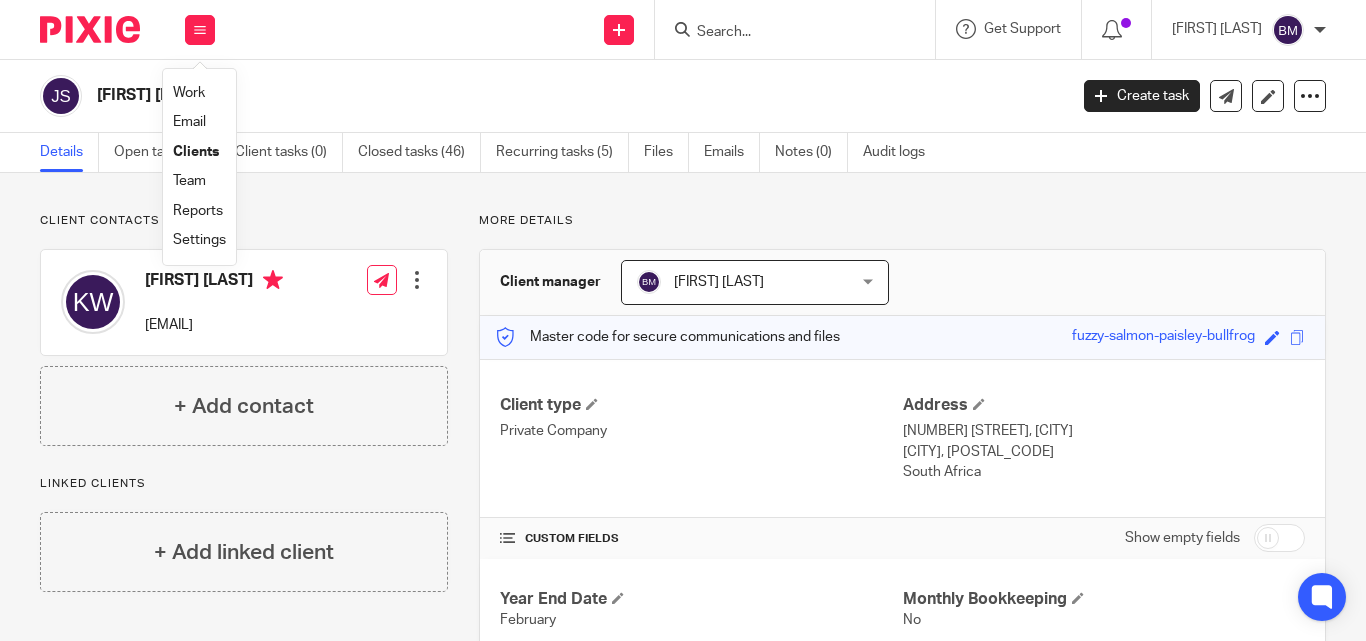 click on "Clients" at bounding box center (196, 152) 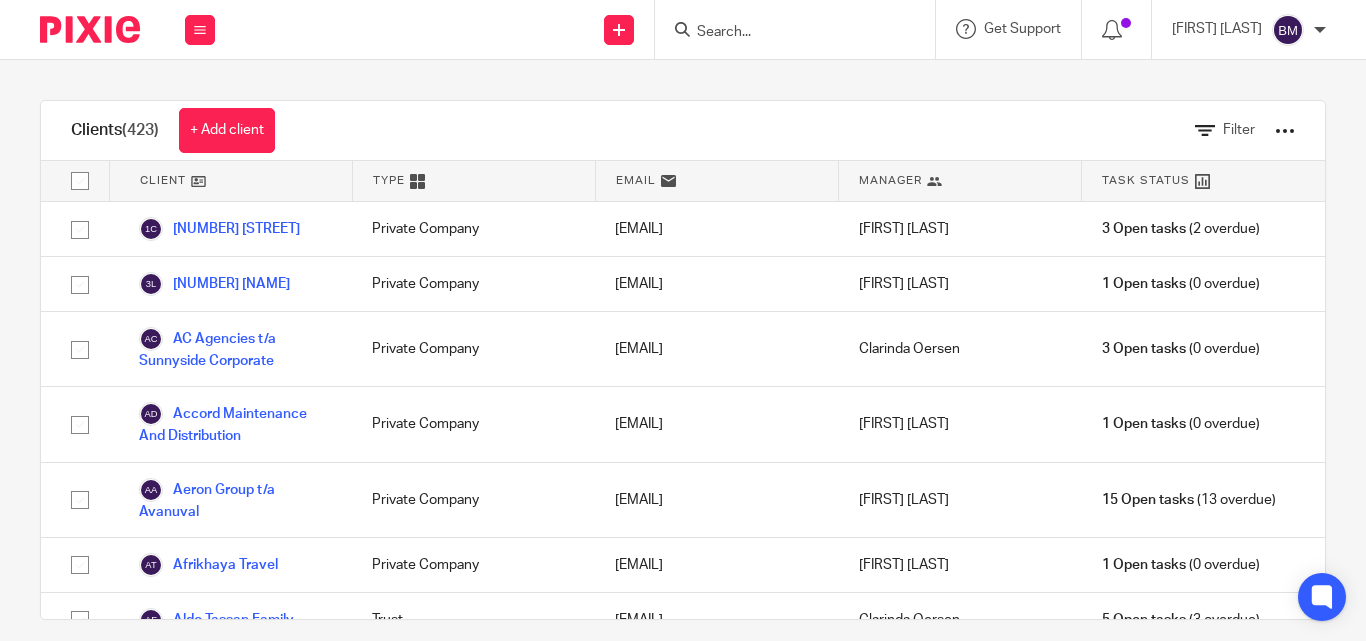 scroll, scrollTop: 0, scrollLeft: 0, axis: both 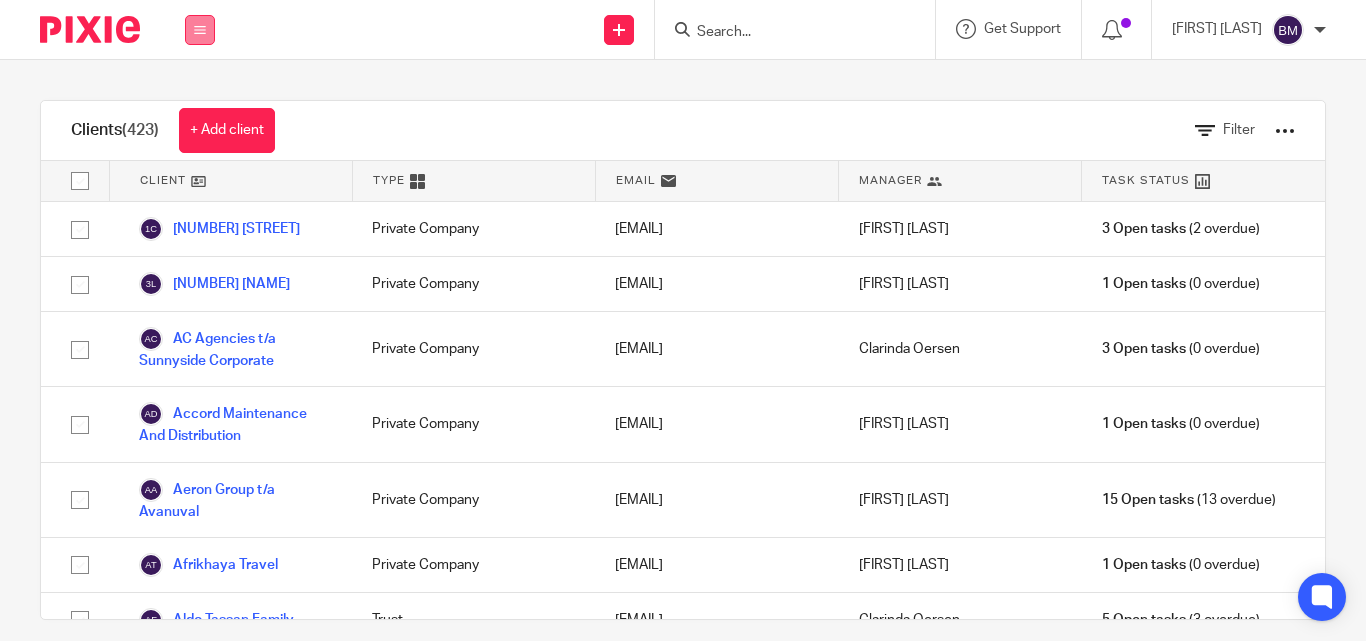 click at bounding box center (200, 30) 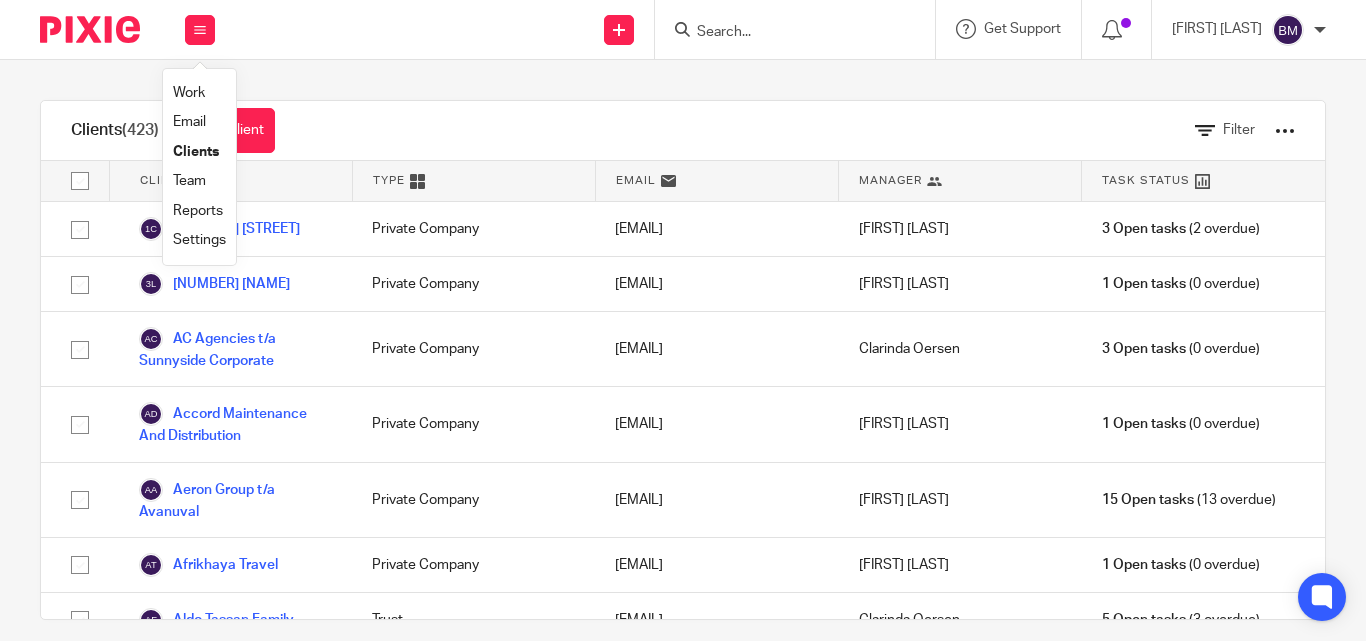 click on "Bernadine Mourant
My profile
Email integration
Logout" at bounding box center [1249, 29] 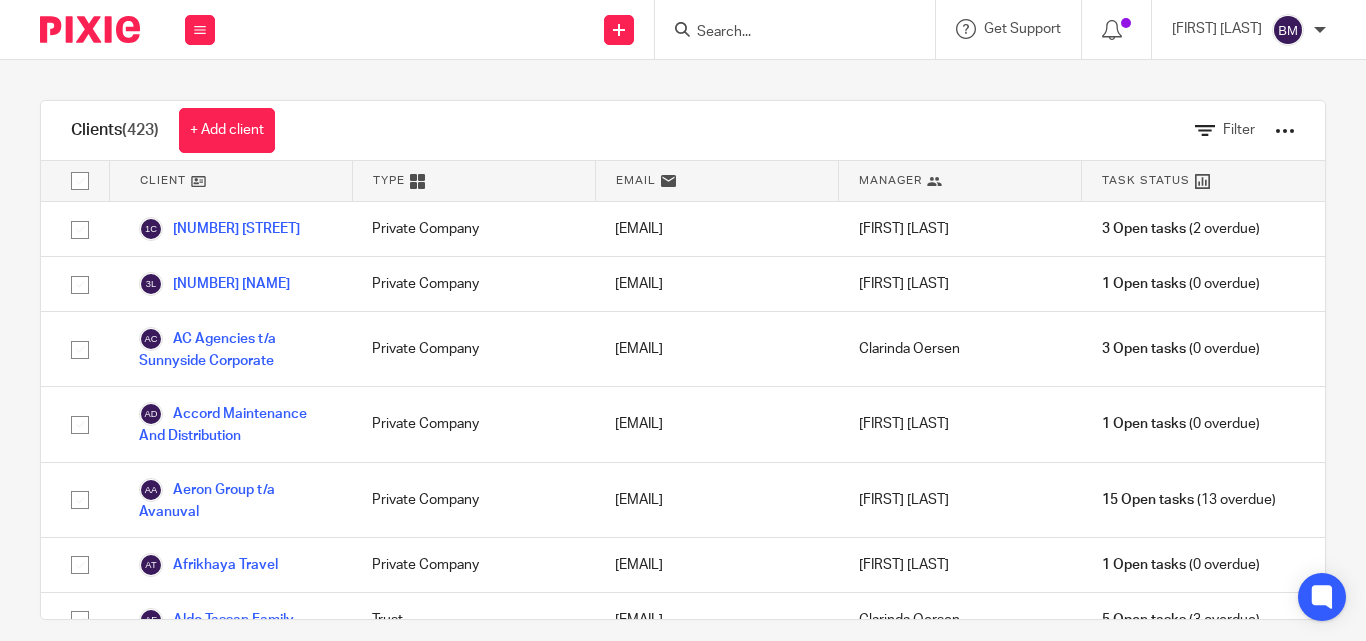 click at bounding box center [1320, 30] 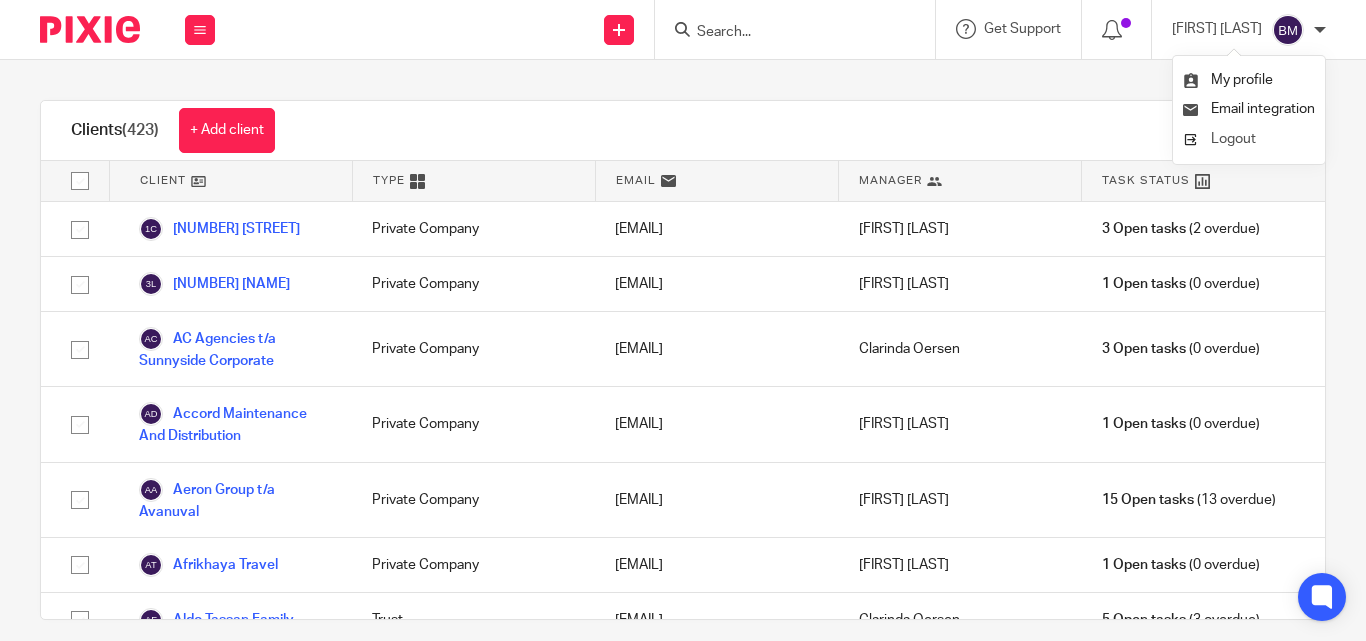 click on "Logout" at bounding box center (1233, 139) 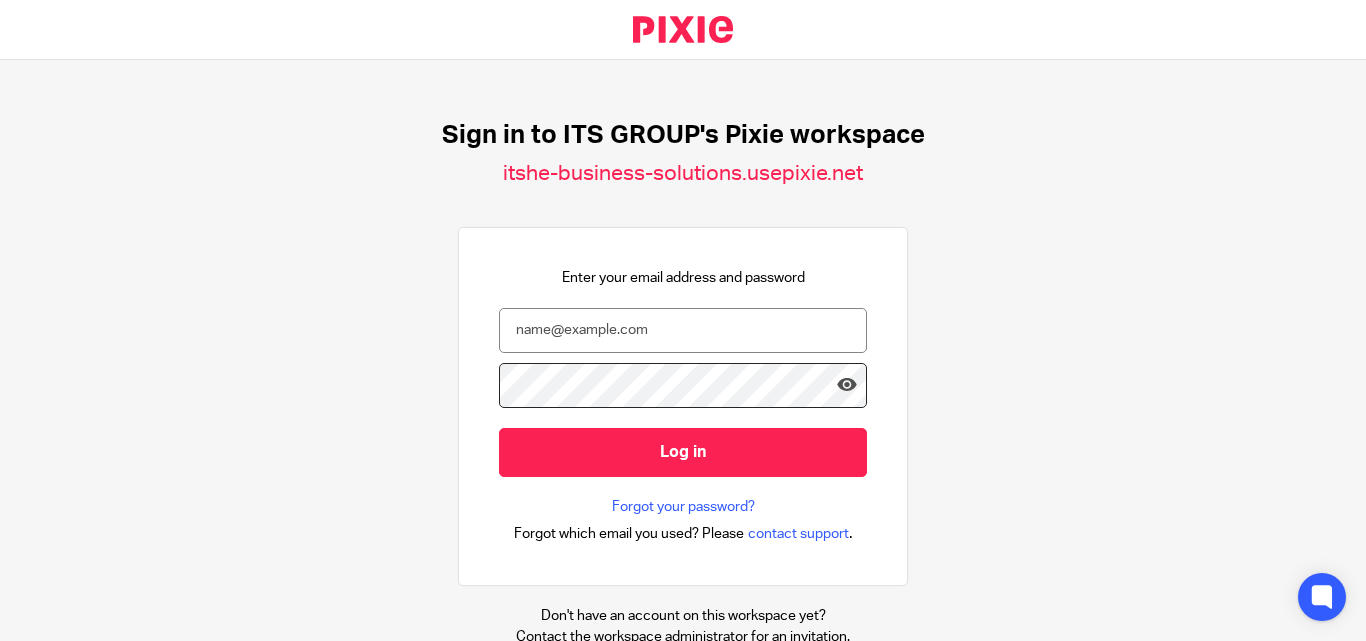 scroll, scrollTop: 0, scrollLeft: 0, axis: both 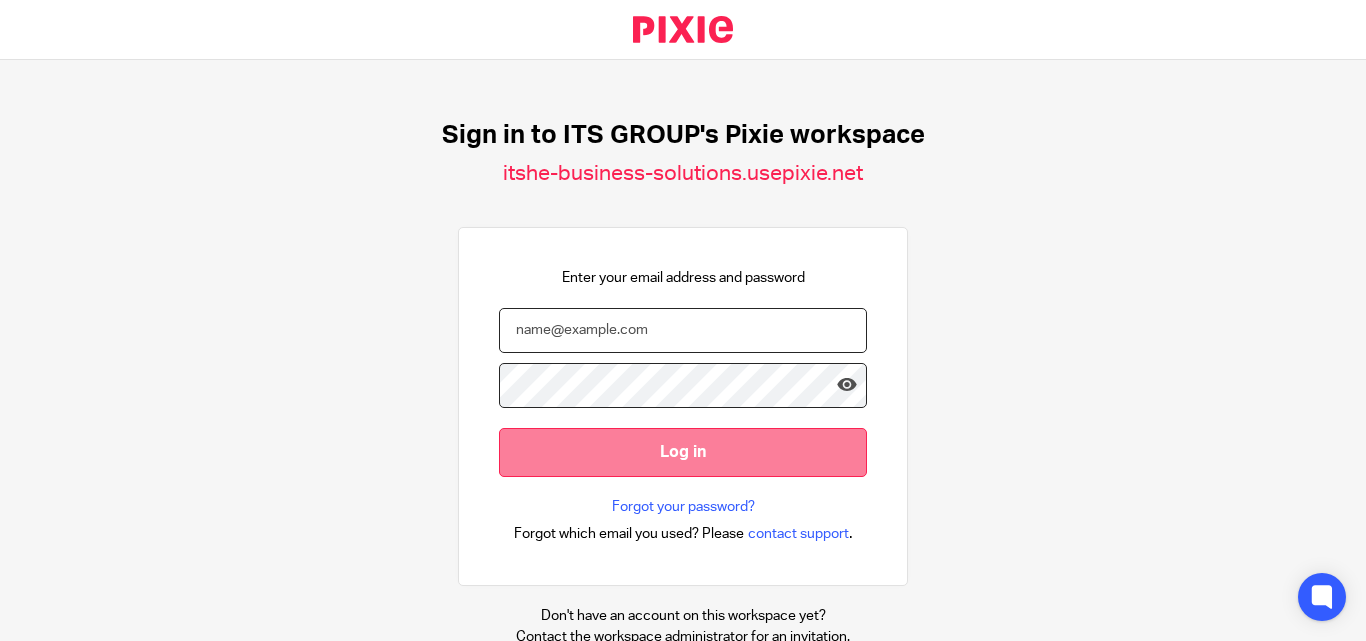 type on "bernadine@[EMAIL]" 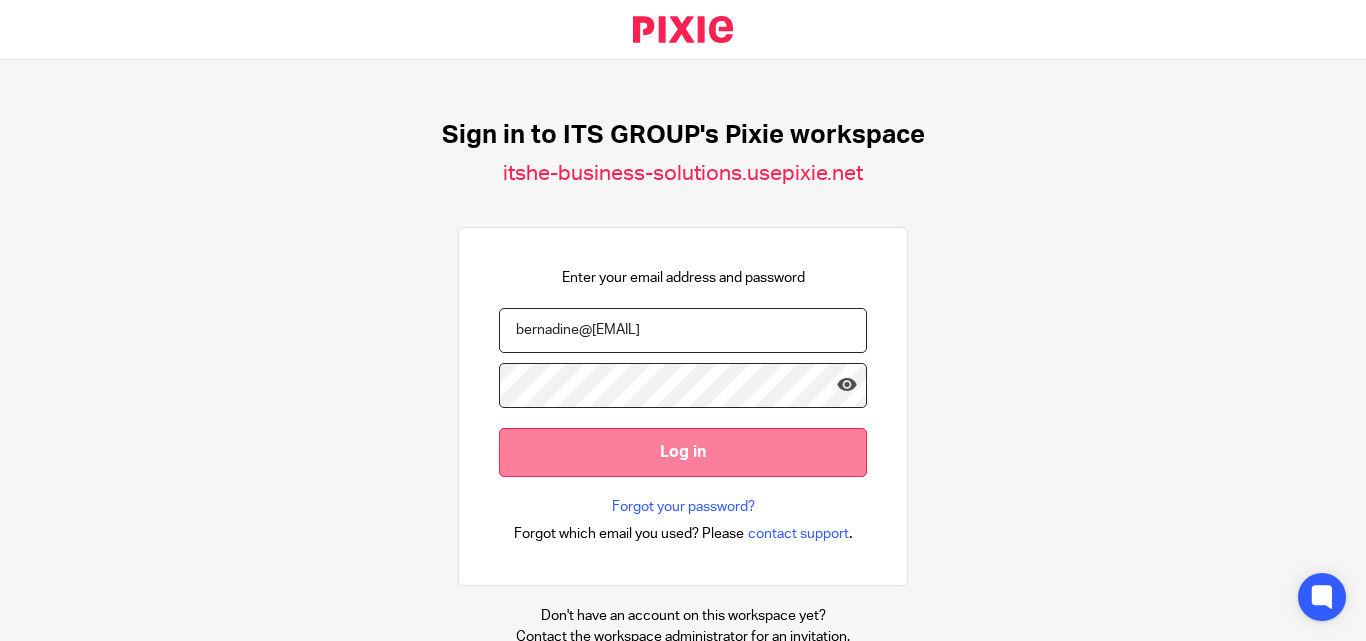 click on "Log in" at bounding box center [683, 452] 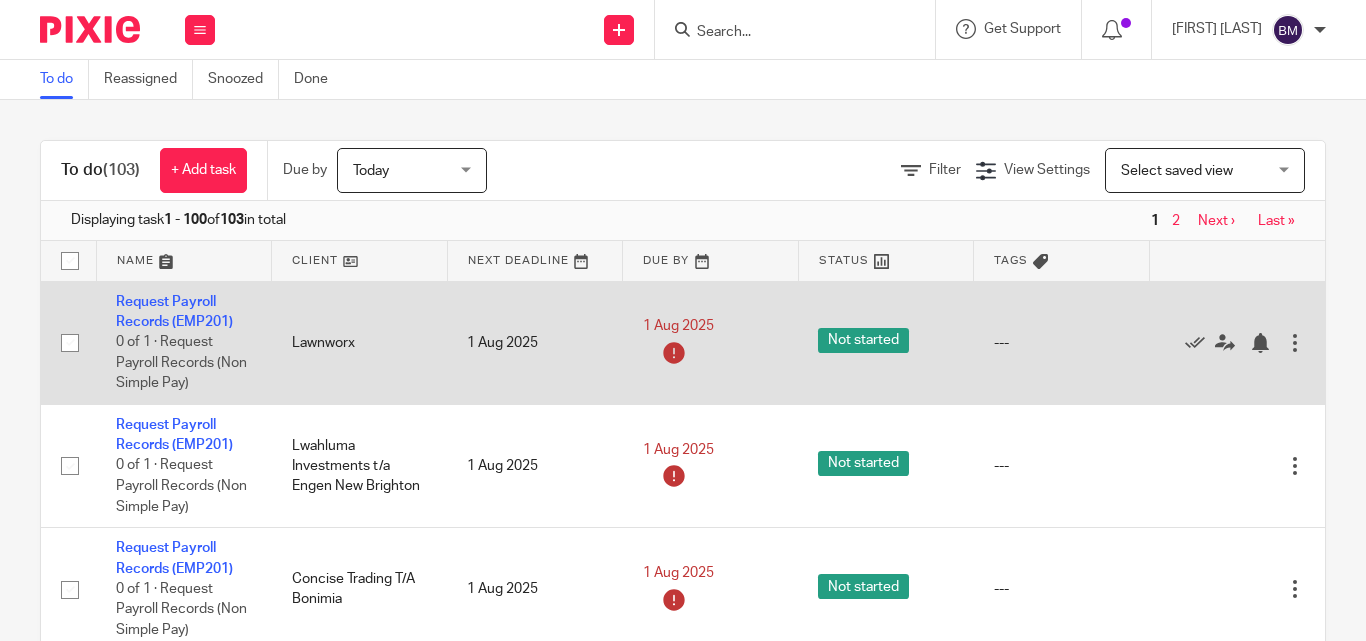 scroll, scrollTop: 0, scrollLeft: 0, axis: both 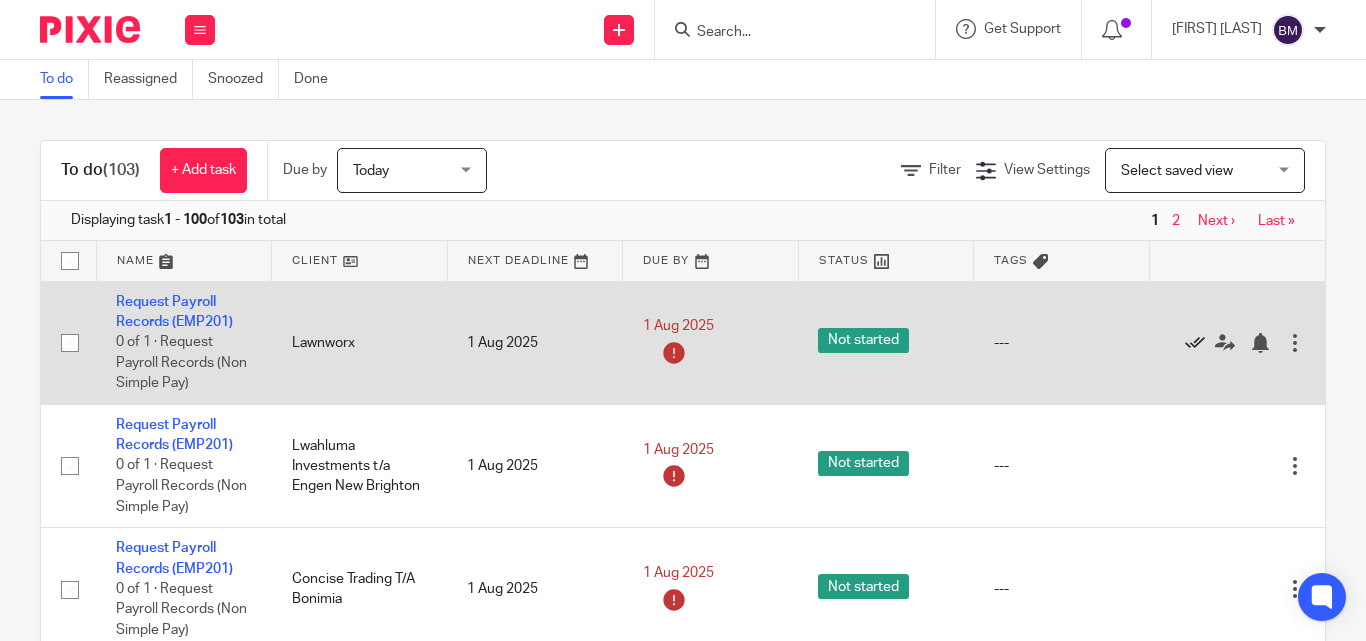 click at bounding box center [1195, 343] 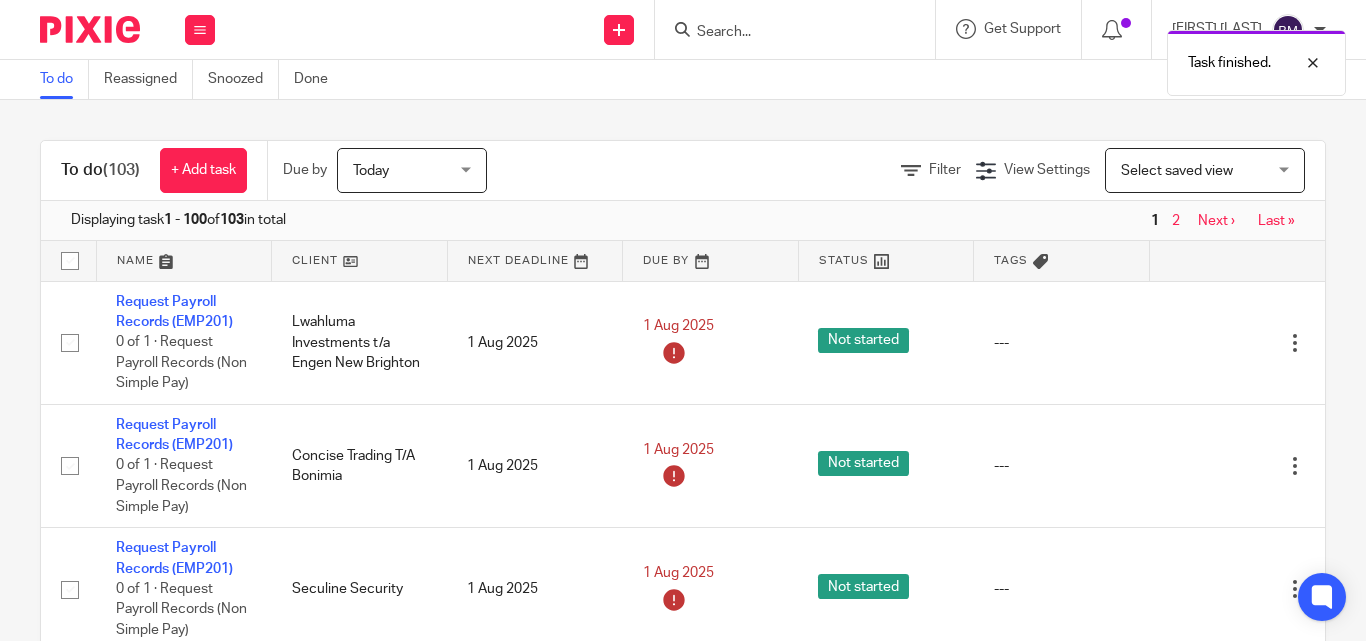 click at bounding box center [1195, 343] 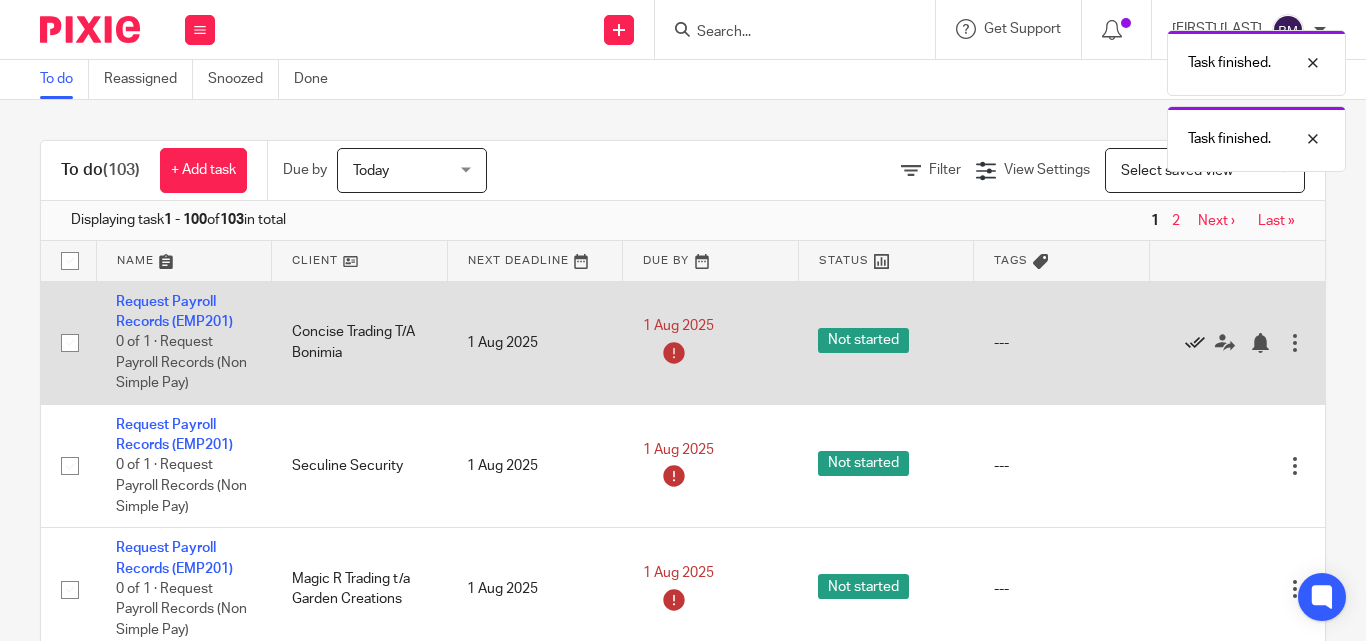click at bounding box center (1195, 343) 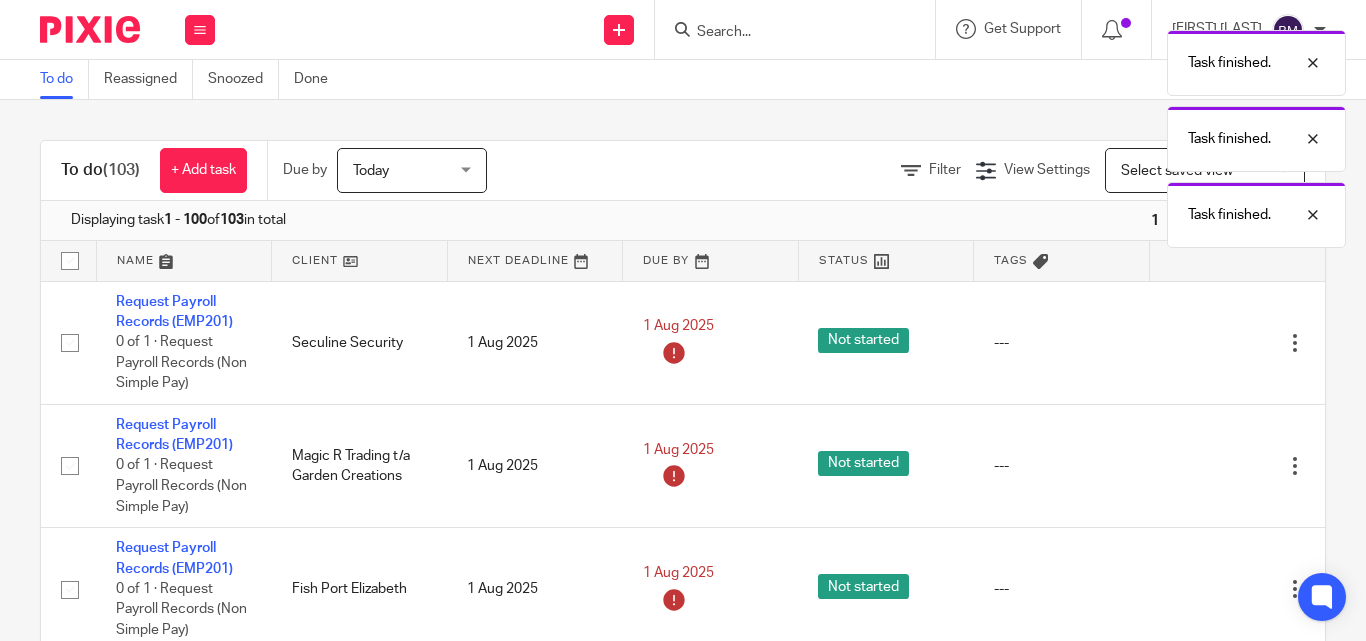 click at bounding box center [1195, 343] 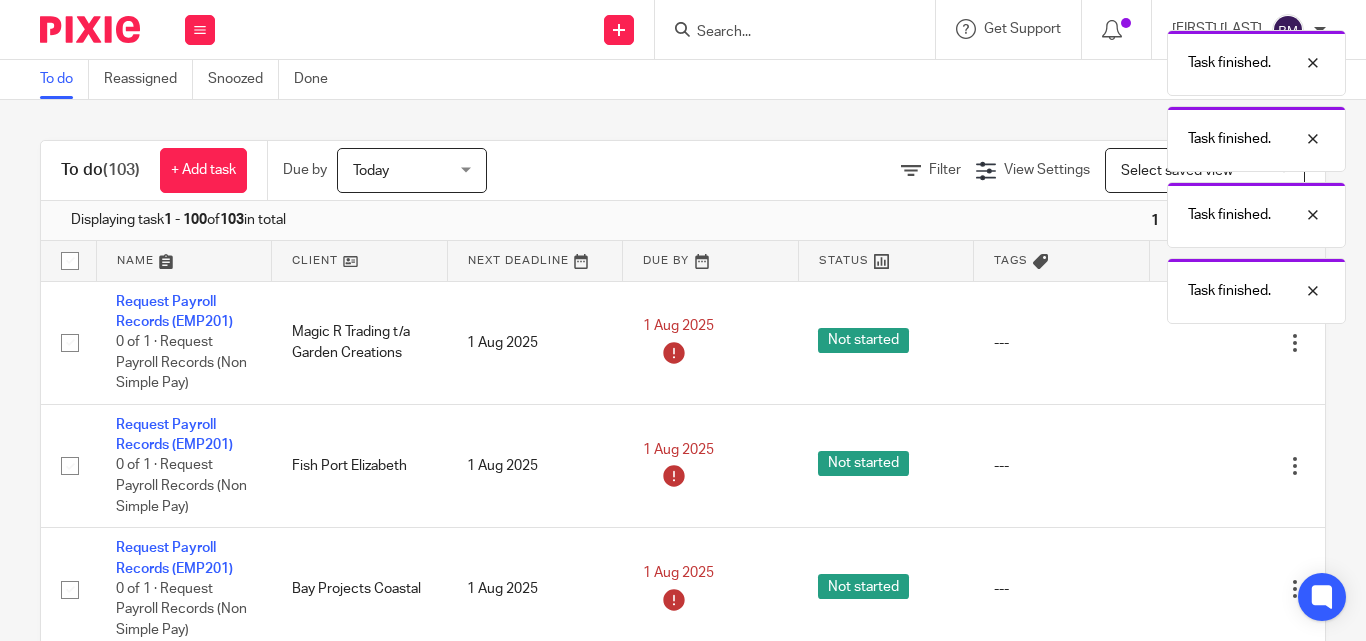 click at bounding box center (1195, 343) 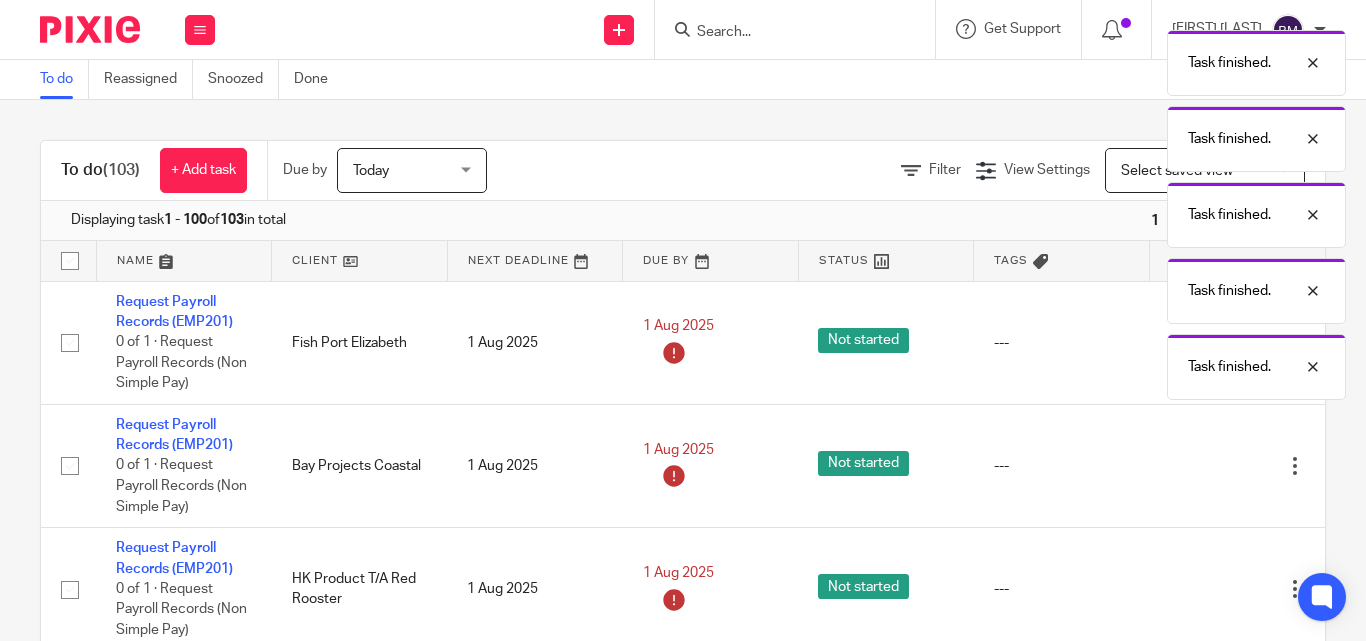 click on "Task finished. Task finished. Task finished. Task finished. Task finished." at bounding box center [1014, 210] 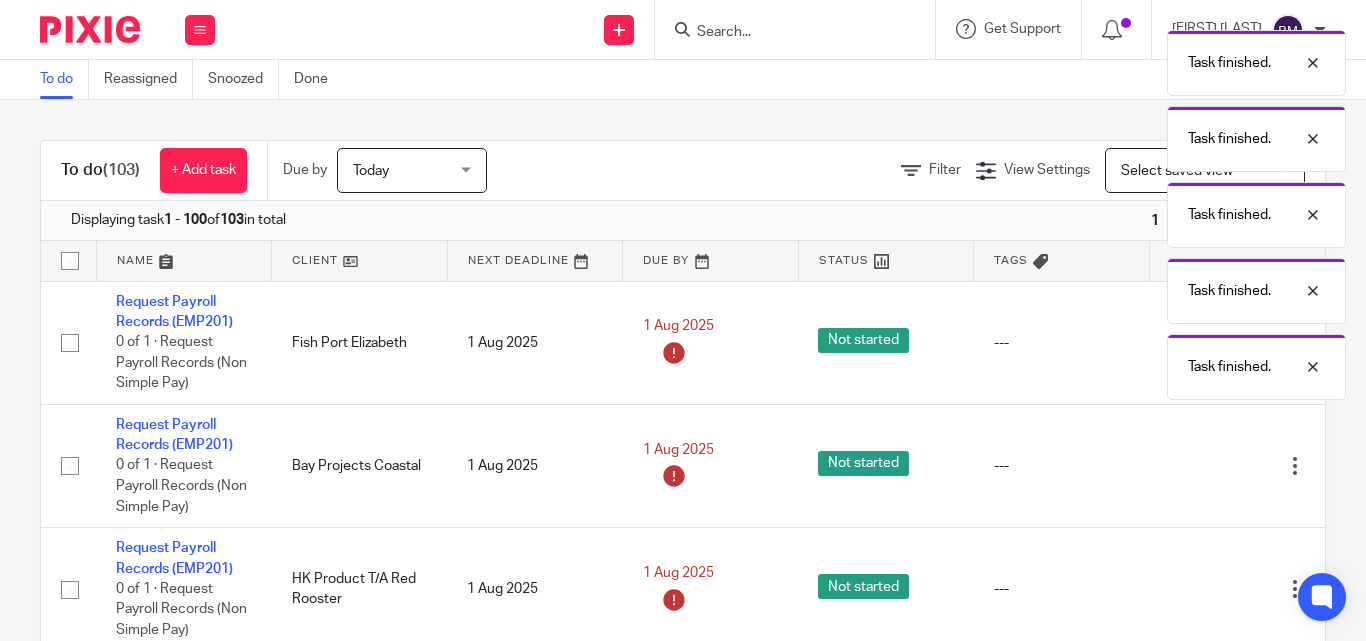 click on "Task finished." at bounding box center (1256, 367) 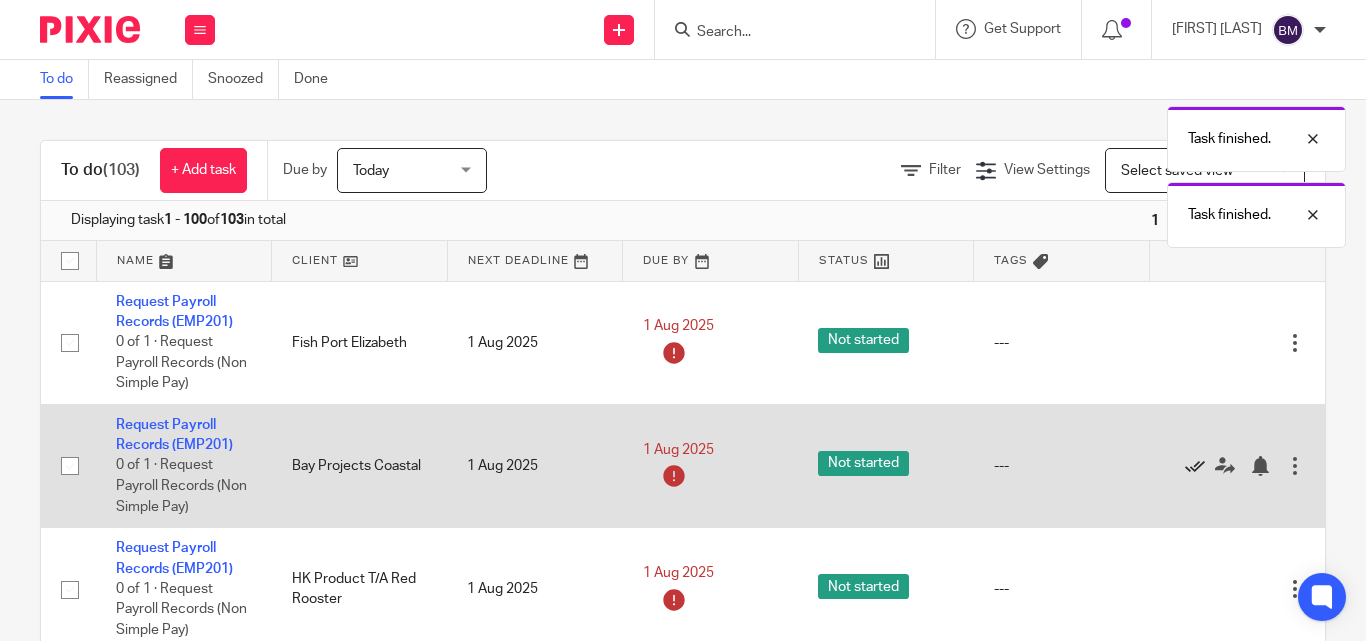 click at bounding box center (1195, 466) 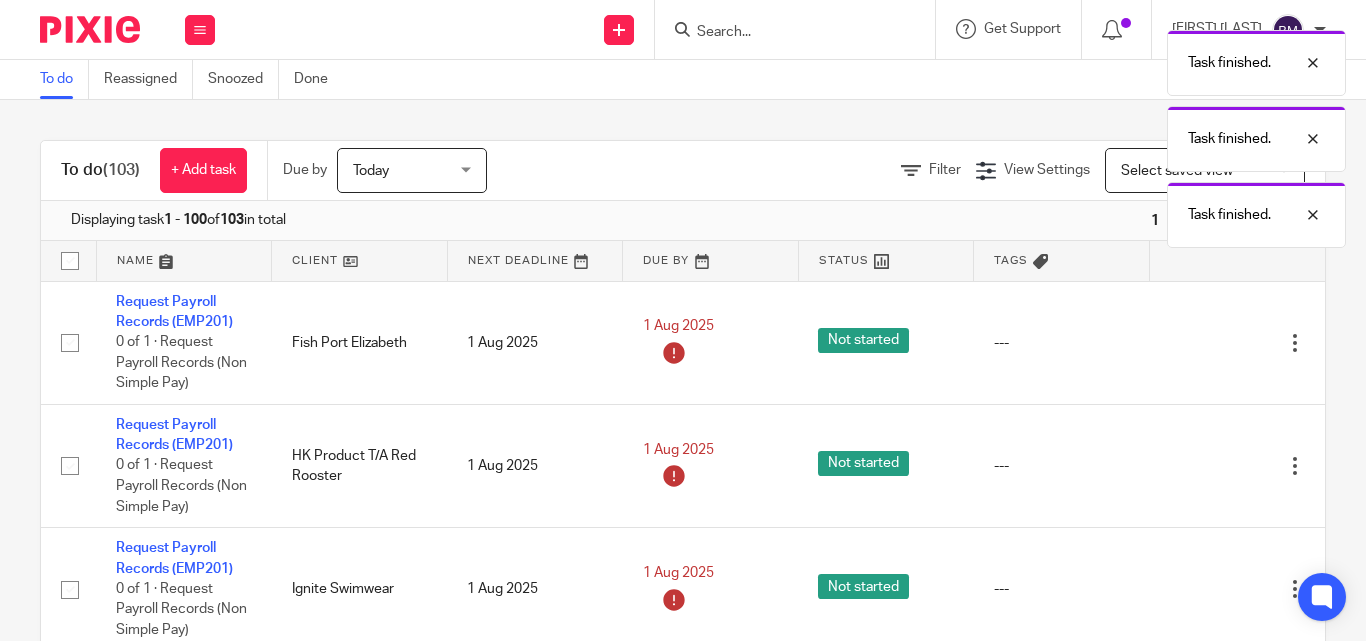 click at bounding box center (1195, 466) 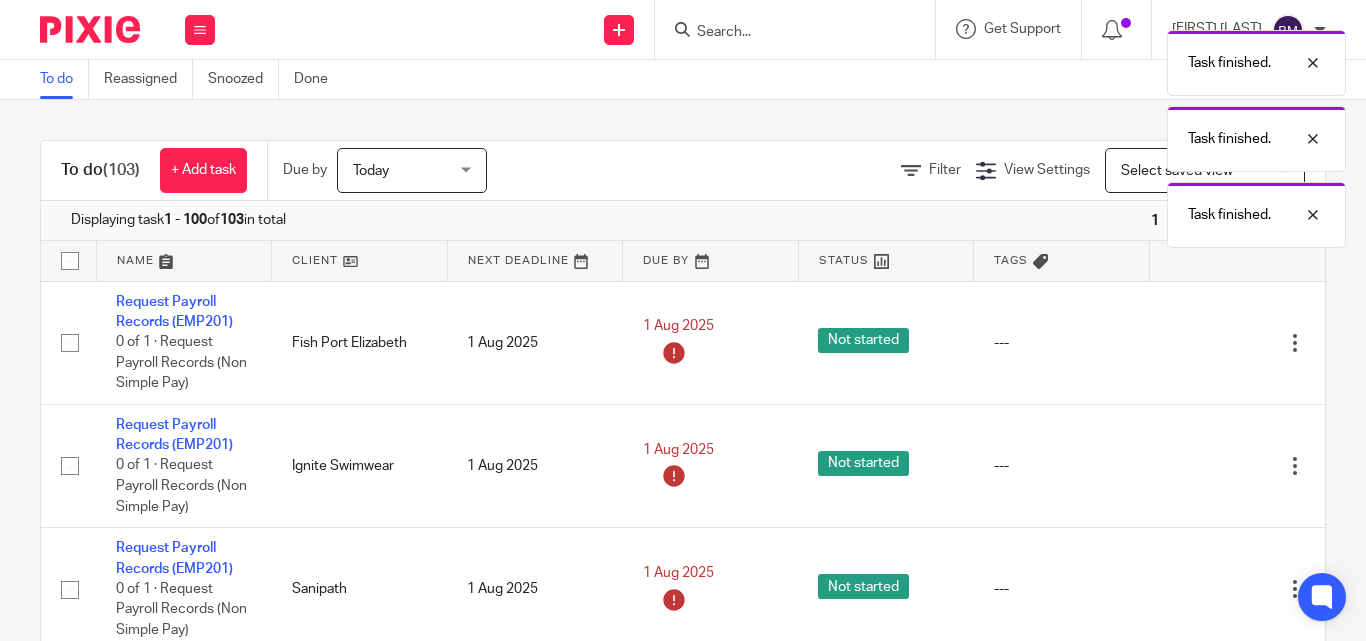 click at bounding box center (1195, 466) 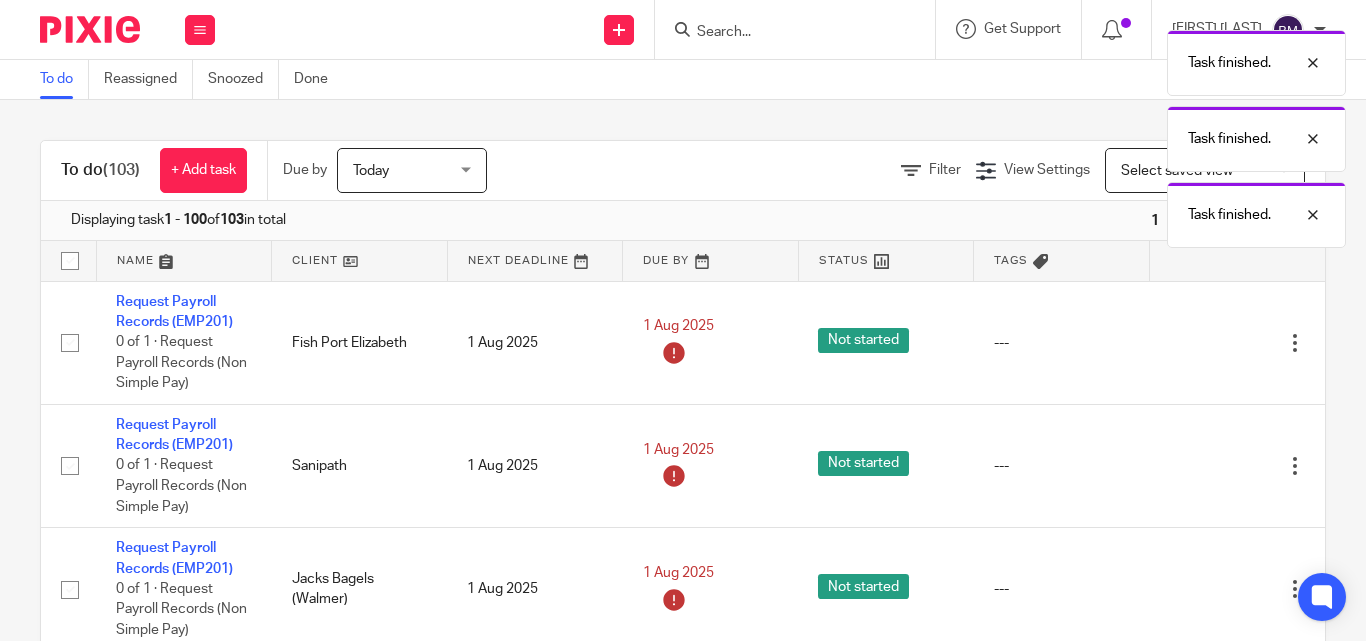 click at bounding box center [1195, 466] 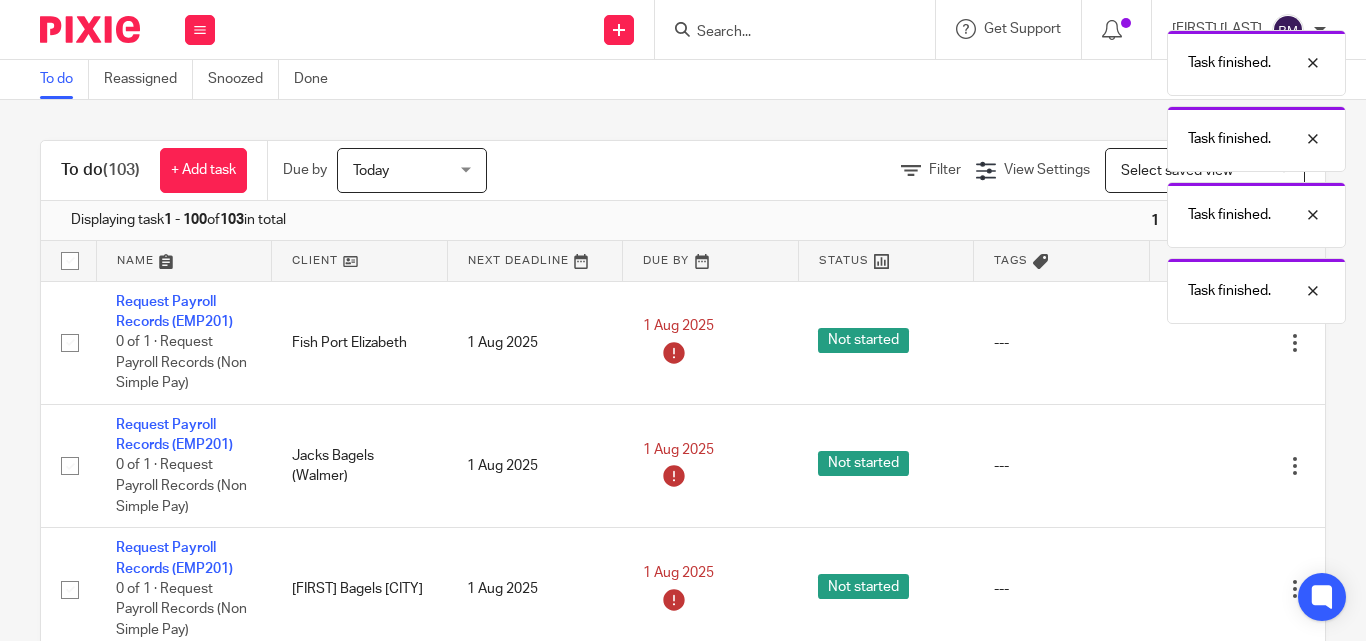 click at bounding box center [1195, 466] 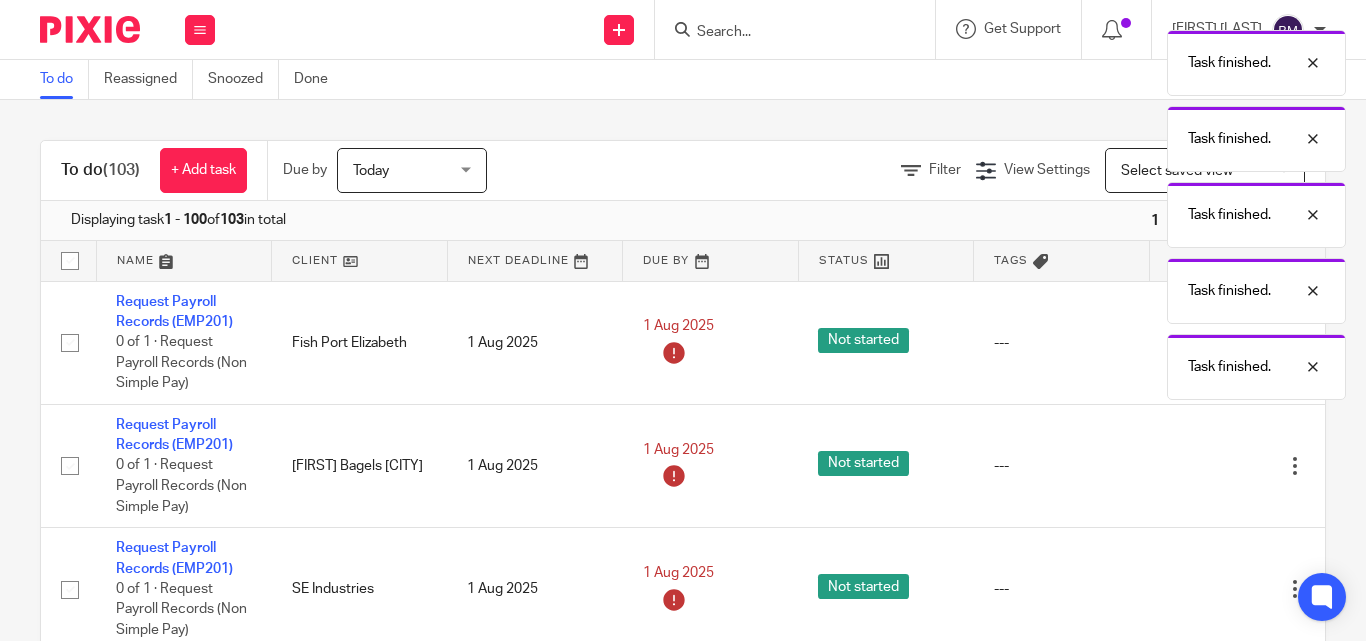 click at bounding box center (1195, 466) 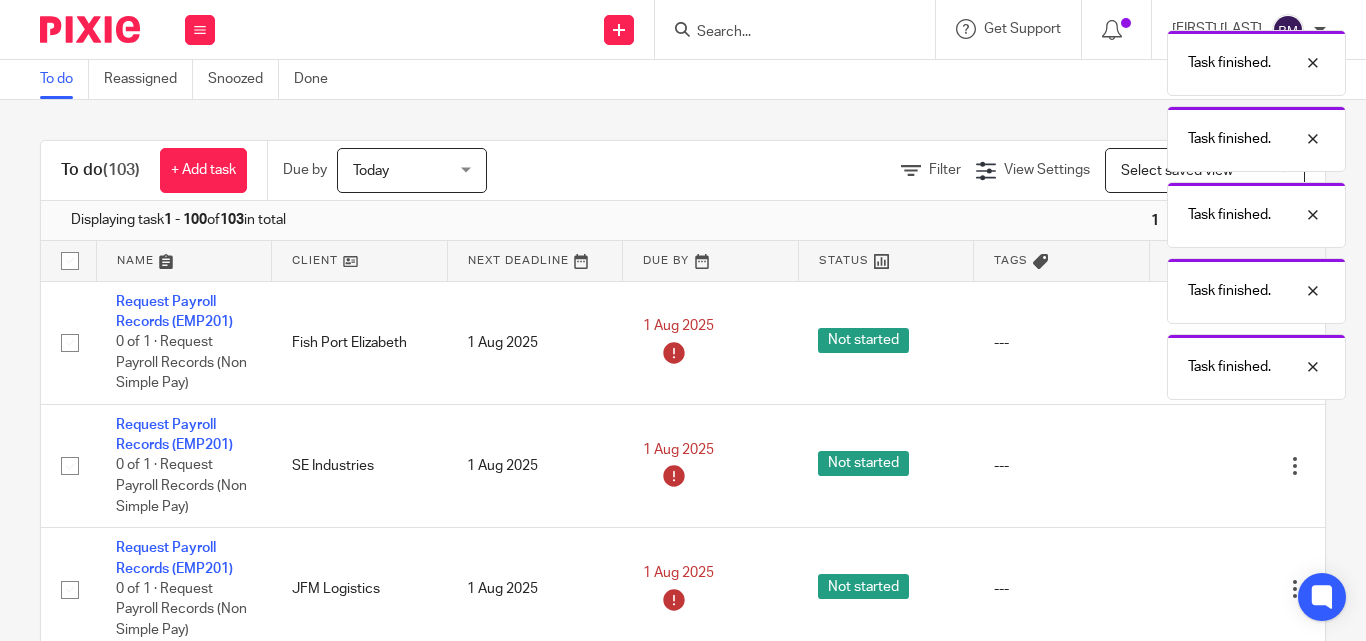 click at bounding box center [1195, 466] 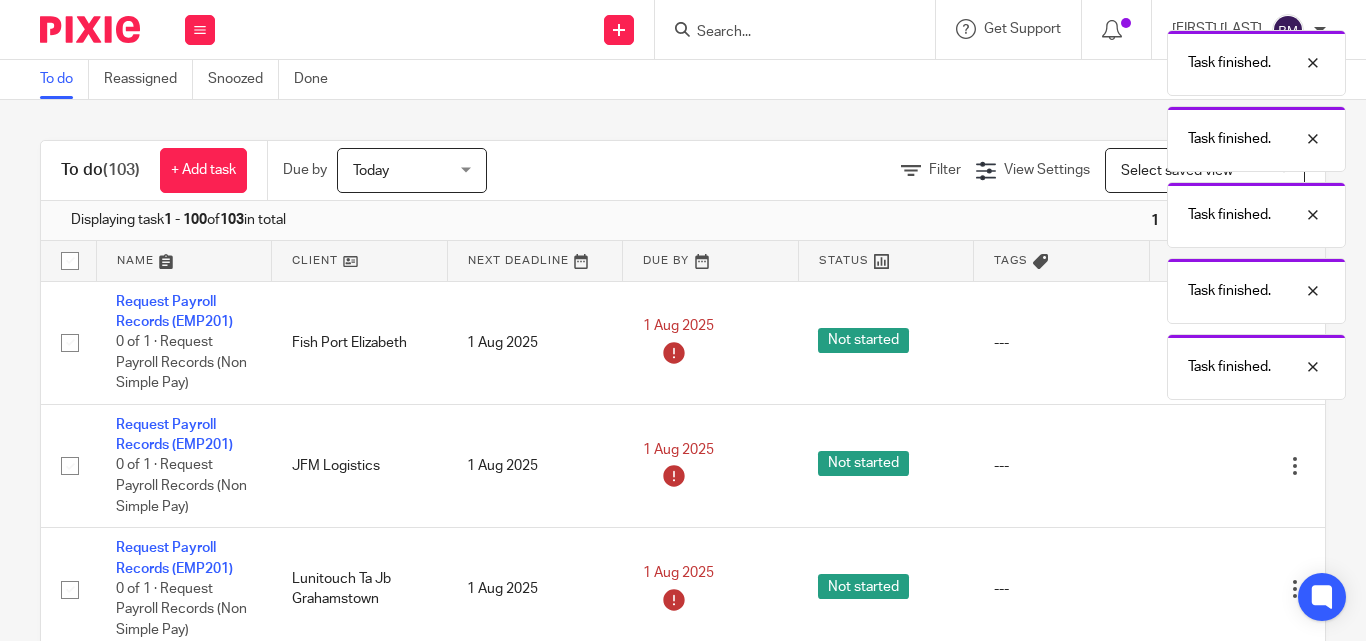 click at bounding box center [1195, 466] 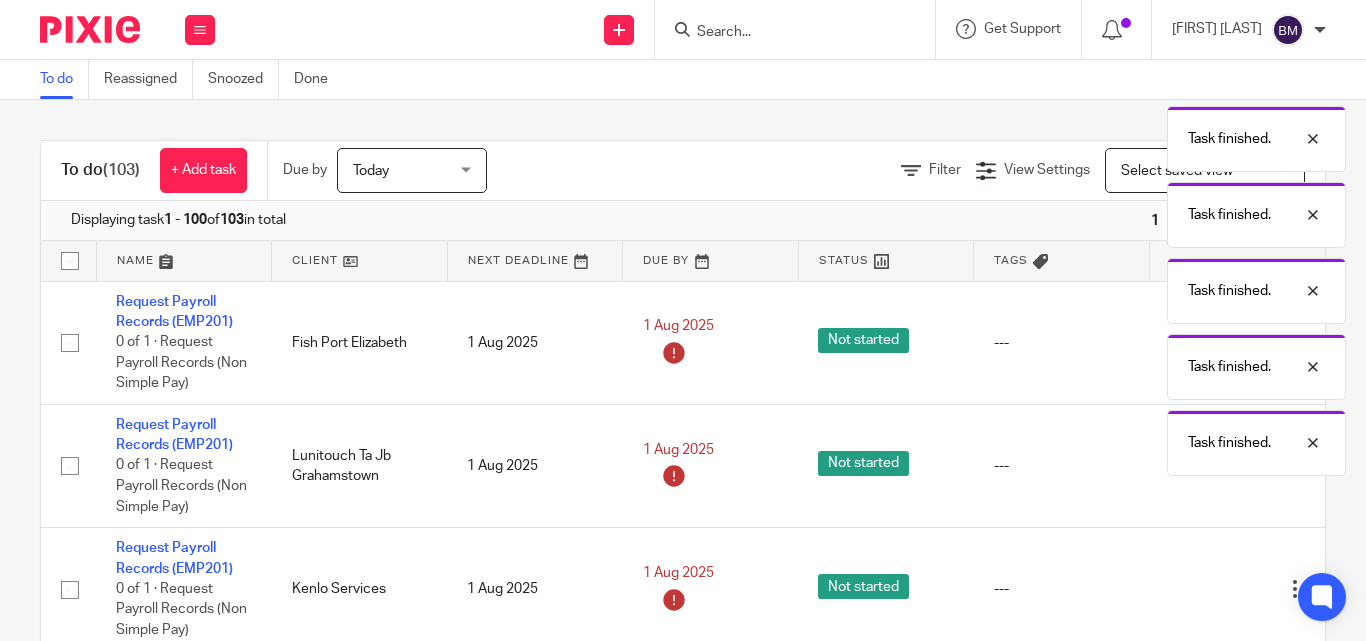 click on "Work
Email
Clients
Team
Reports
Settings
Work
Email
Clients
Team
Reports
Settings
Send new email
Create task
Add client" at bounding box center [683, 320] 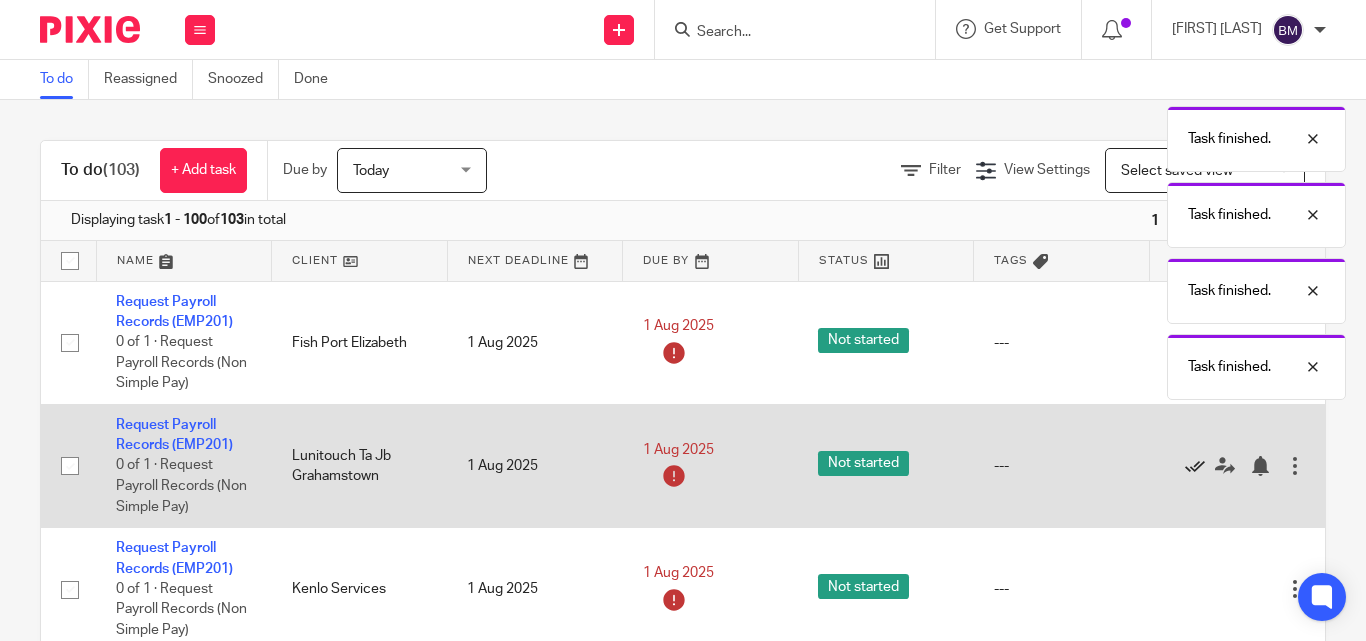 click at bounding box center (1195, 466) 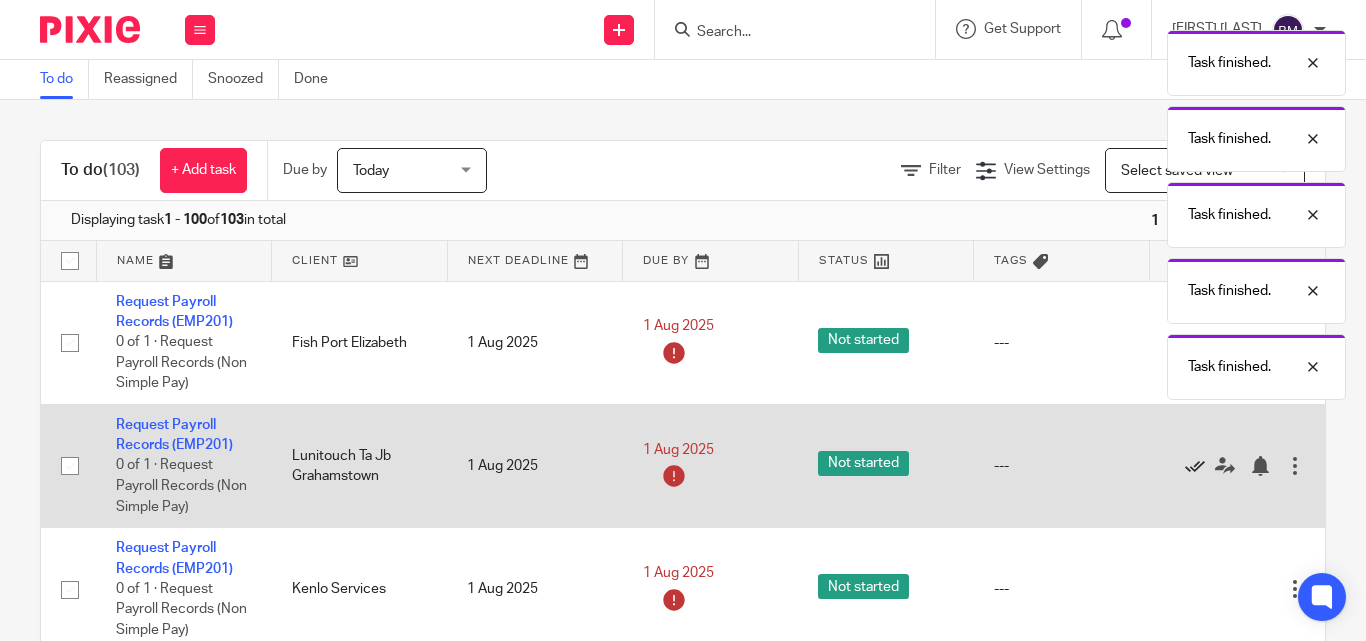 click at bounding box center [1195, 466] 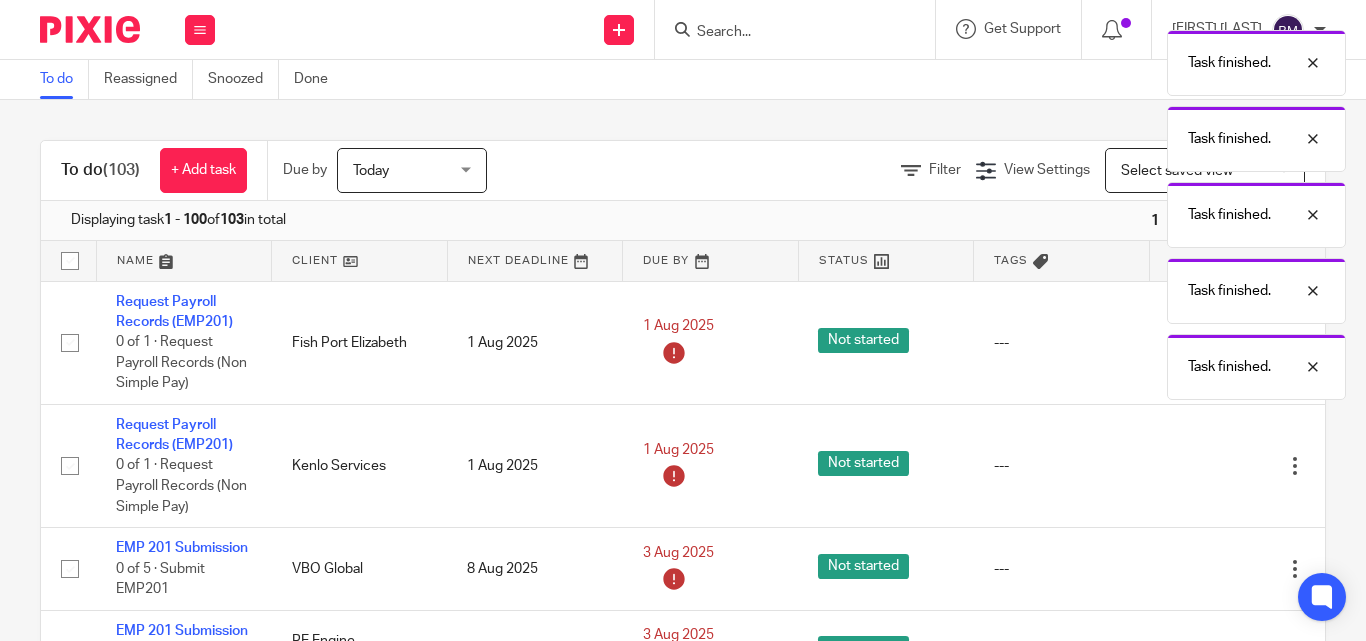 click at bounding box center [1195, 466] 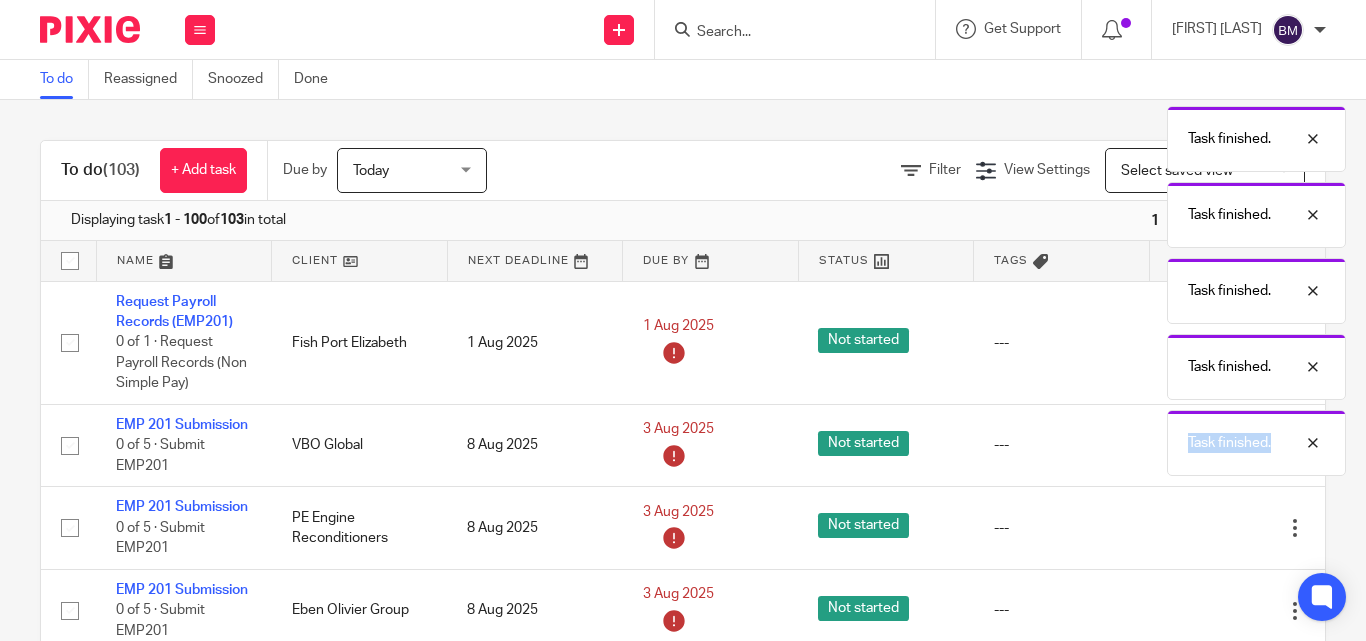 click on "Work
Email
Clients
Team
Reports
Settings
Work
Email
Clients
Team
Reports
Settings
Send new email
Create task
Add client" at bounding box center [683, 320] 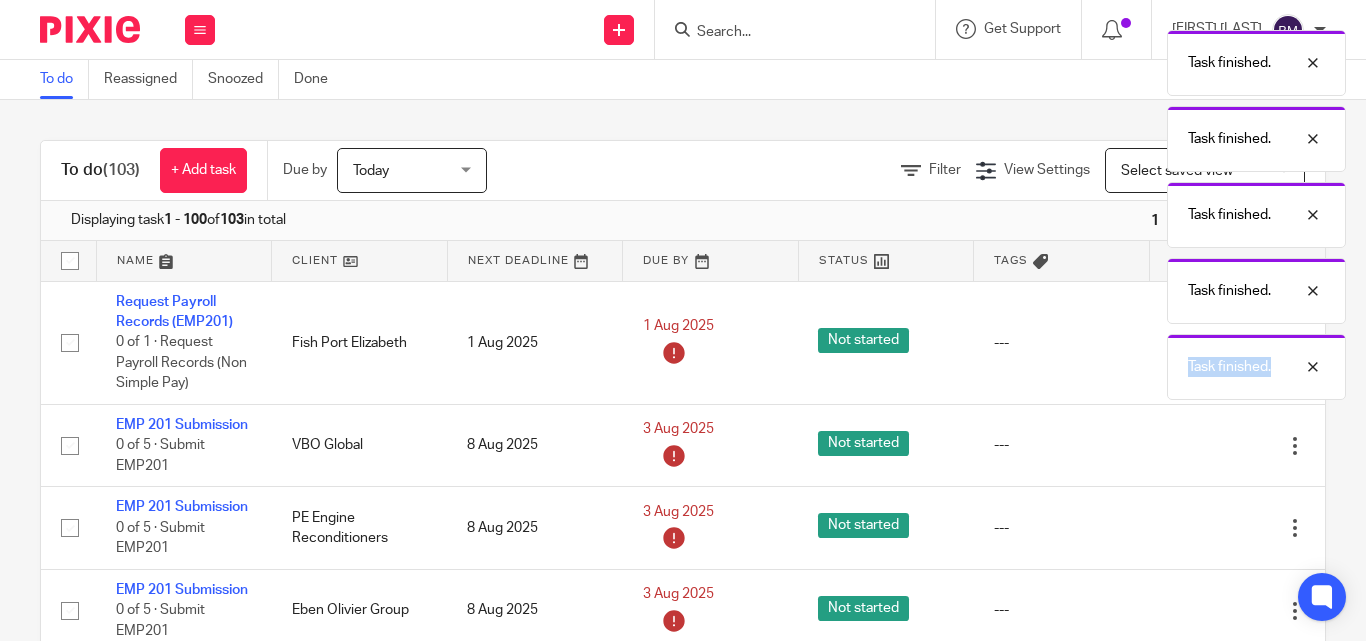 click on "Edit task
Delete" at bounding box center (1237, 445) 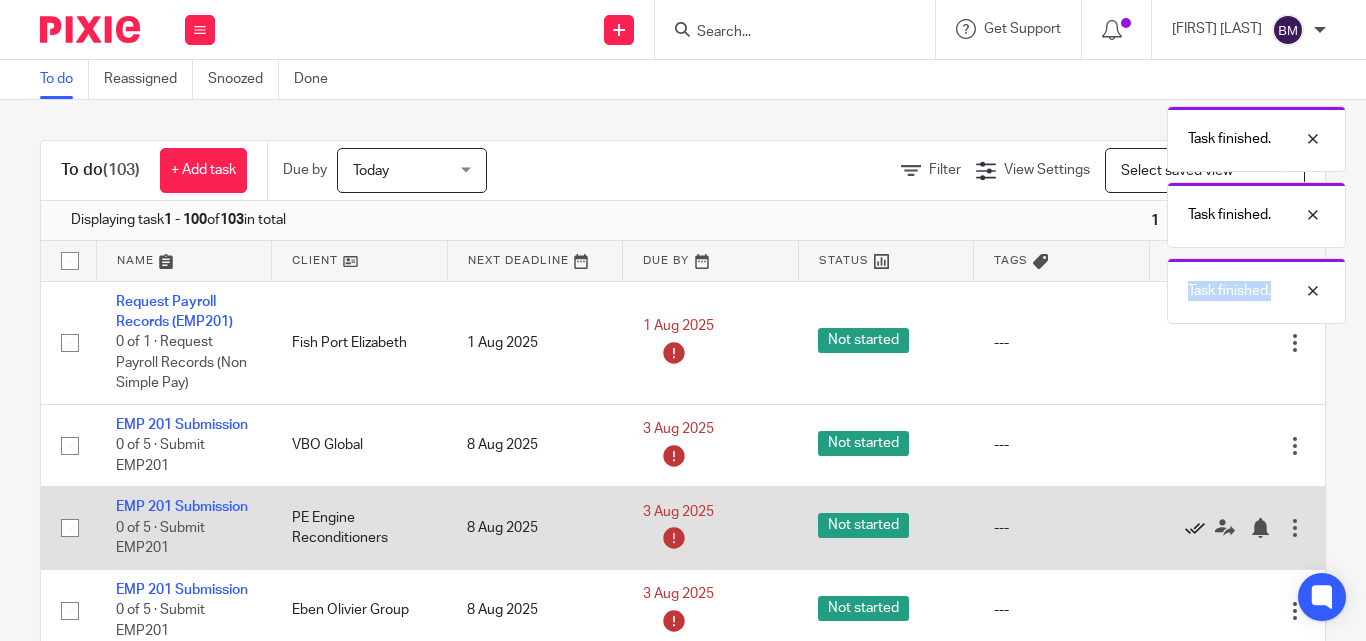 click at bounding box center [1195, 528] 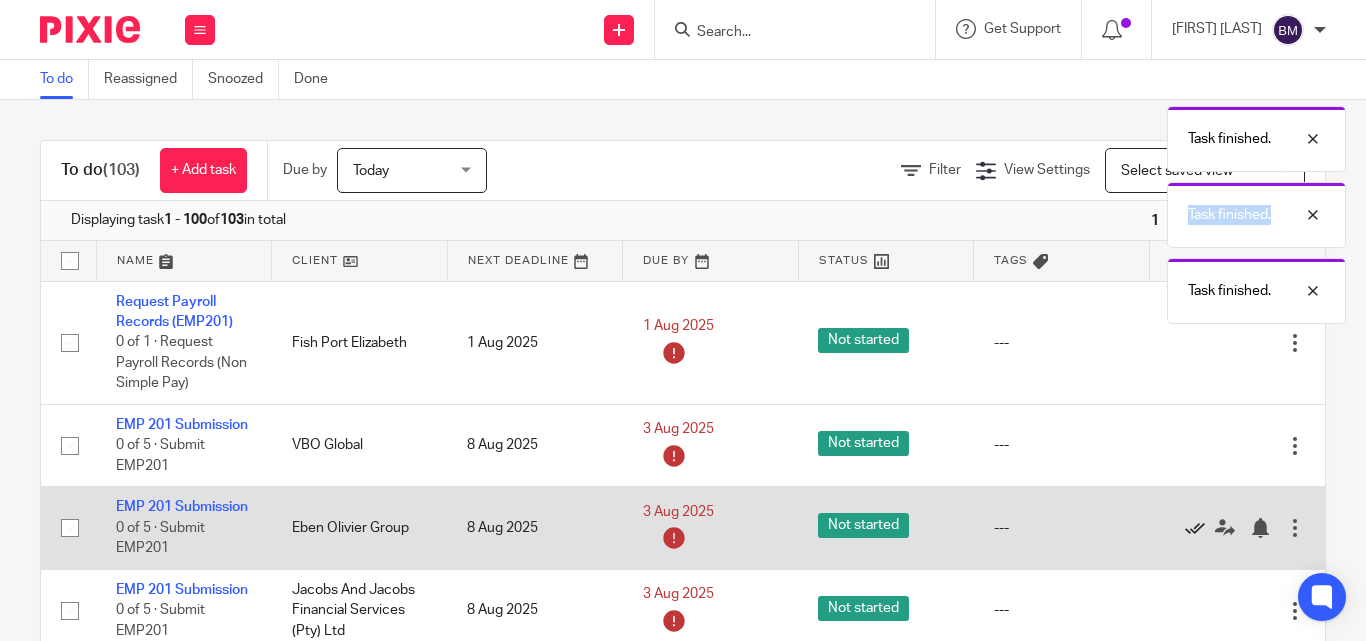 click at bounding box center (1195, 528) 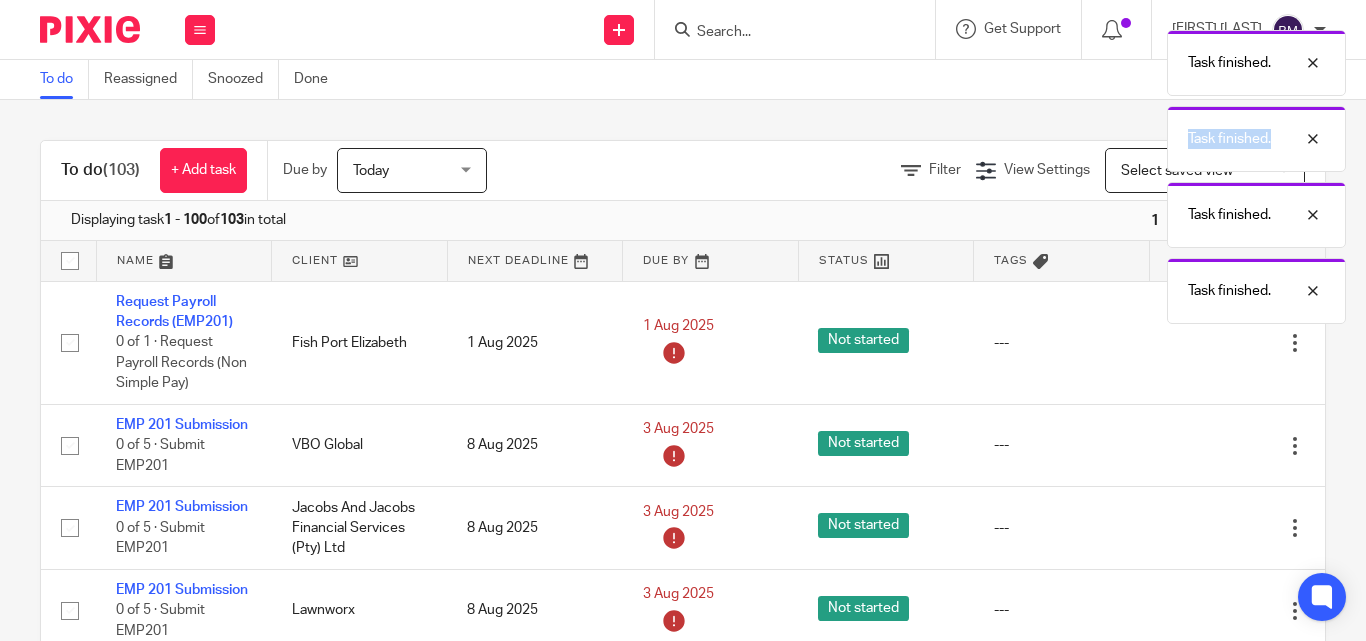 click at bounding box center (1195, 528) 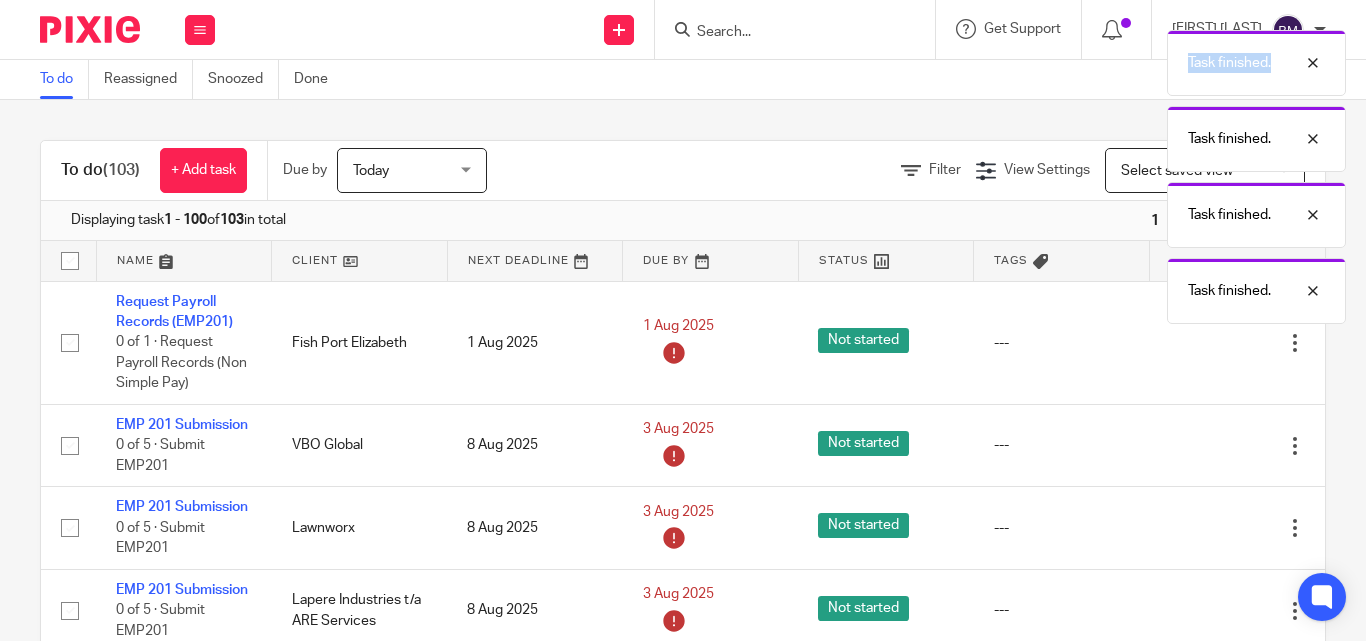 click at bounding box center (1195, 528) 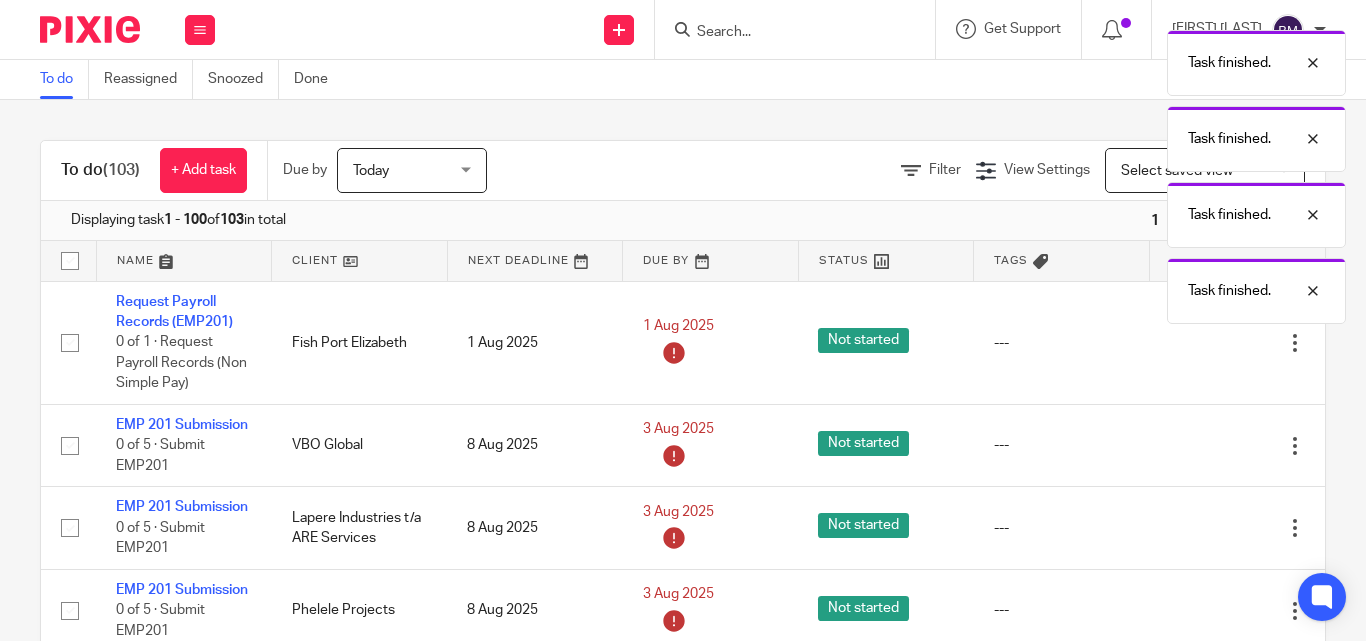 click at bounding box center [1195, 528] 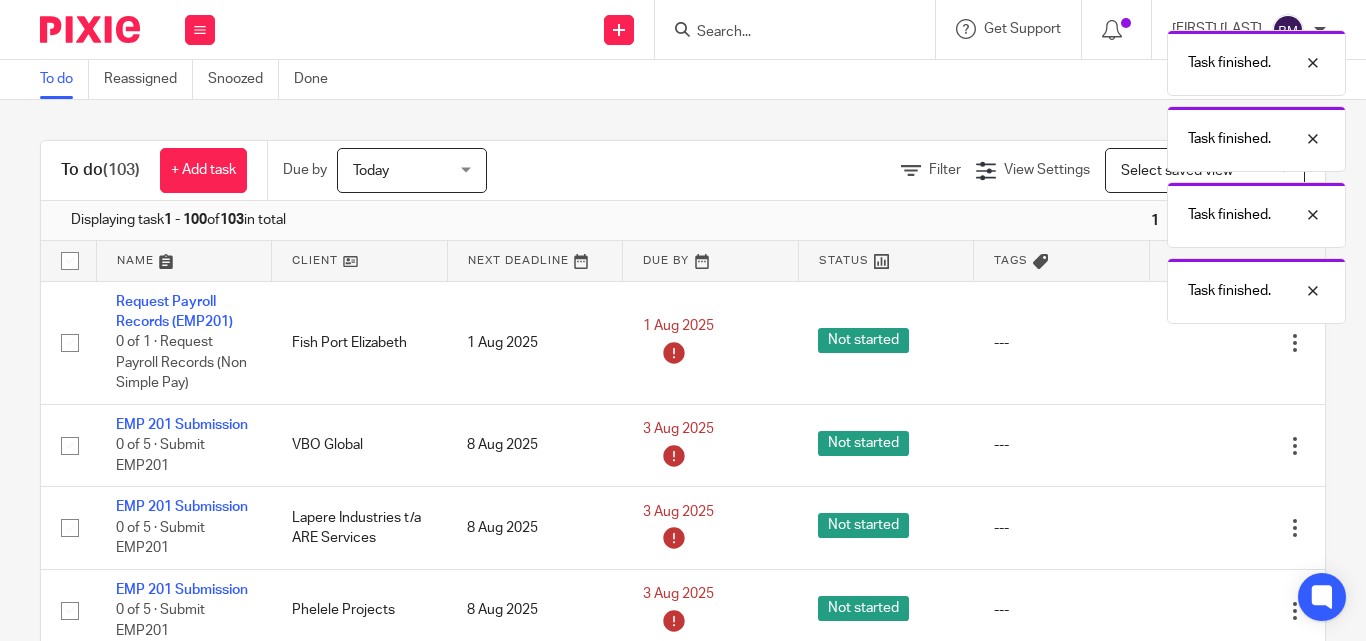 click at bounding box center [1195, 528] 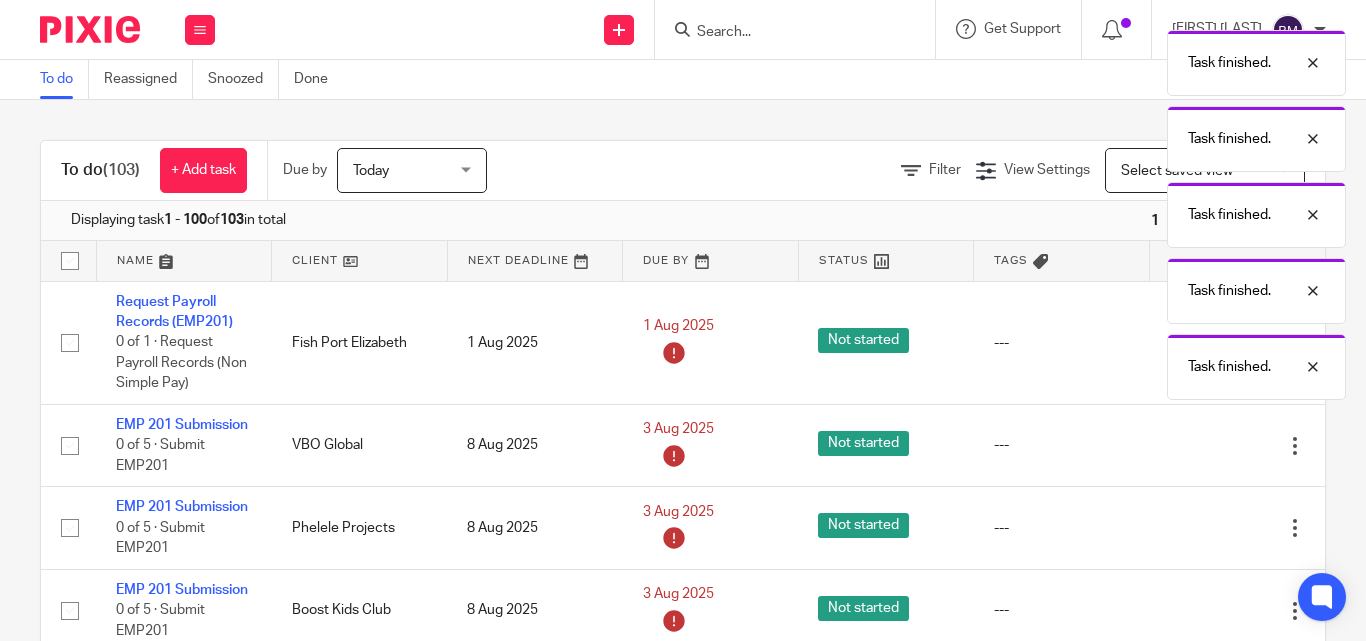 click at bounding box center (1195, 528) 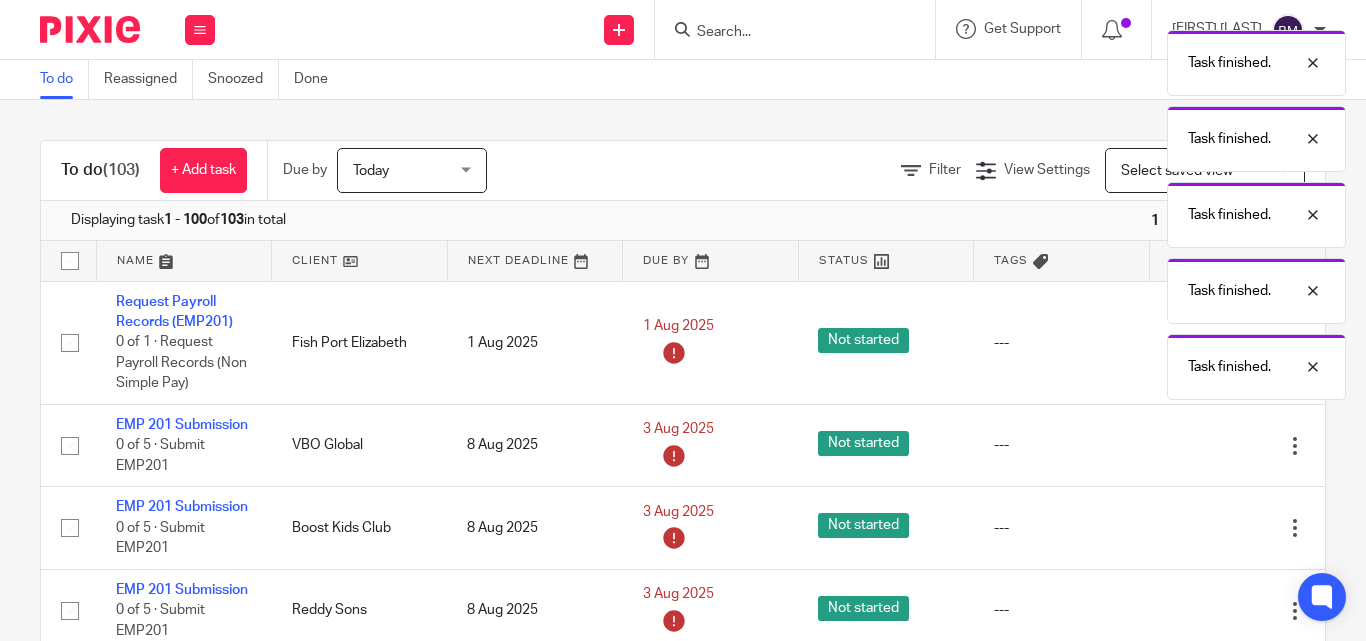 click at bounding box center [1195, 528] 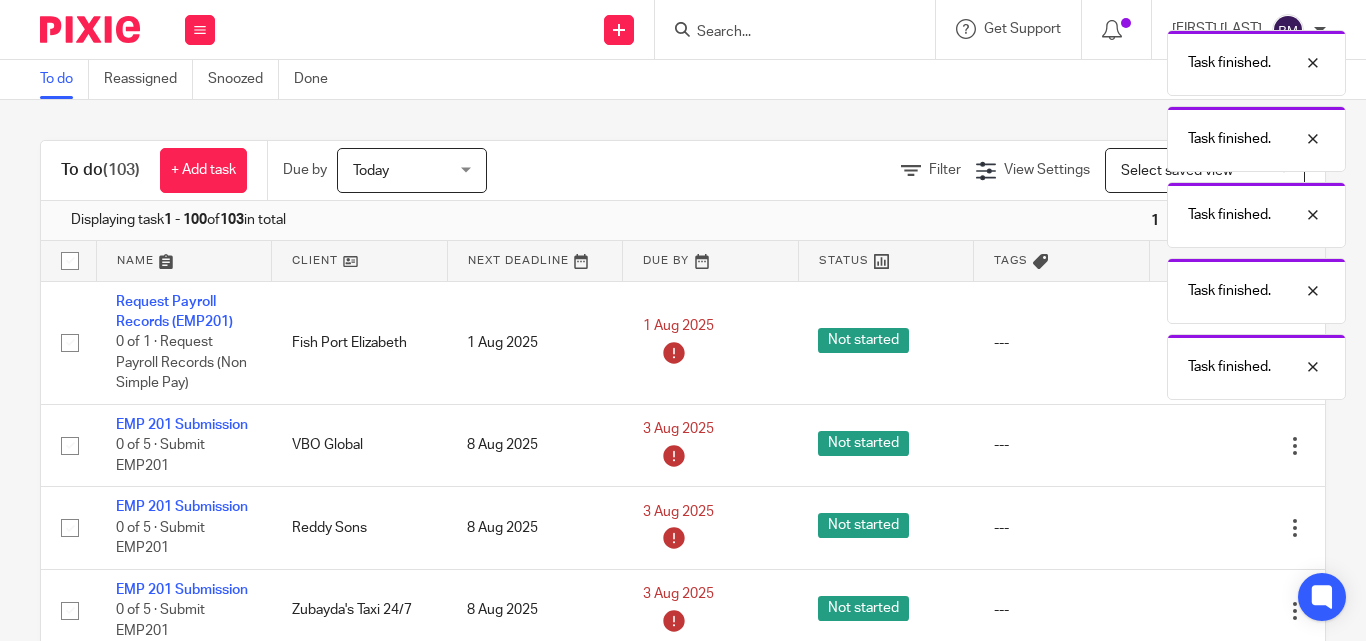 click at bounding box center (1195, 528) 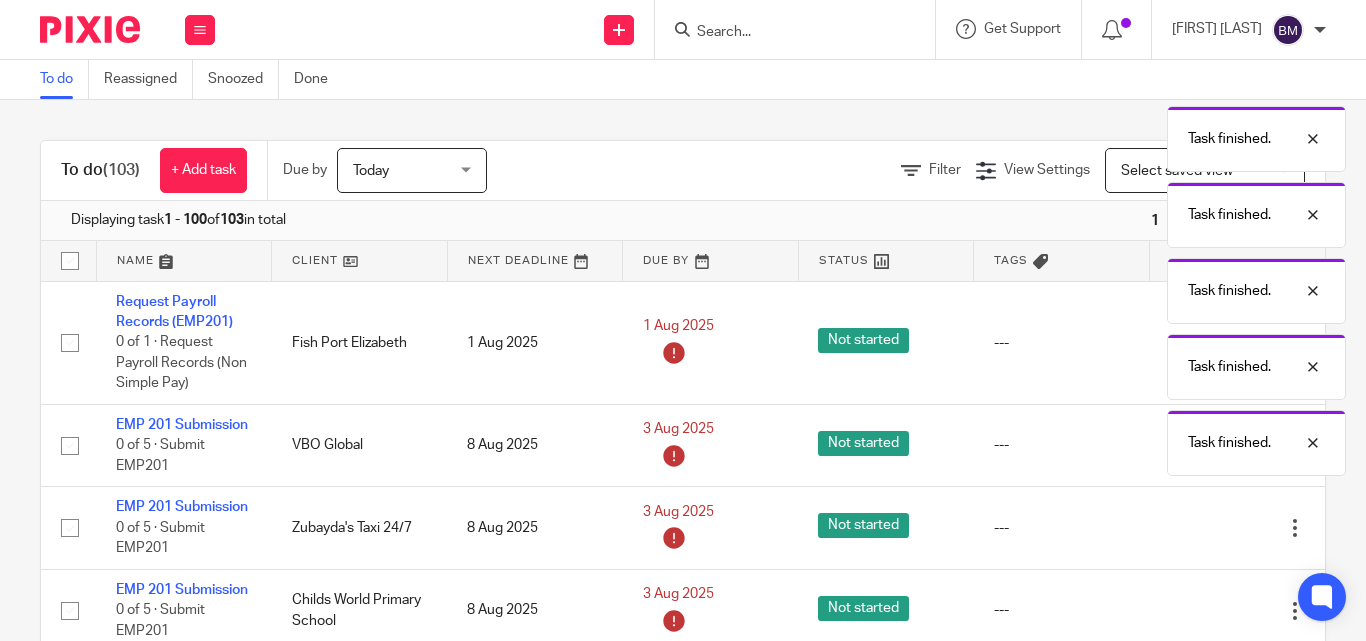 click at bounding box center (1195, 528) 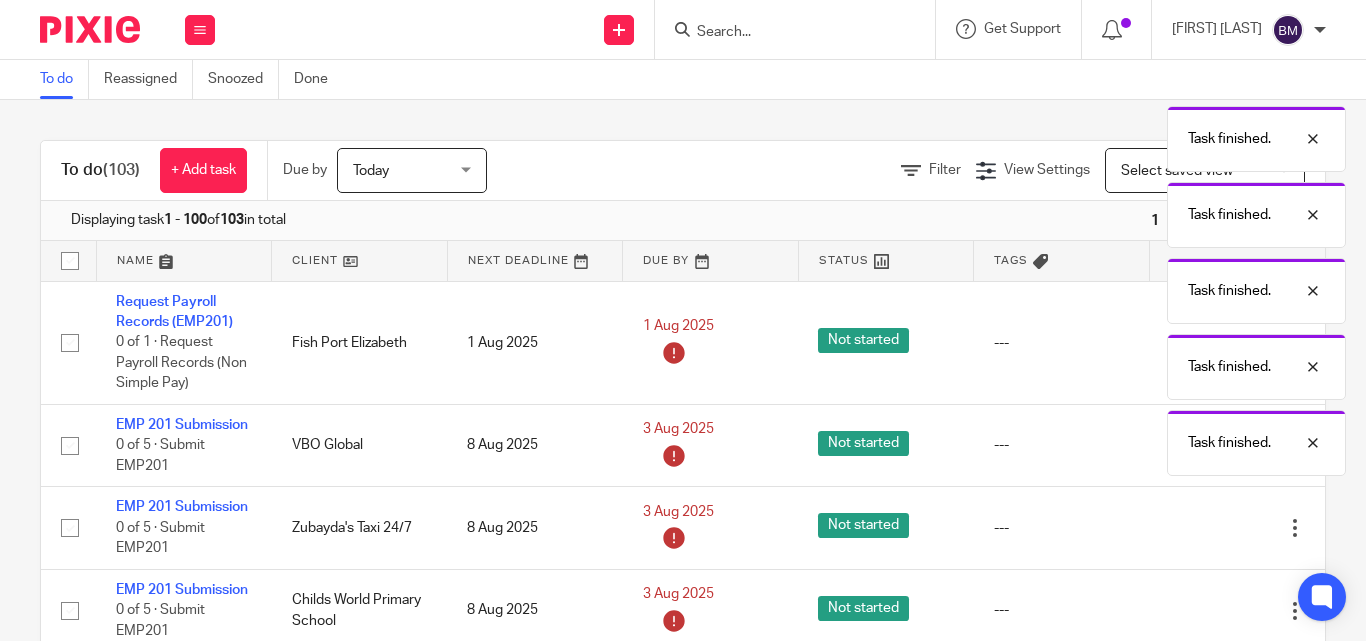 click at bounding box center (1195, 528) 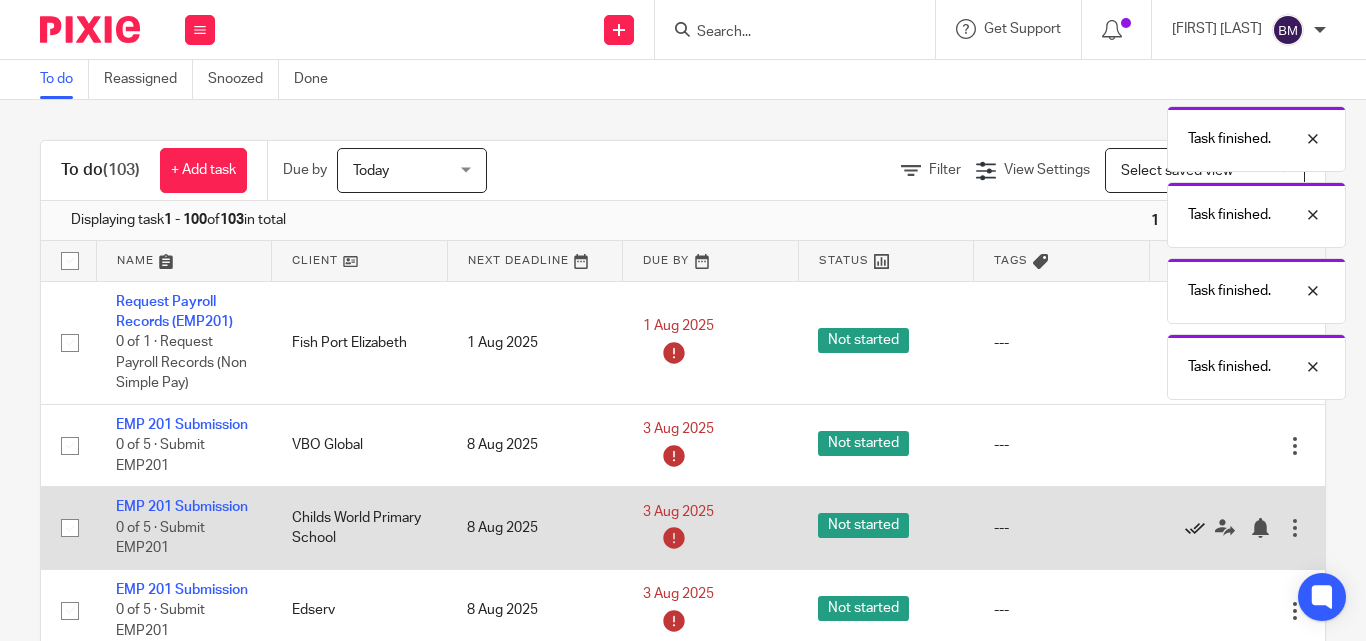 click at bounding box center [1195, 528] 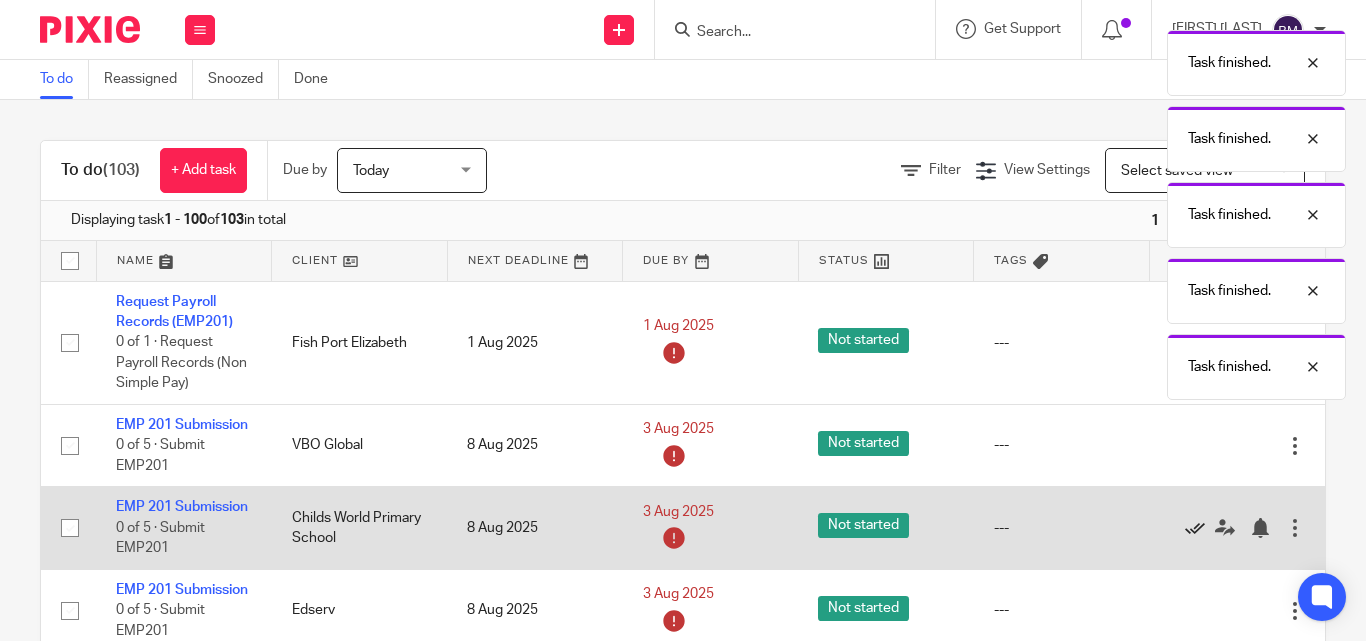 click at bounding box center [1195, 528] 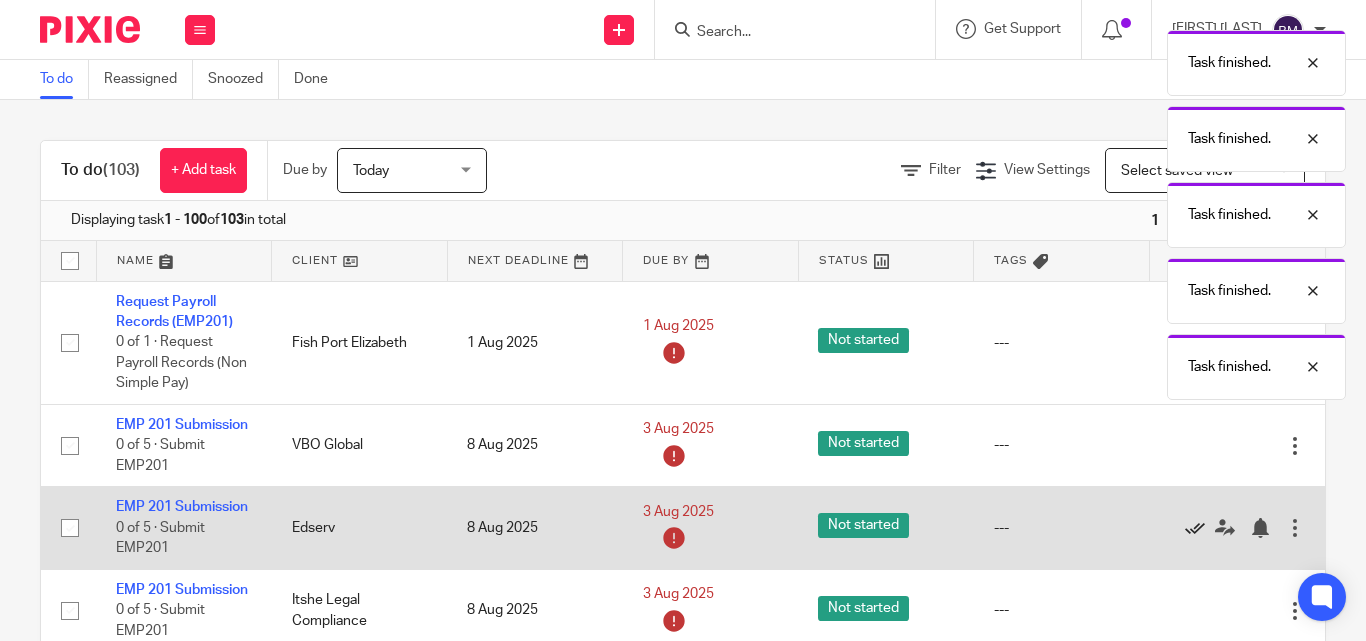click at bounding box center (1195, 528) 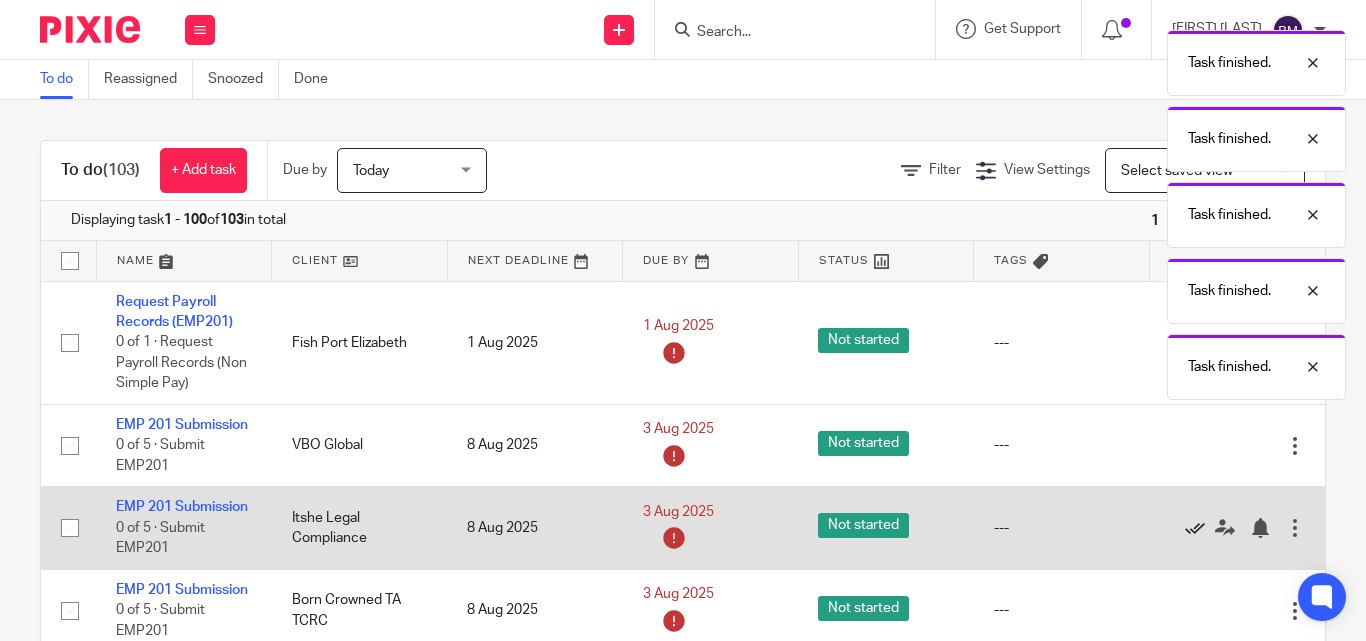 click at bounding box center (1195, 528) 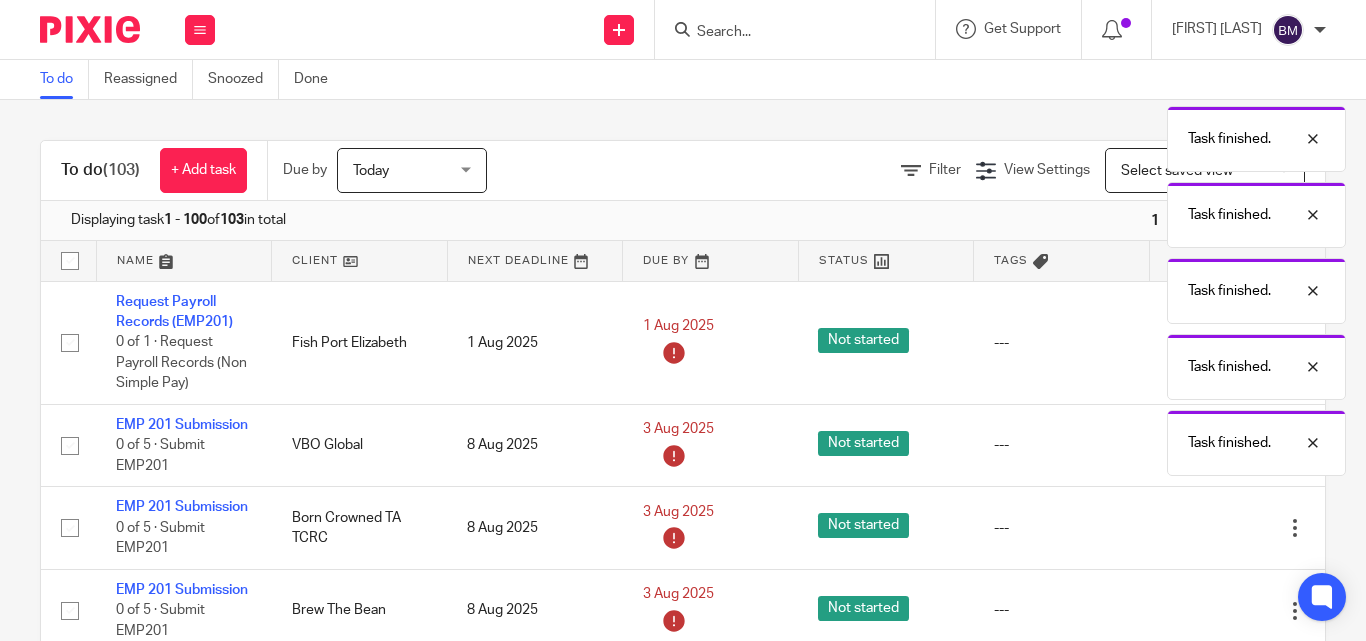 click at bounding box center (1195, 528) 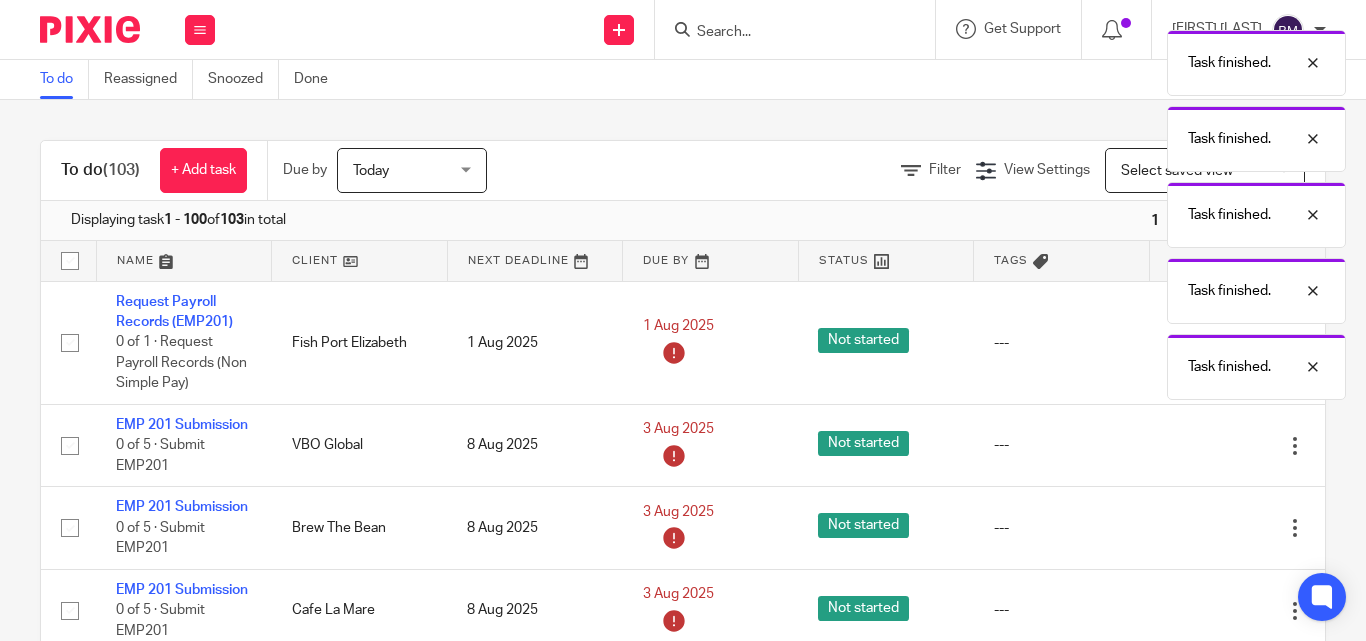 click at bounding box center (1195, 528) 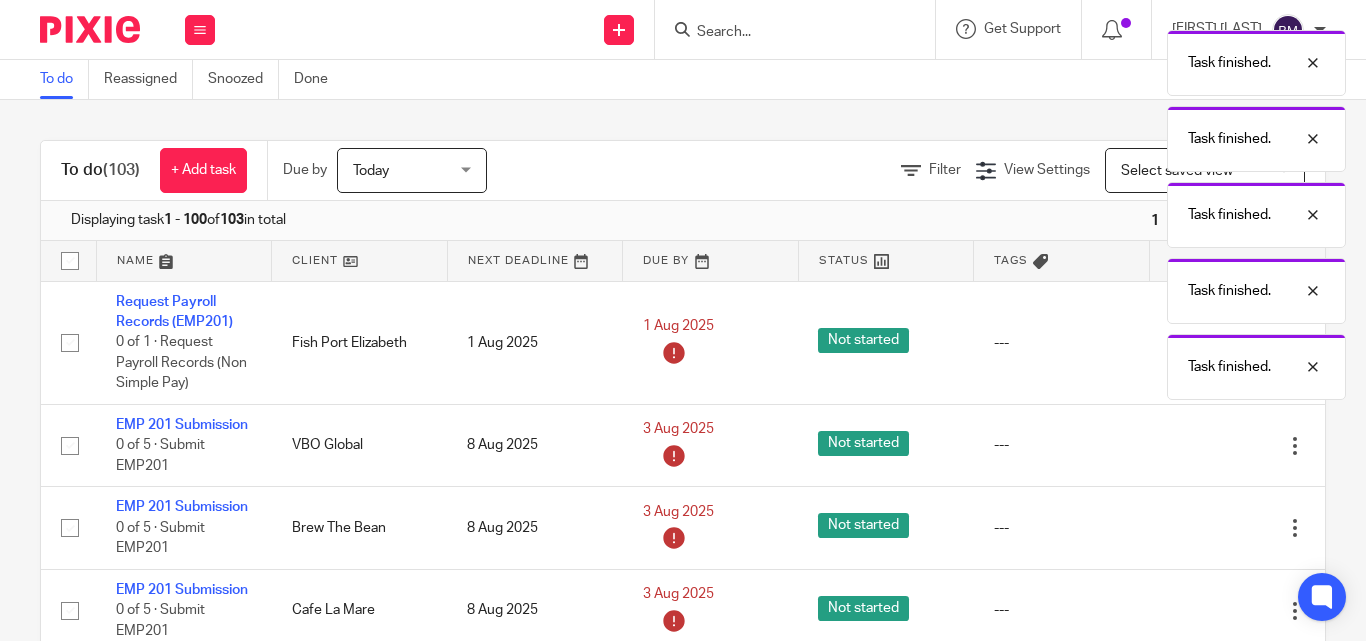 click at bounding box center (1195, 528) 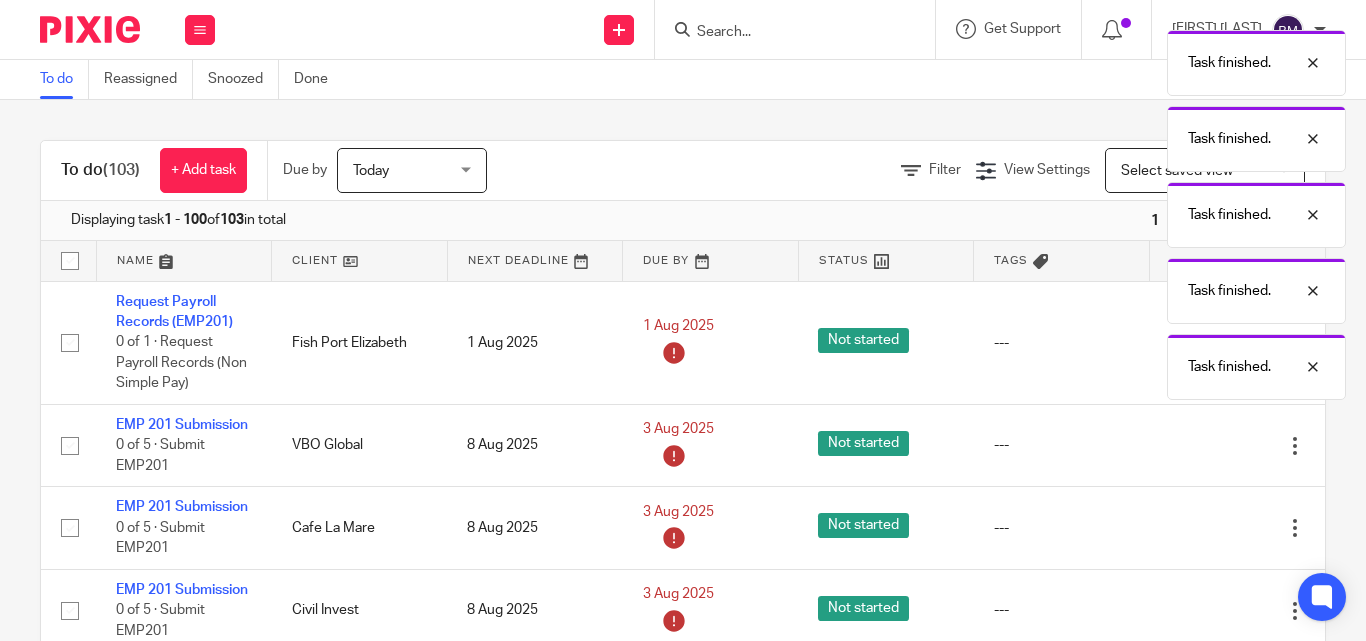 click at bounding box center [1195, 528] 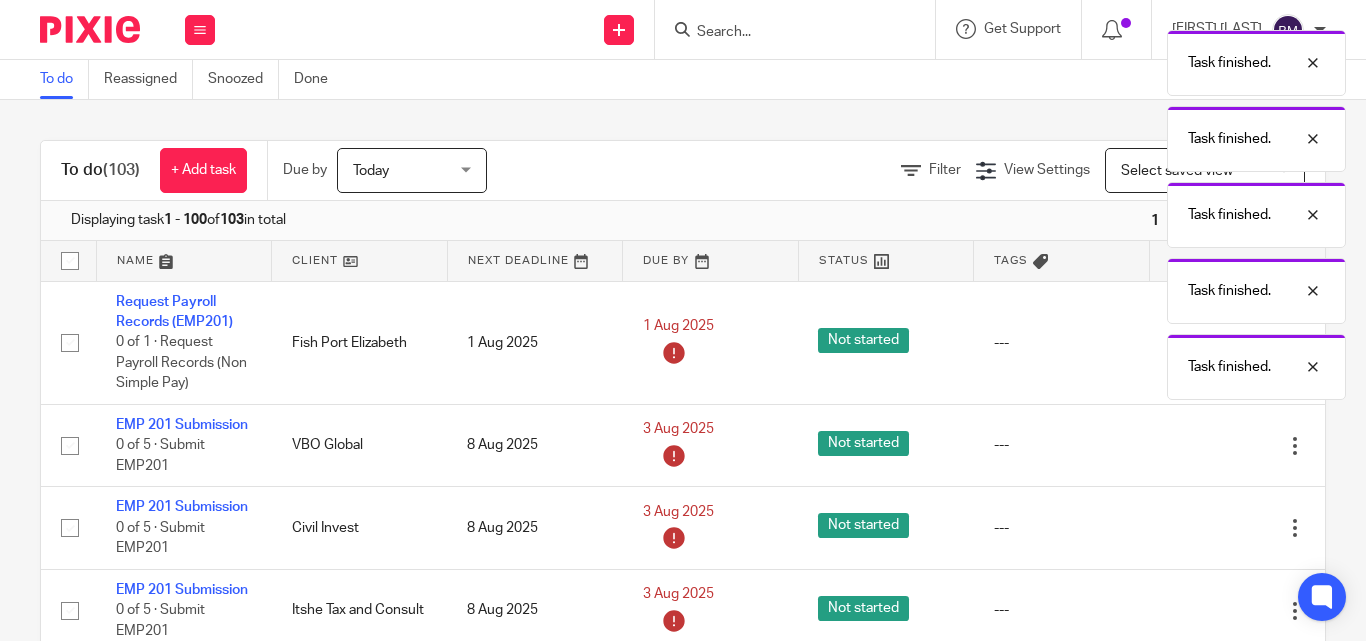 click on "Edit task
Delete" at bounding box center [1237, 528] 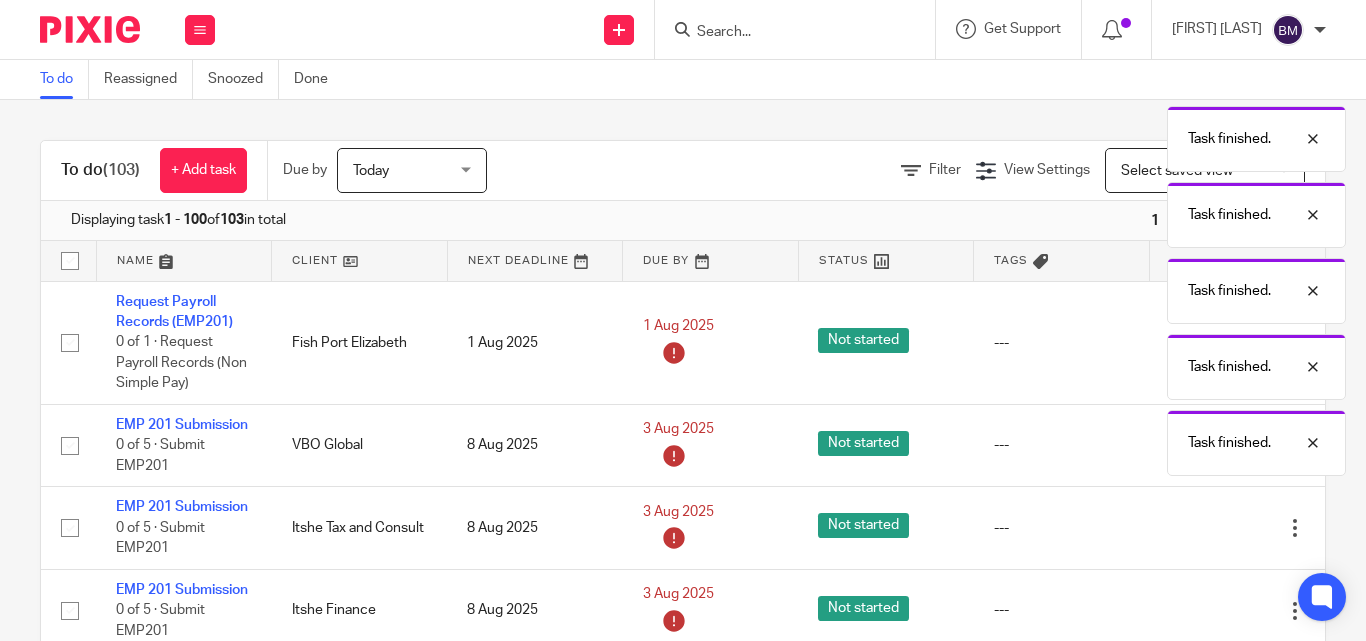 click at bounding box center (1195, 528) 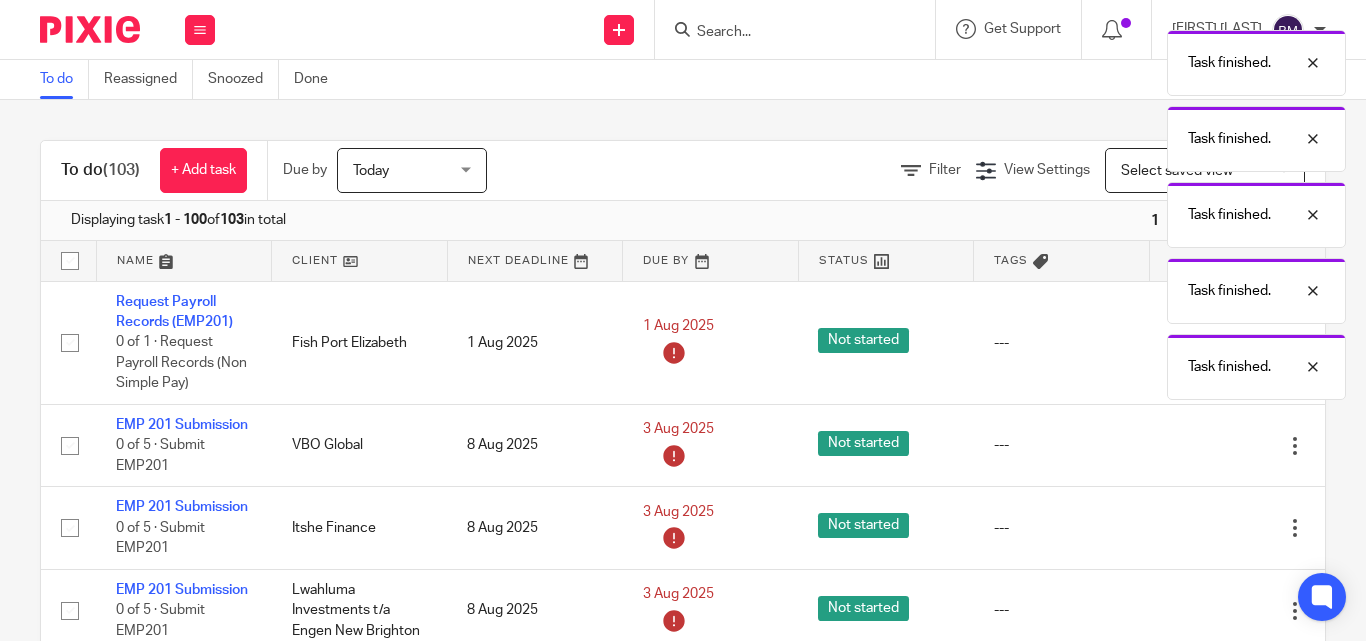 click at bounding box center (1195, 528) 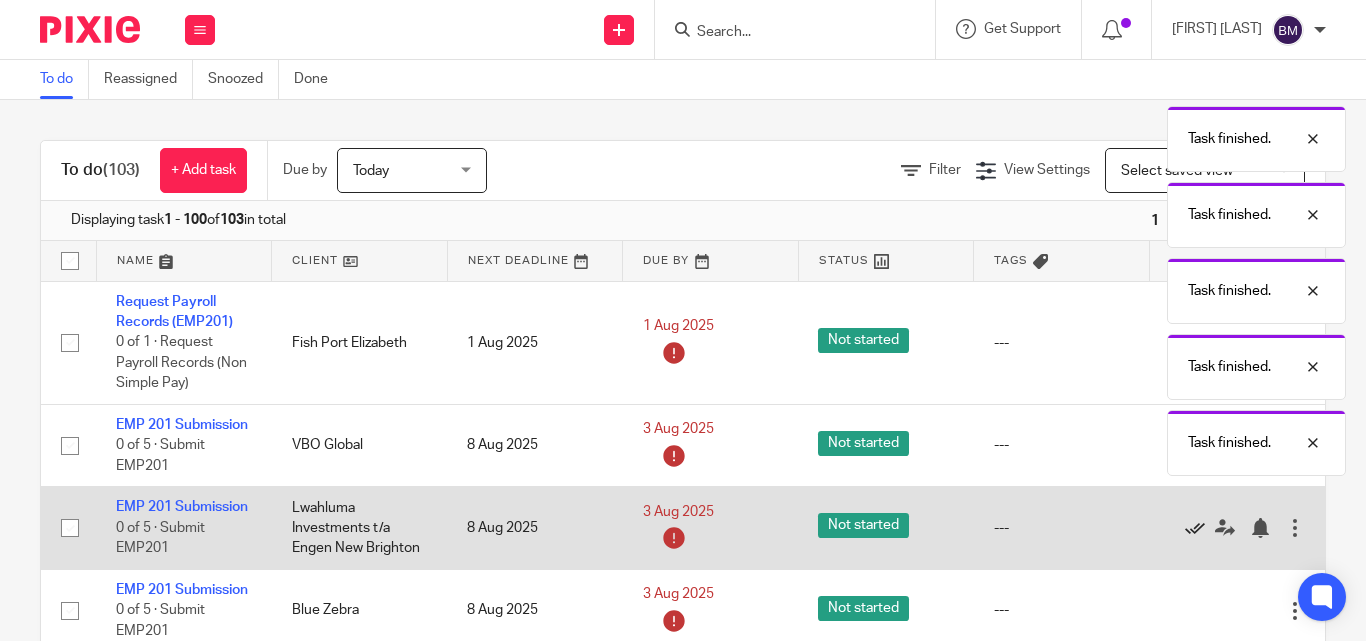click on "Edit task
Delete" at bounding box center [1237, 528] 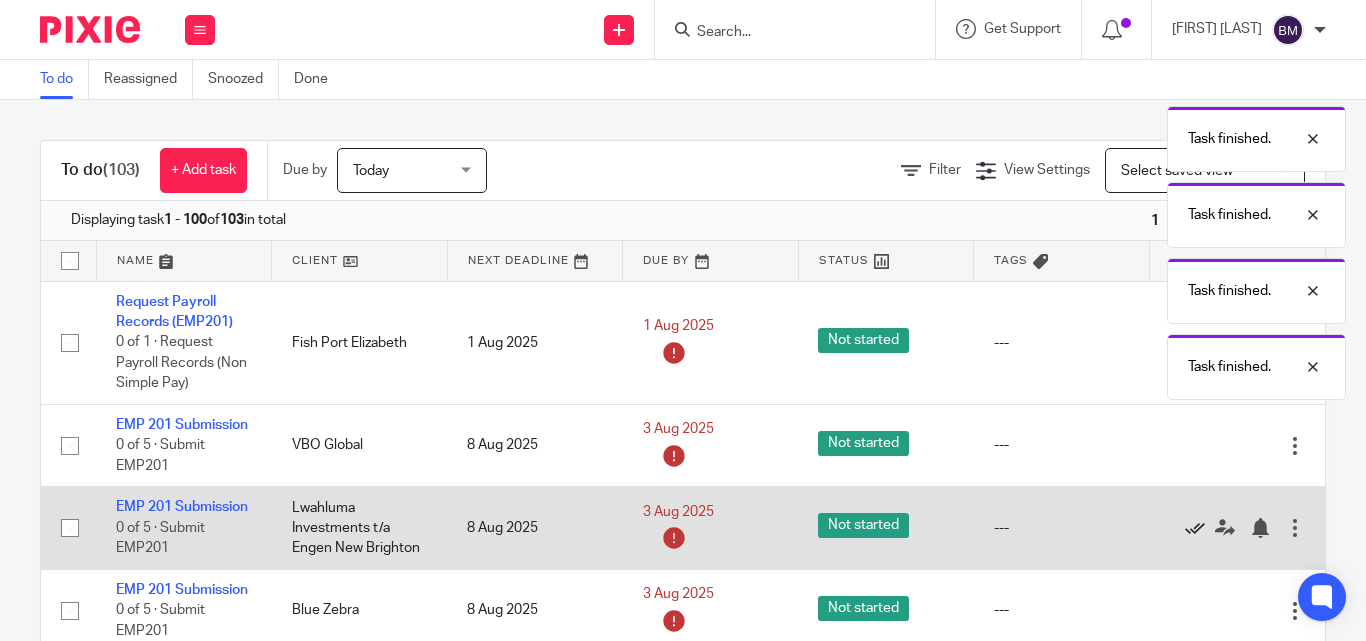 click at bounding box center (1195, 528) 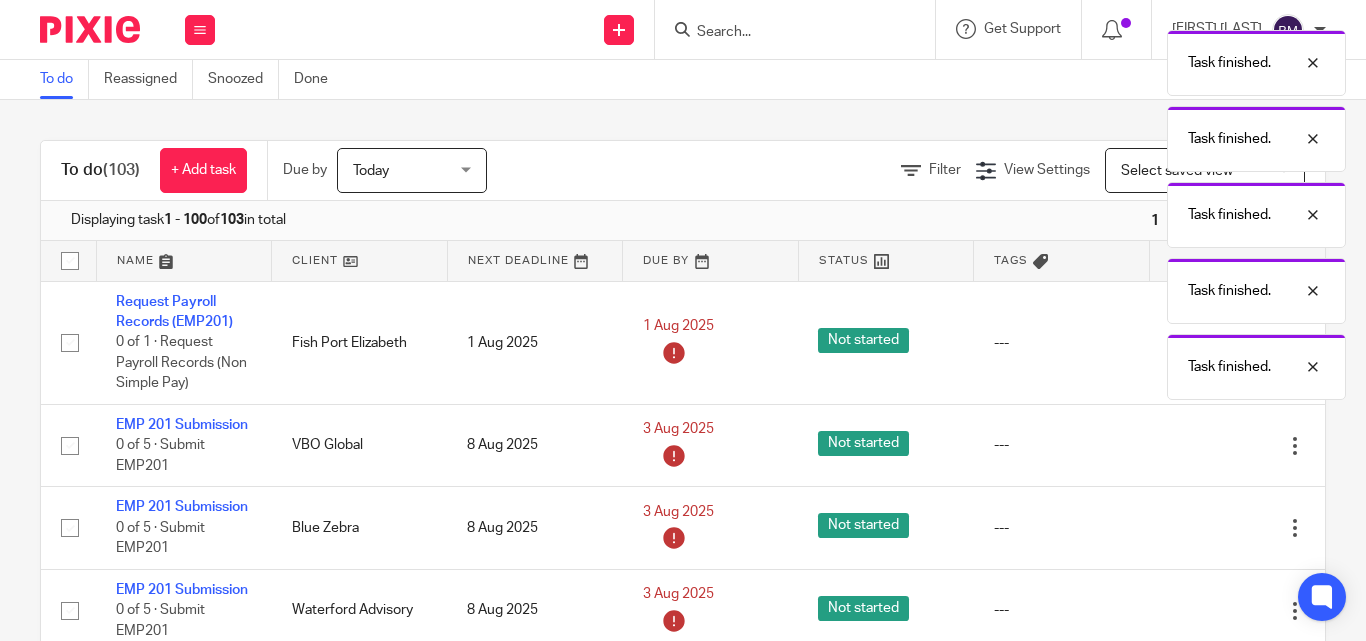 click at bounding box center [1195, 528] 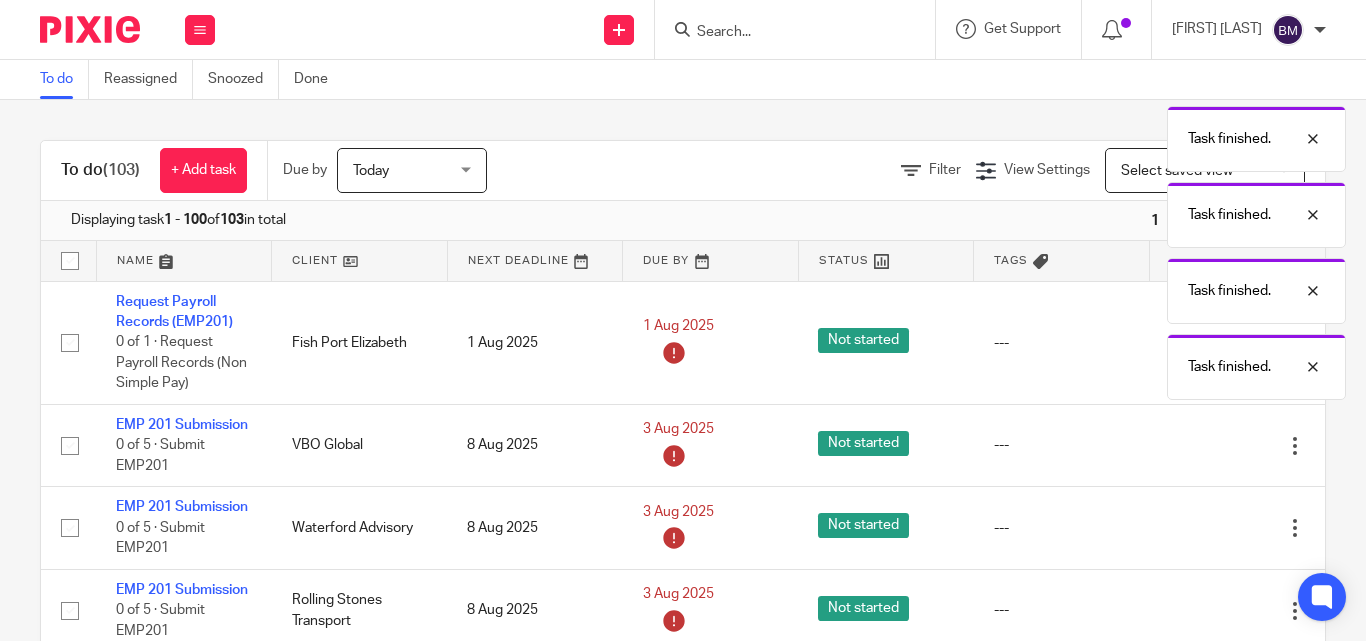 click at bounding box center (1195, 528) 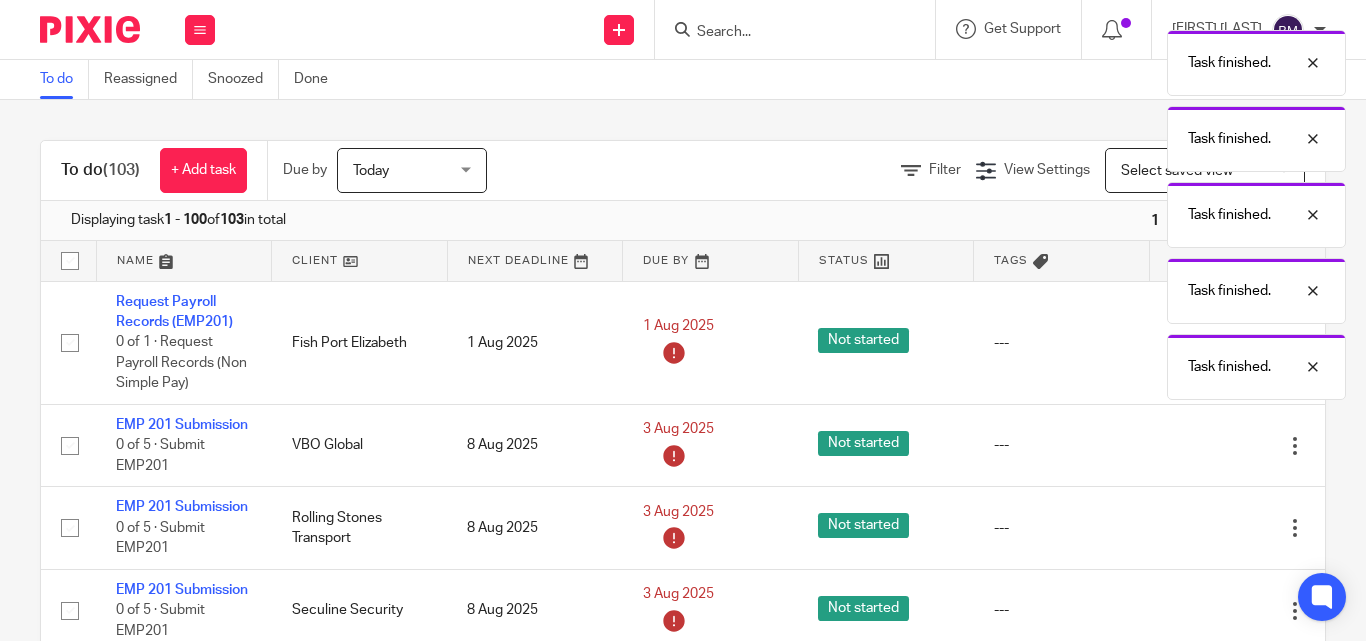 click at bounding box center (1195, 528) 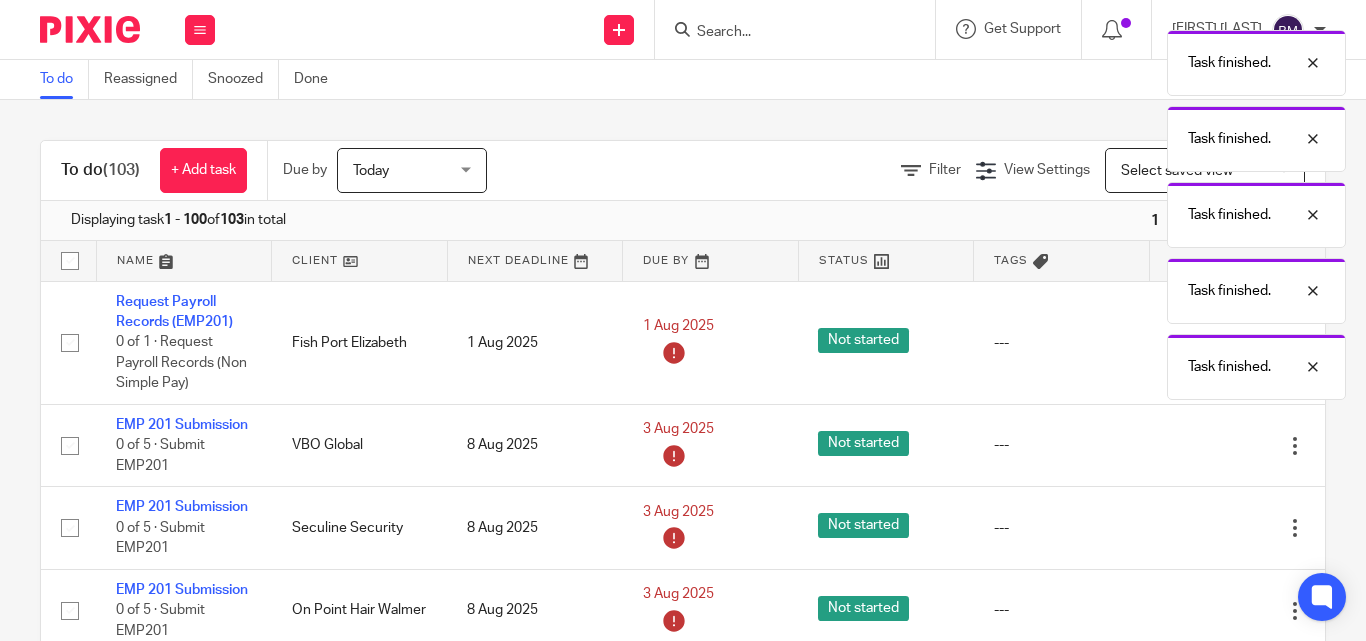 click at bounding box center [1195, 528] 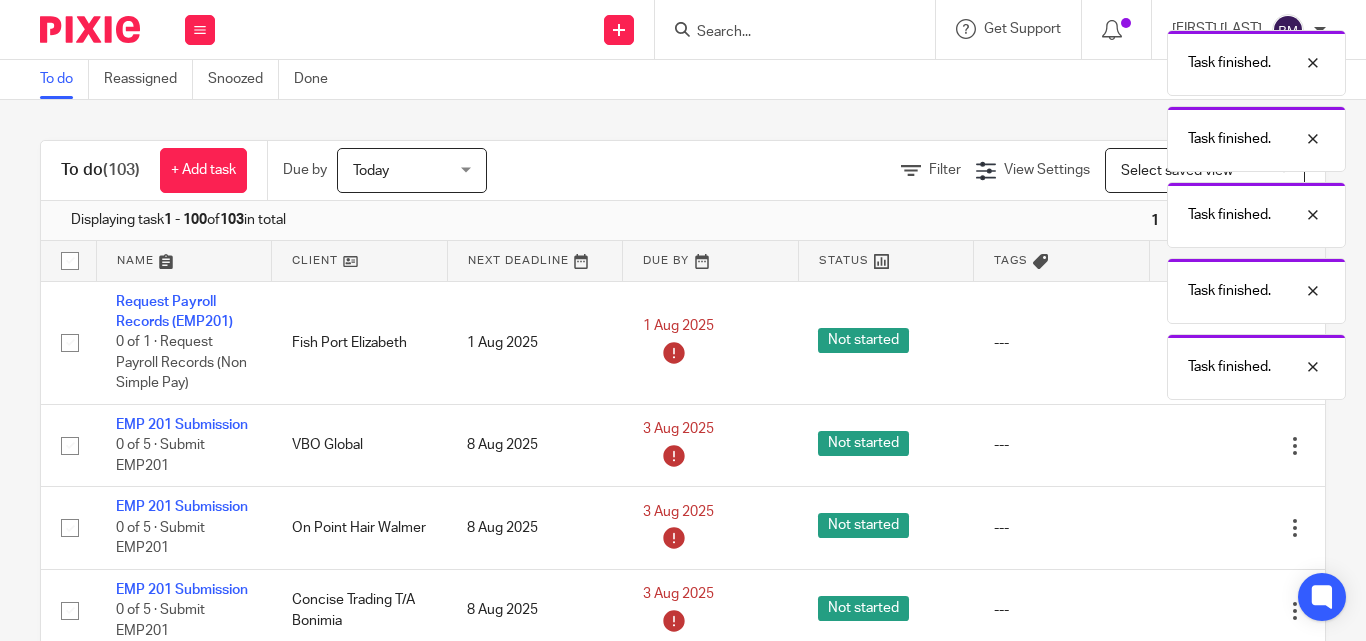 click at bounding box center [1195, 528] 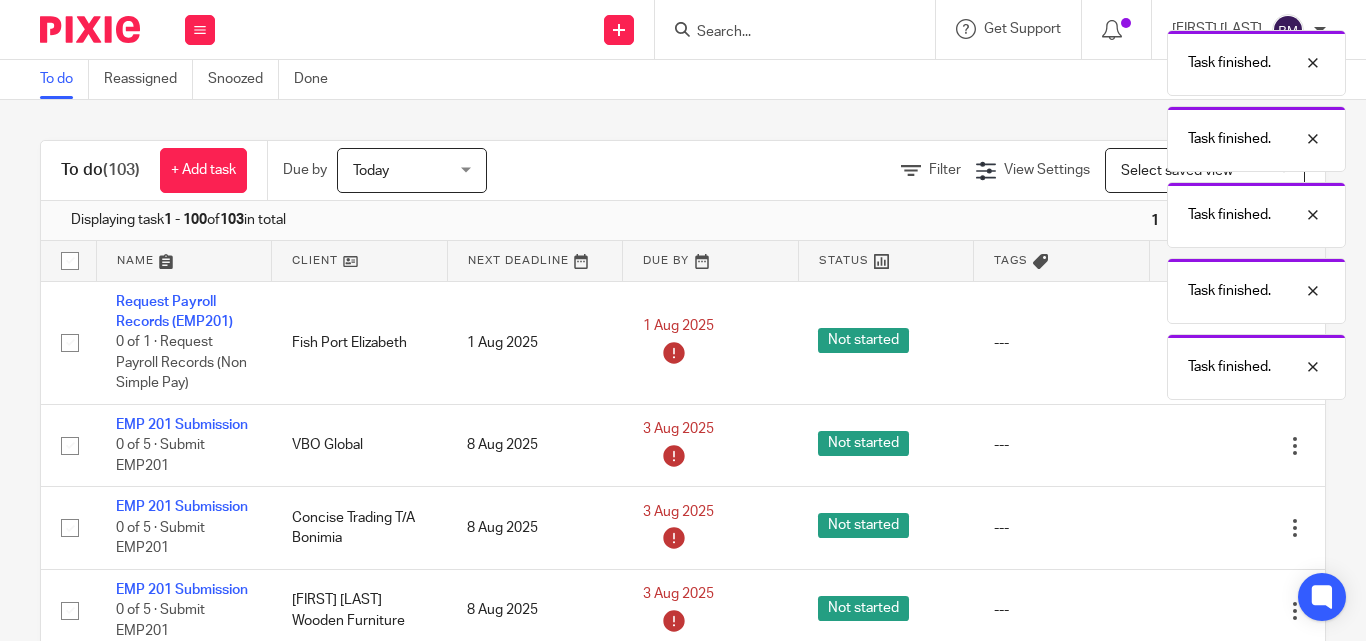 click at bounding box center [1195, 528] 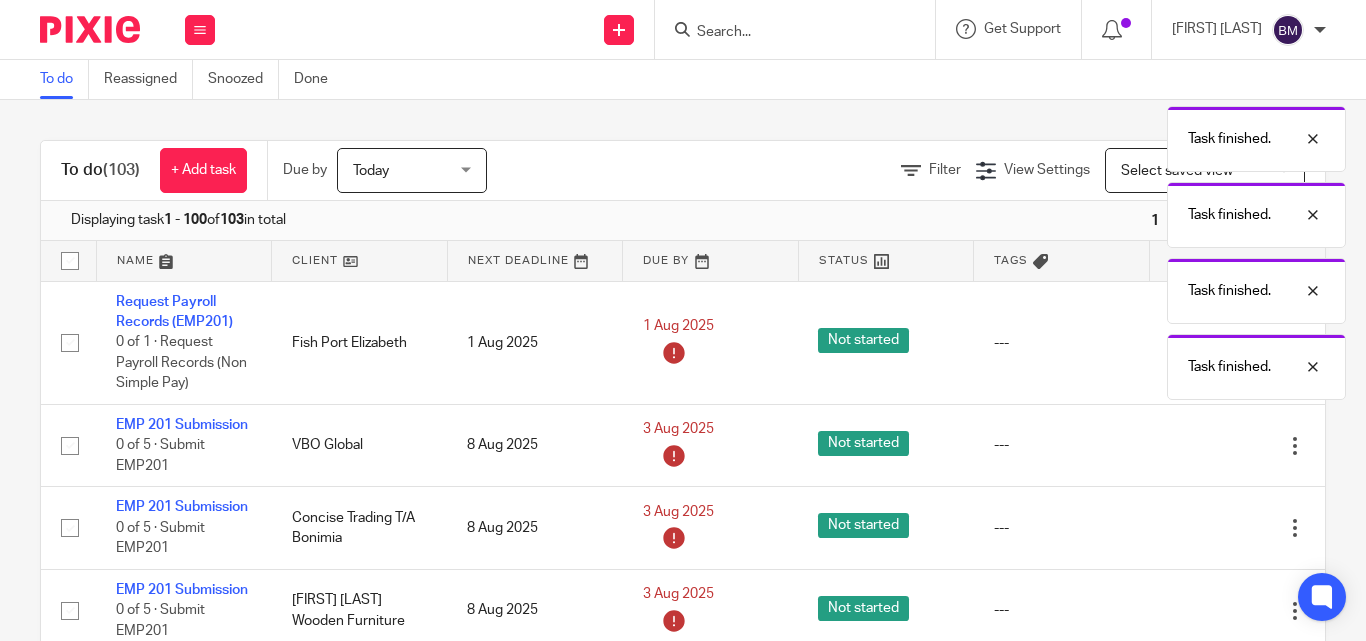 click at bounding box center (1195, 528) 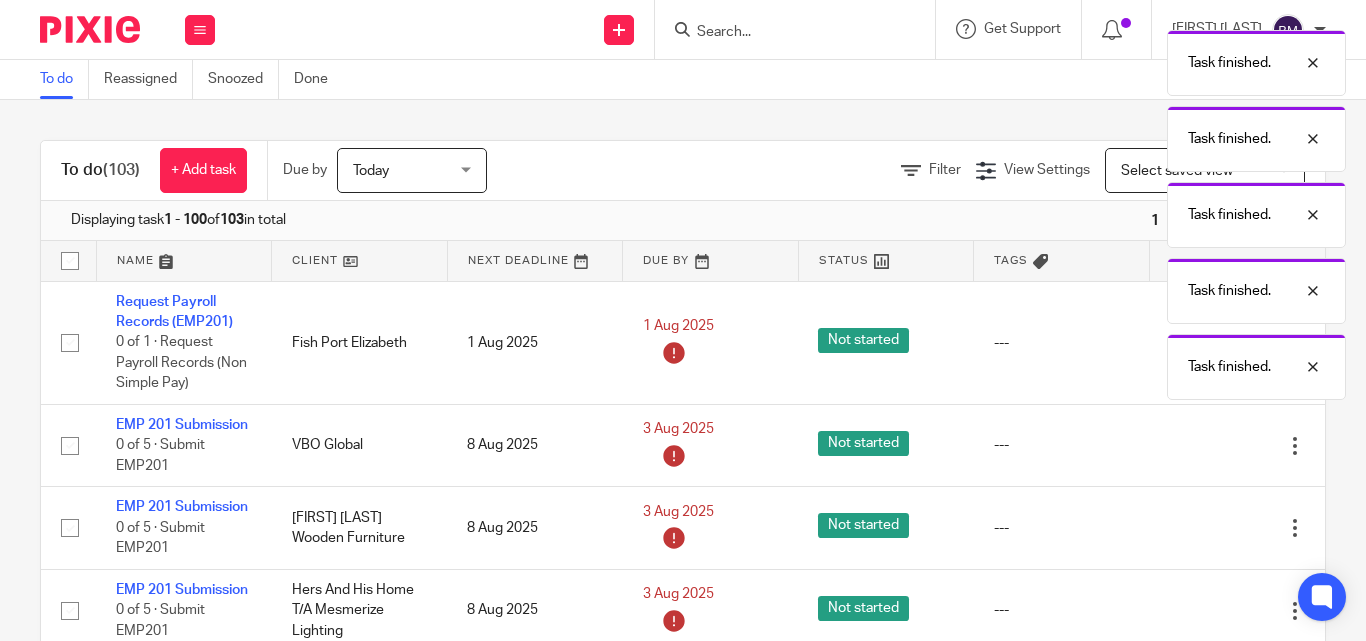 click at bounding box center [1195, 528] 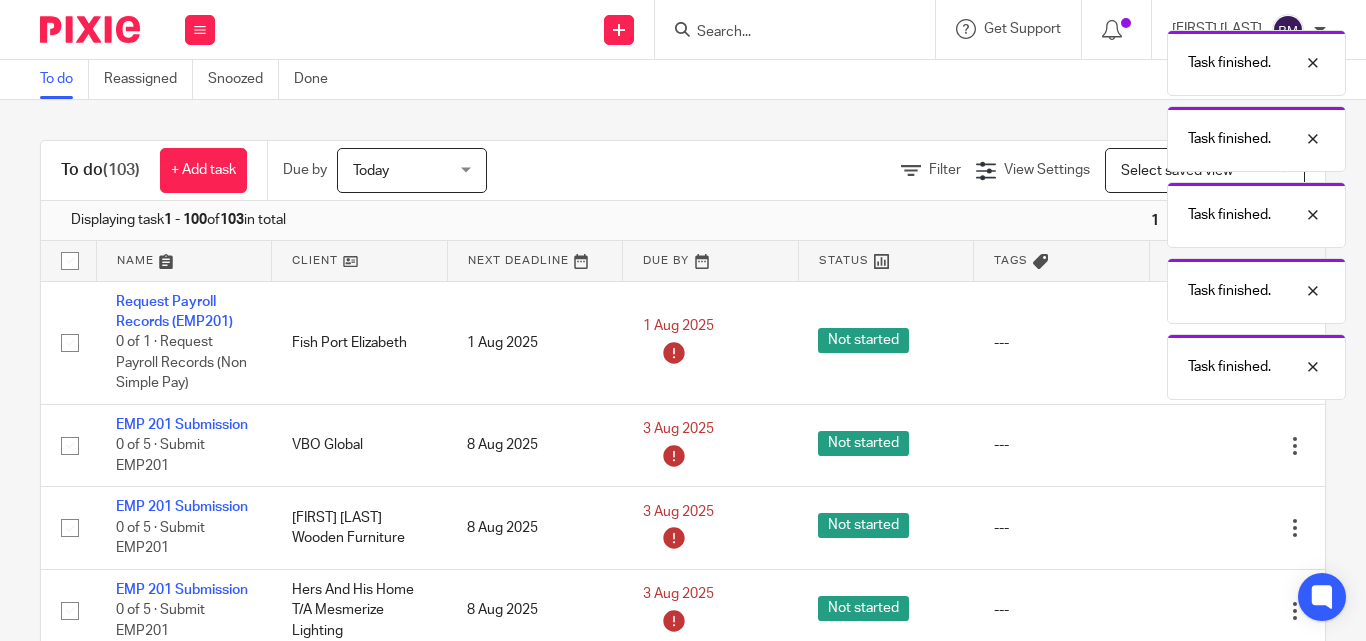 click at bounding box center (1195, 528) 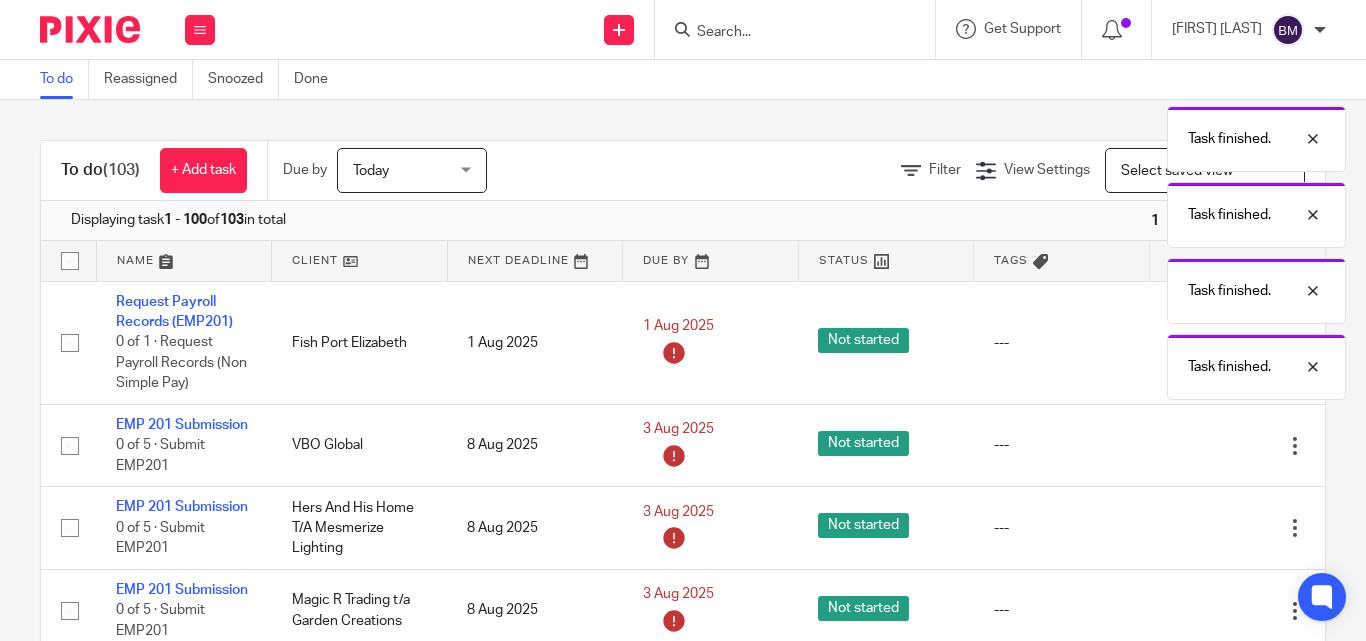 click at bounding box center [1195, 528] 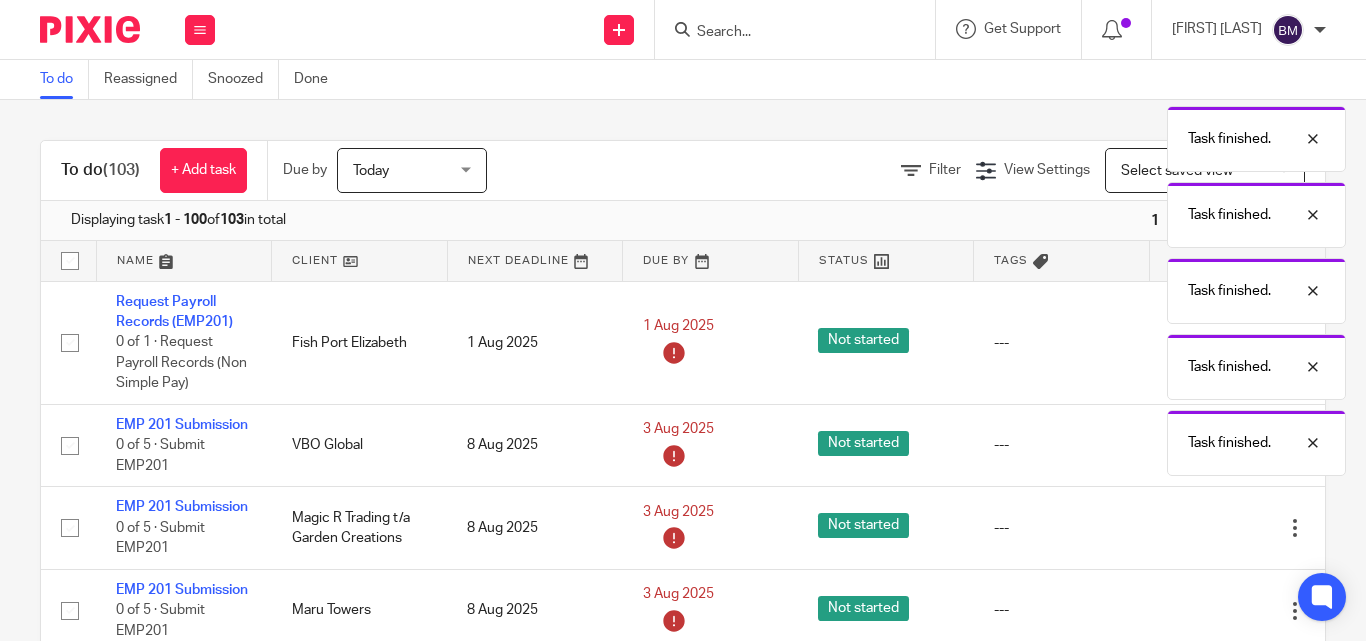 click at bounding box center (1195, 528) 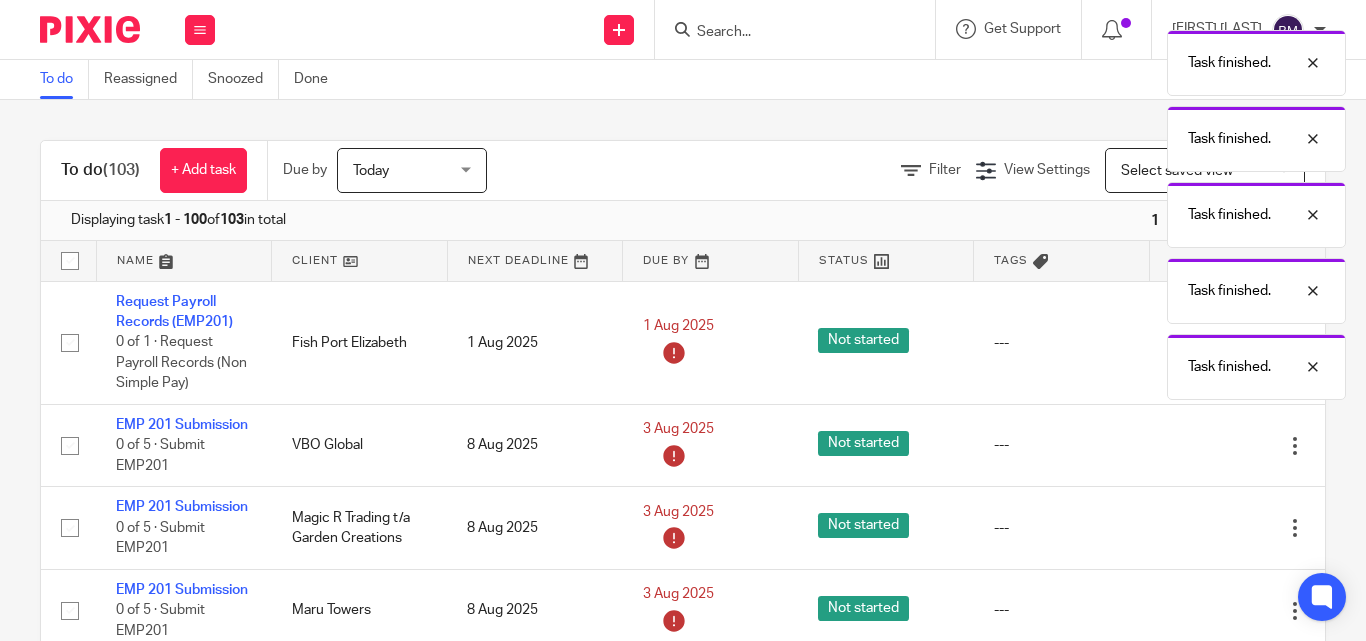 click at bounding box center [1195, 528] 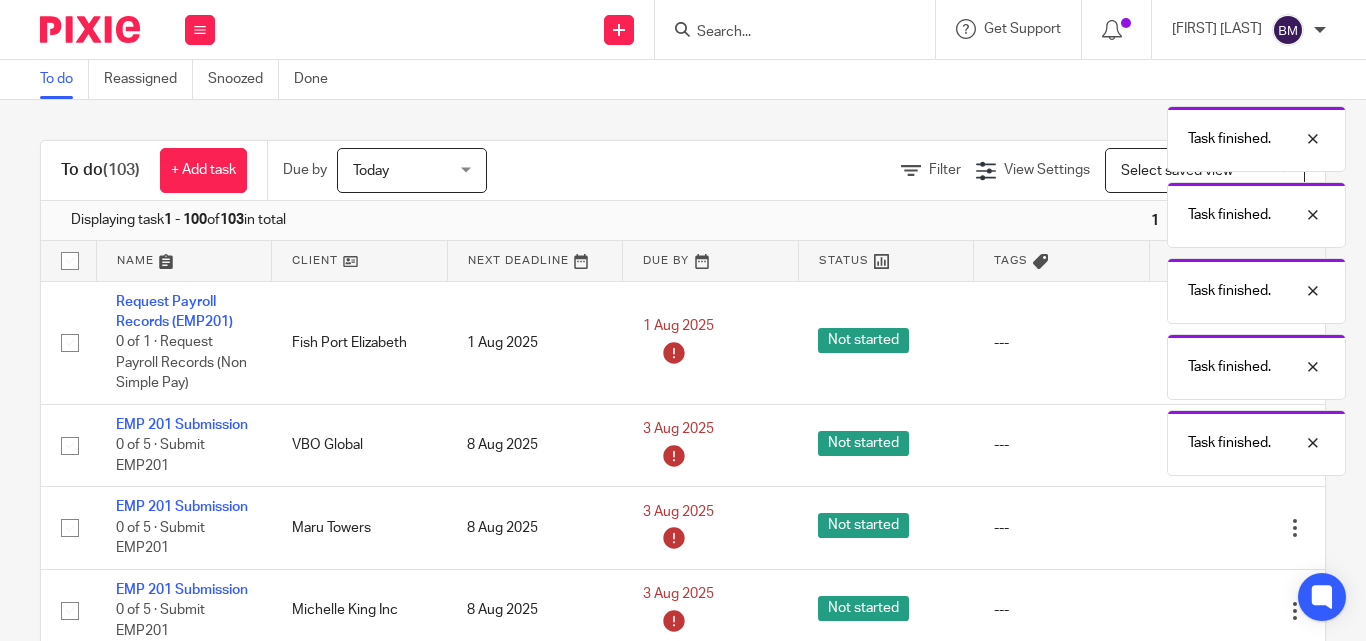 click at bounding box center (1195, 528) 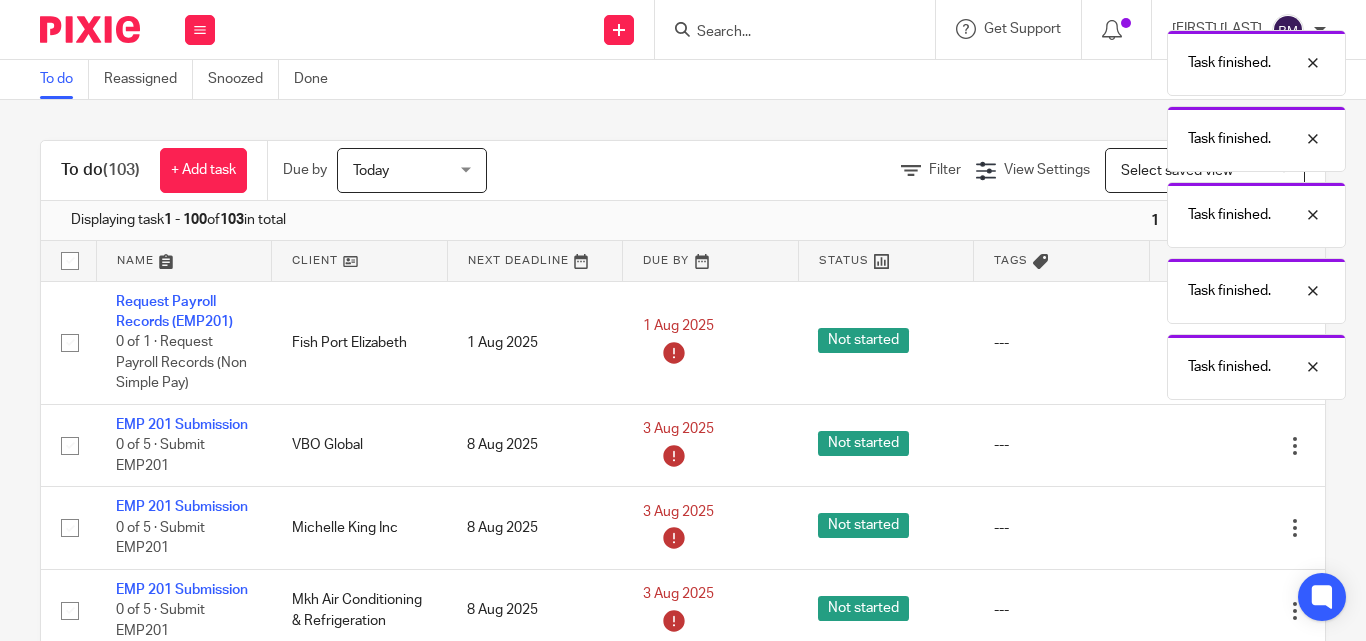 click at bounding box center [1195, 528] 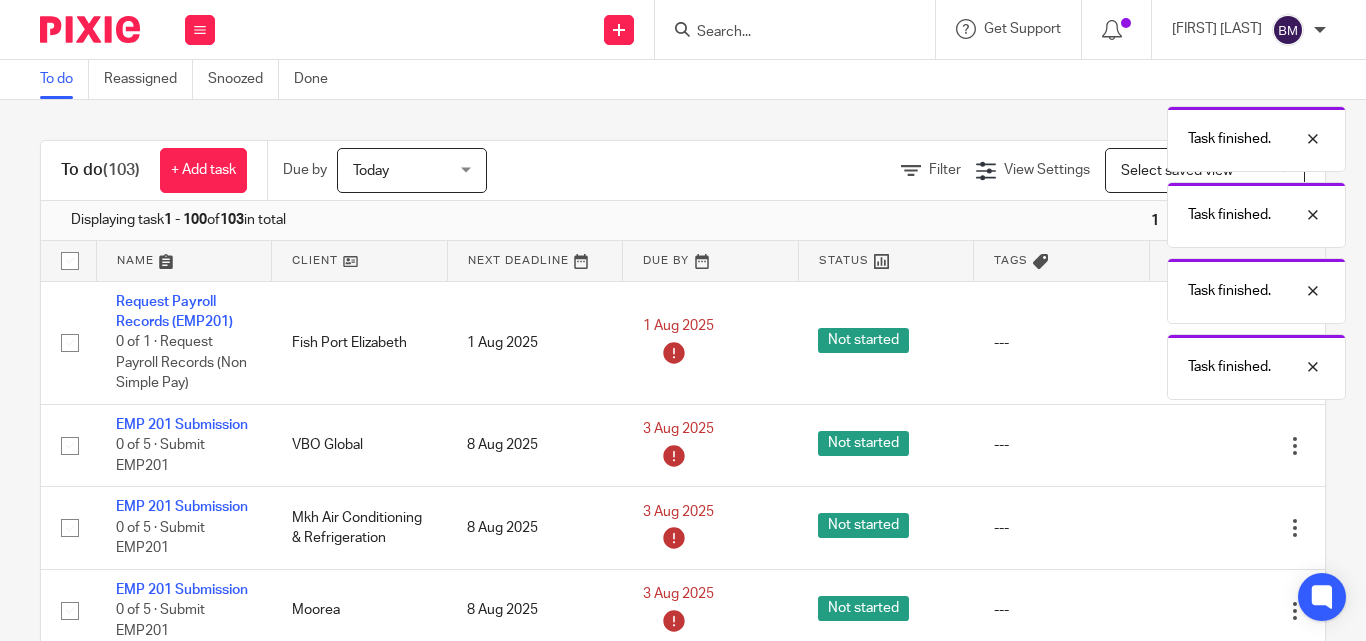 click at bounding box center [1195, 528] 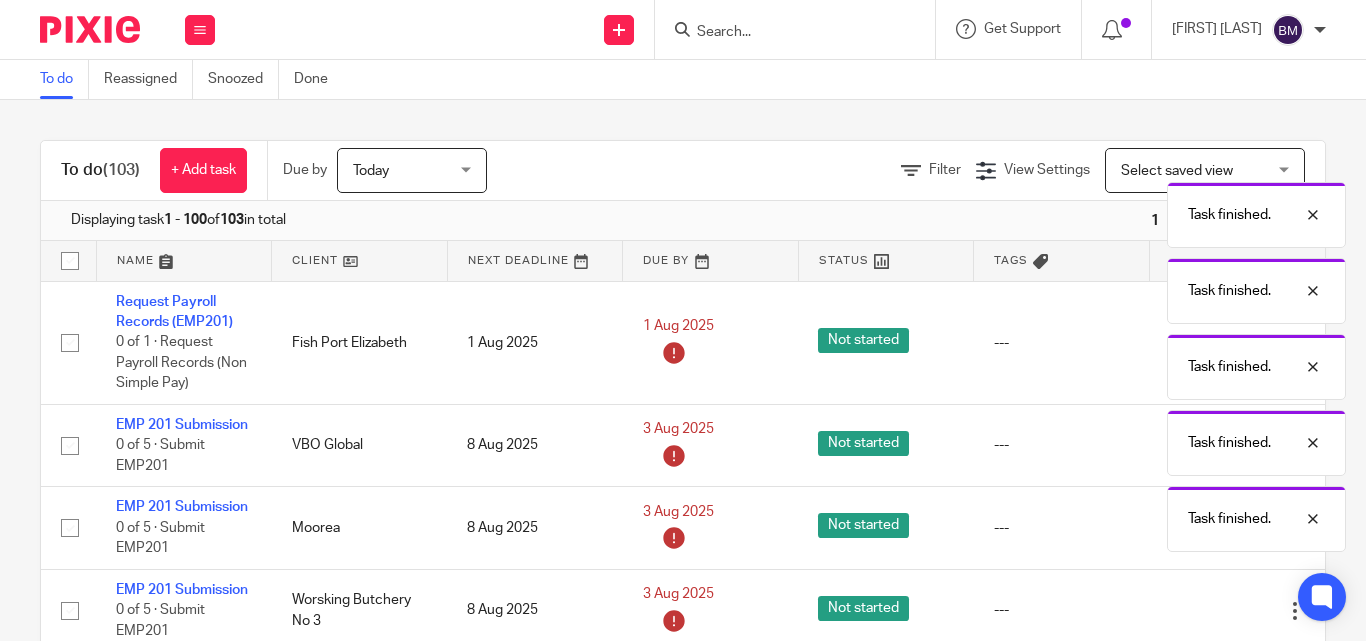 click at bounding box center (1195, 528) 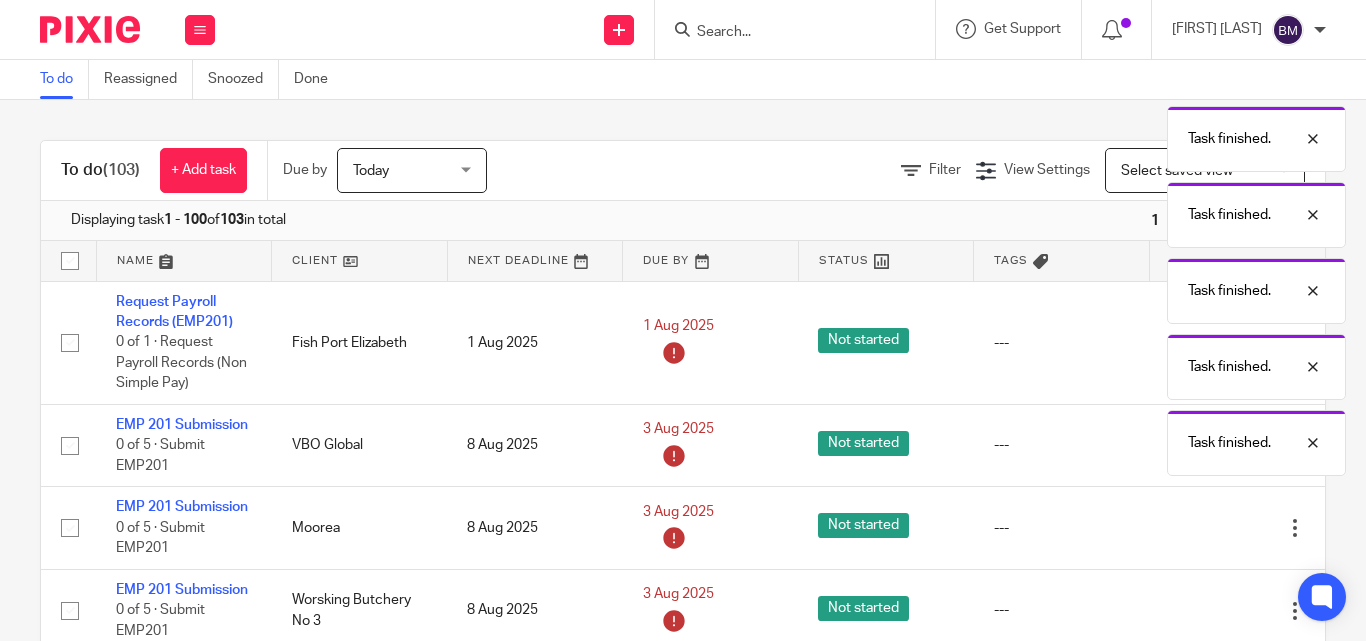 click at bounding box center (1195, 528) 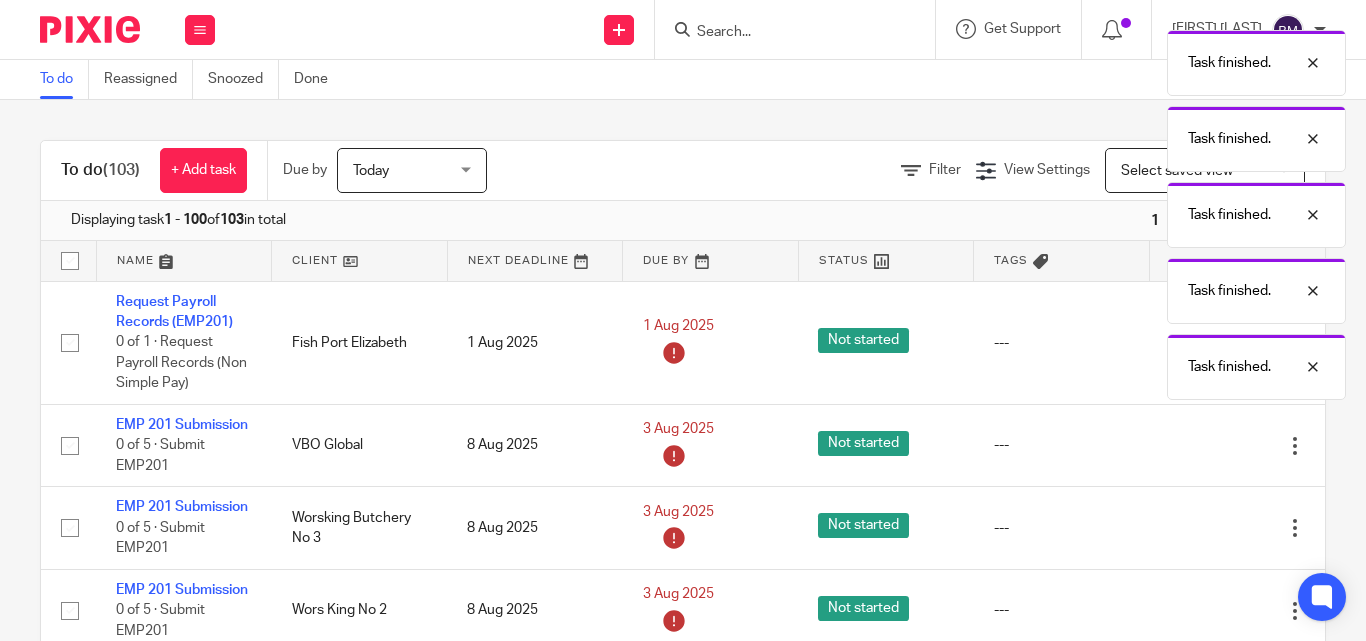 click at bounding box center [1195, 528] 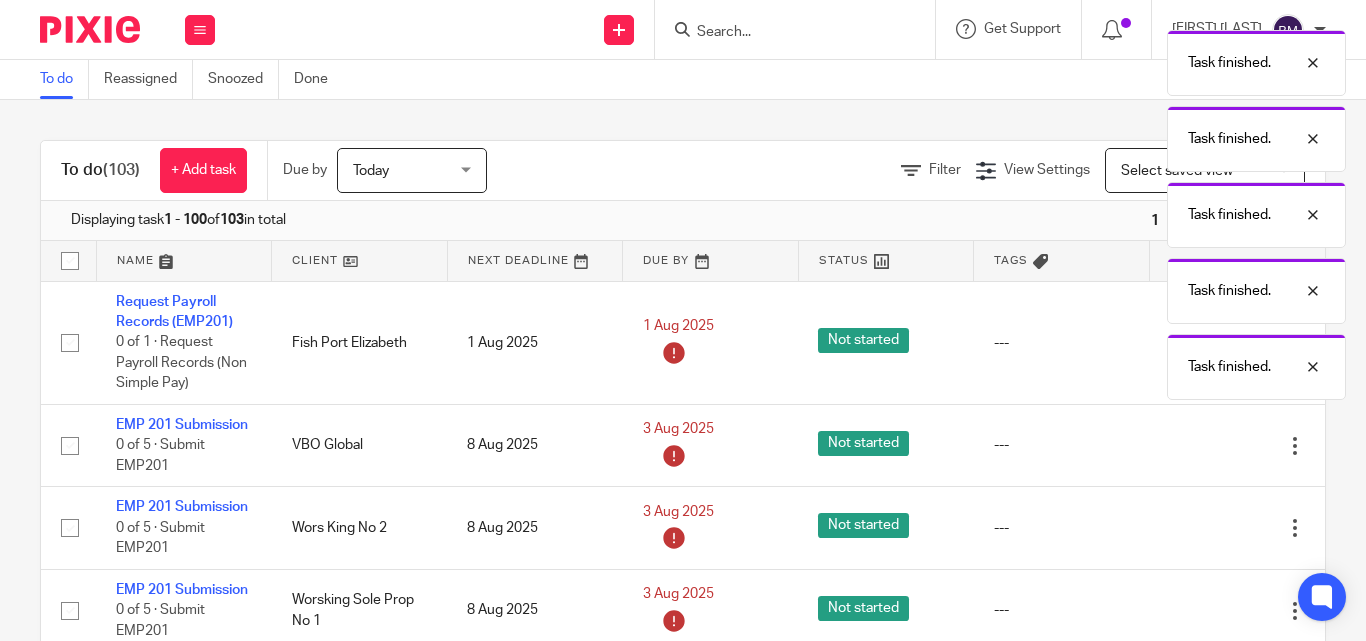click on "Edit task
Delete" at bounding box center [1237, 528] 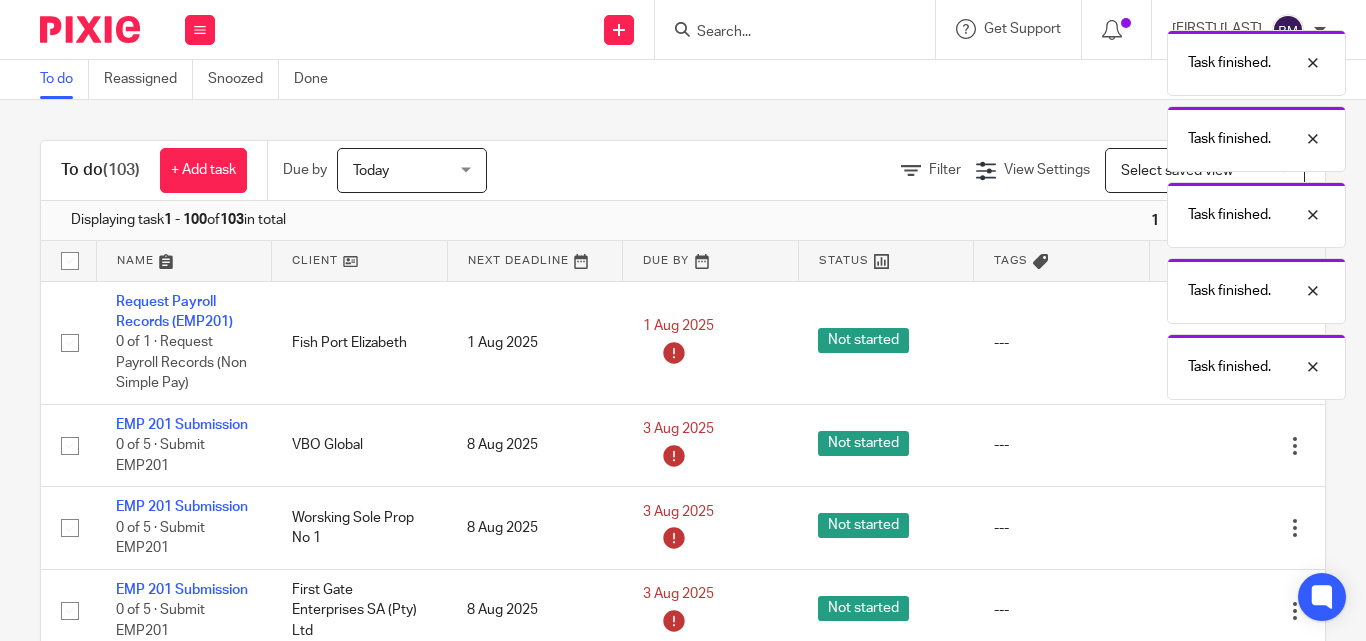 click at bounding box center [1195, 528] 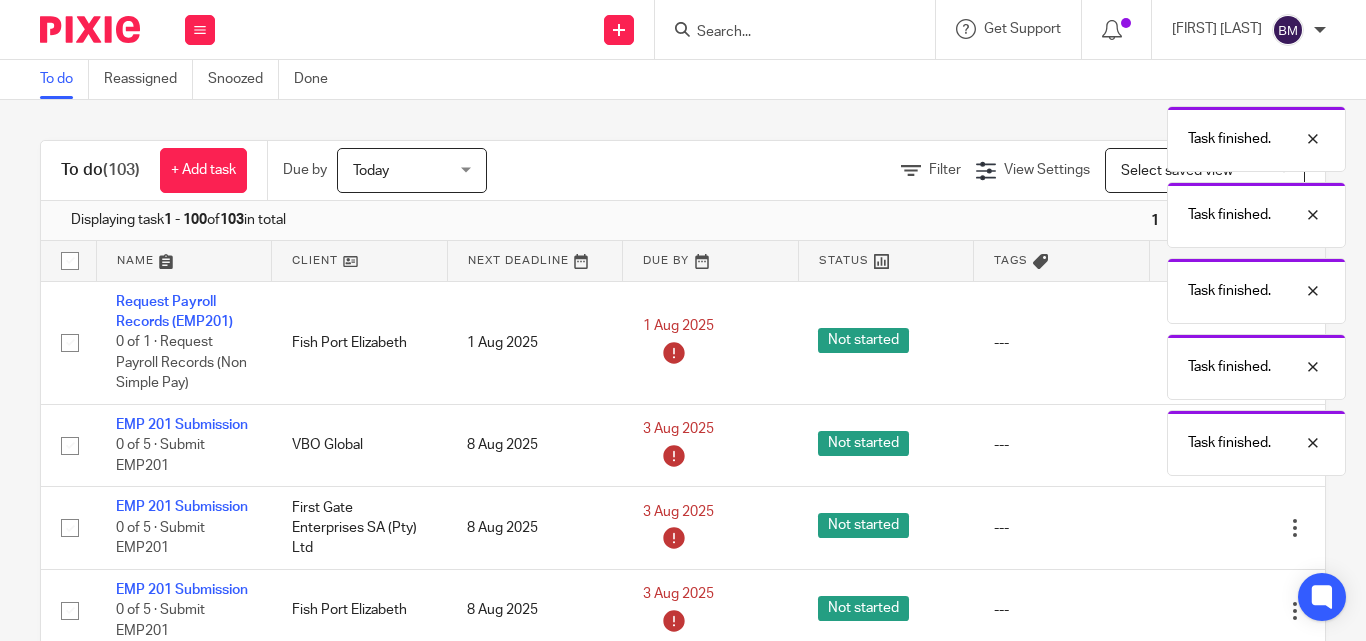 click at bounding box center (1195, 528) 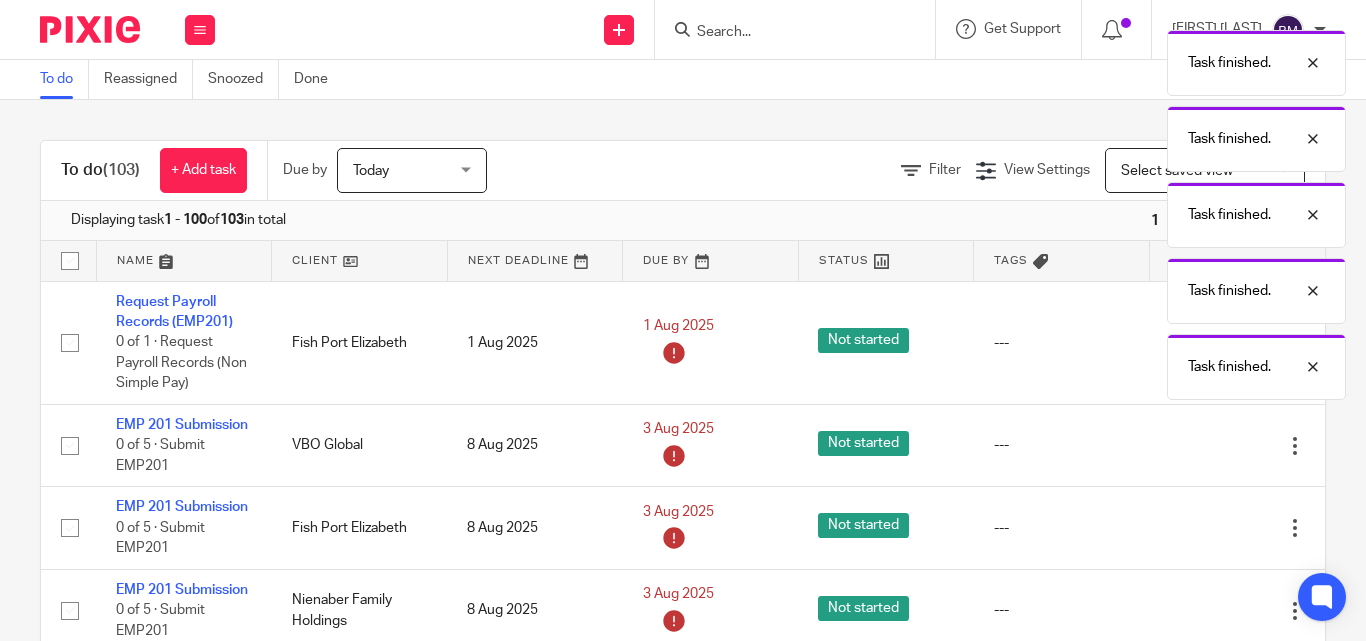 click at bounding box center [1195, 528] 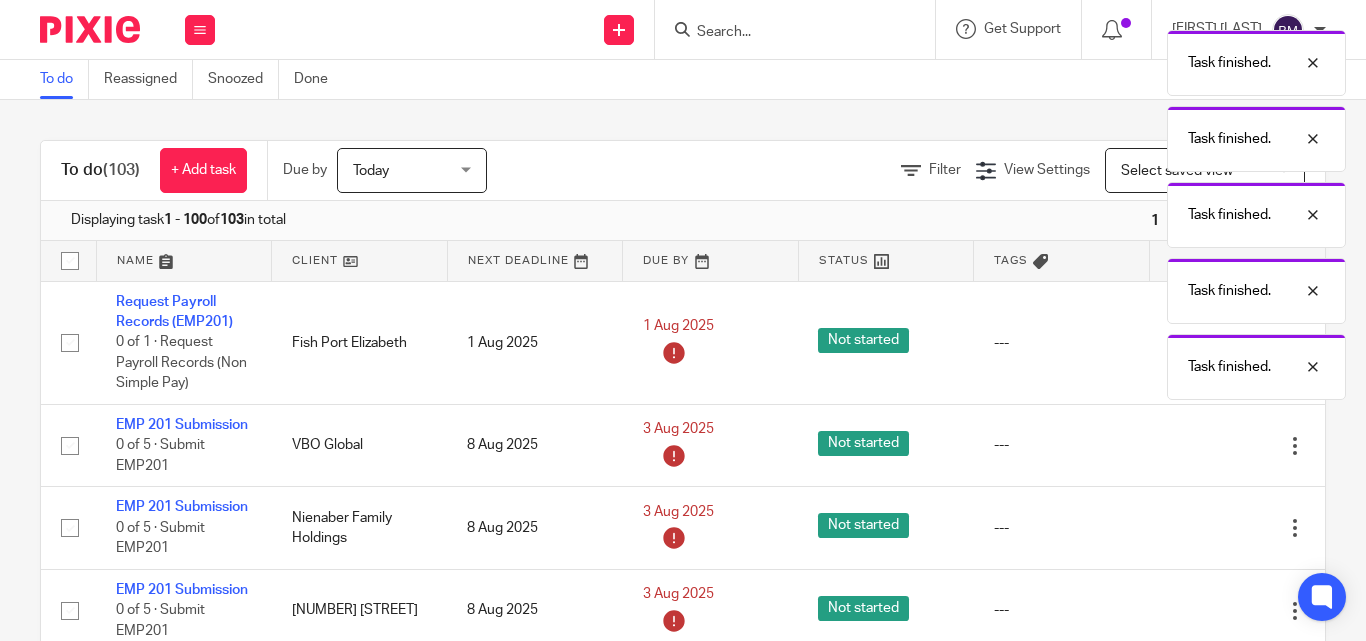 click at bounding box center [1195, 528] 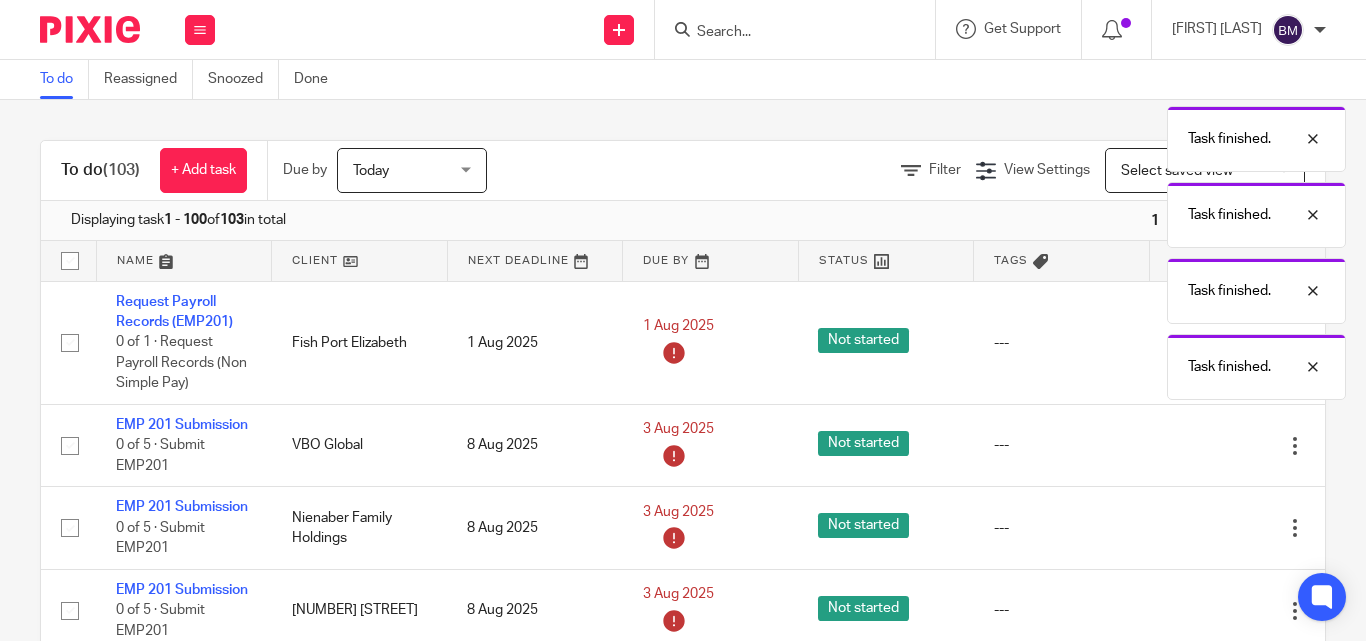 click at bounding box center (1195, 528) 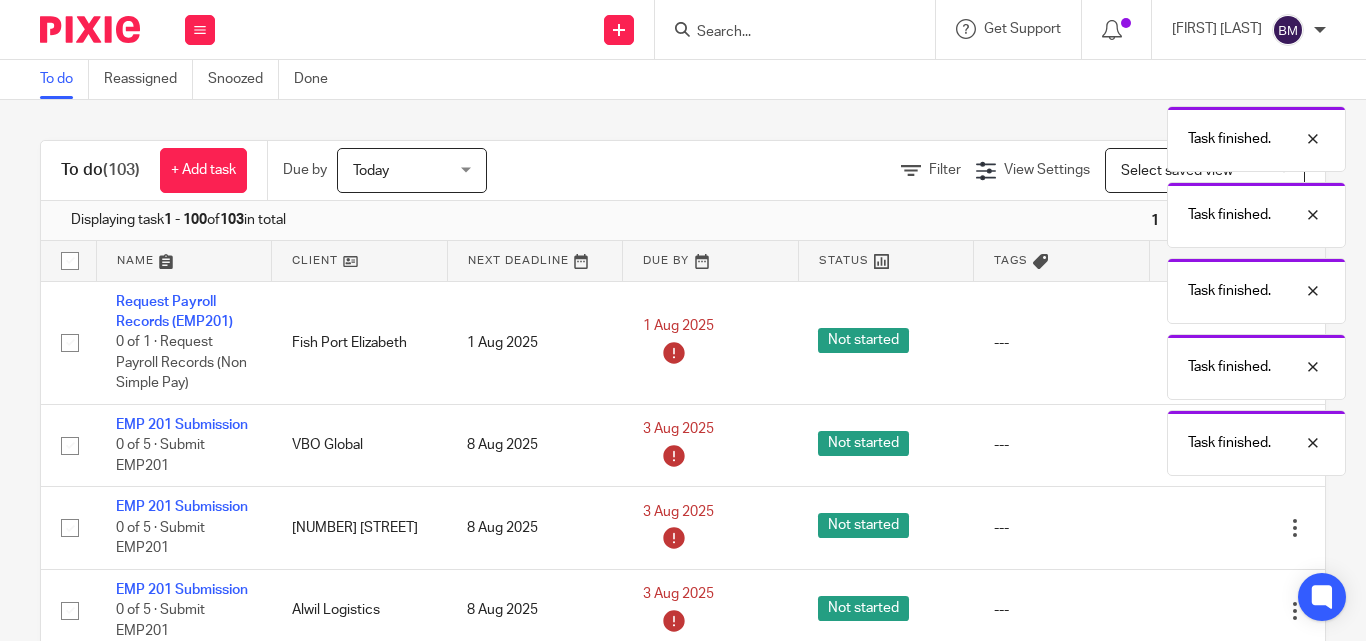 click at bounding box center (1195, 528) 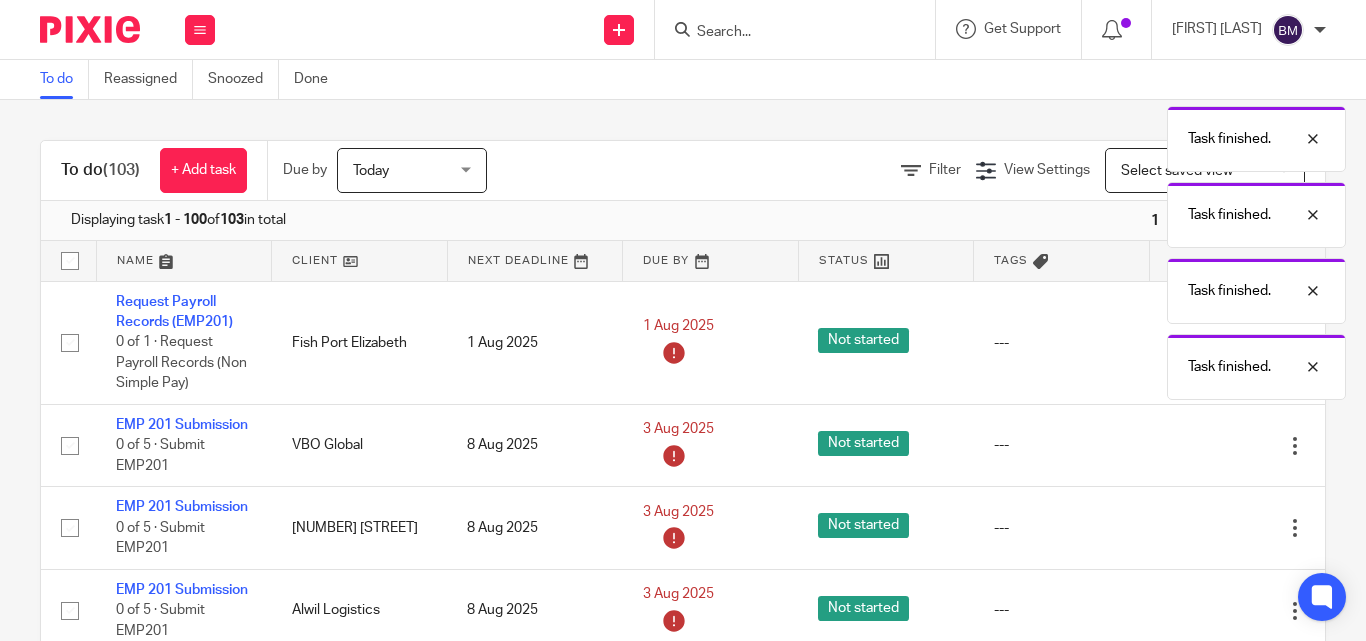 click at bounding box center (1195, 528) 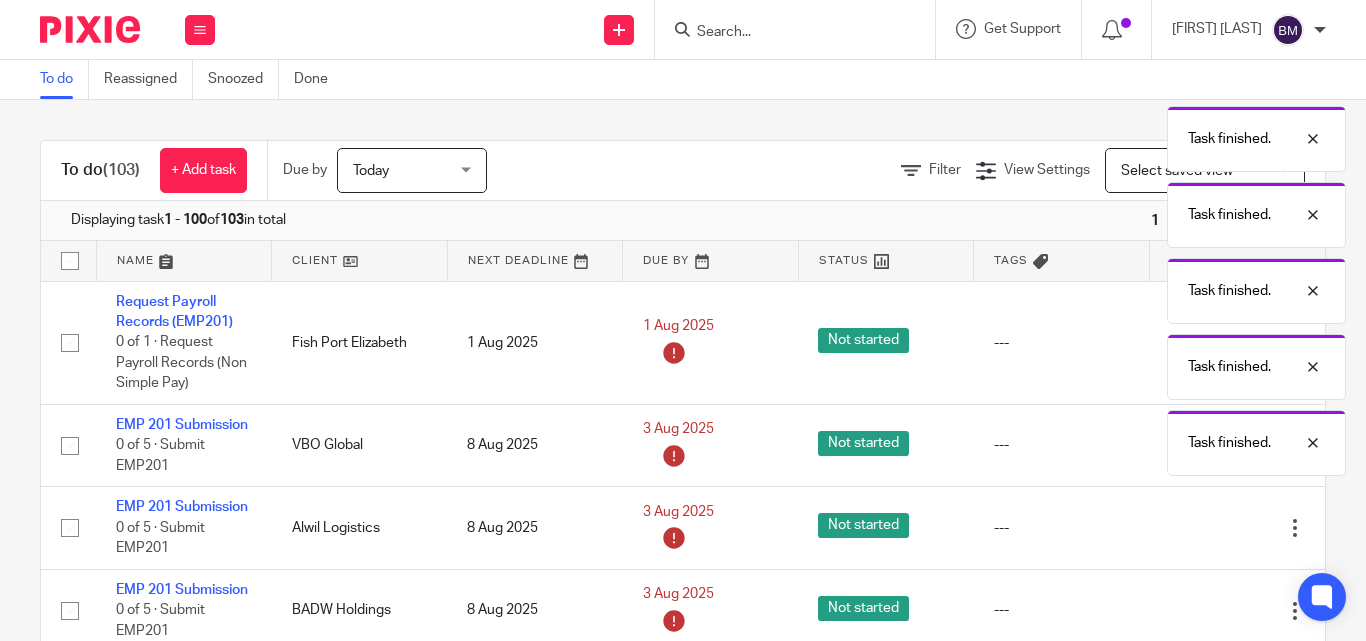 click at bounding box center [1195, 528] 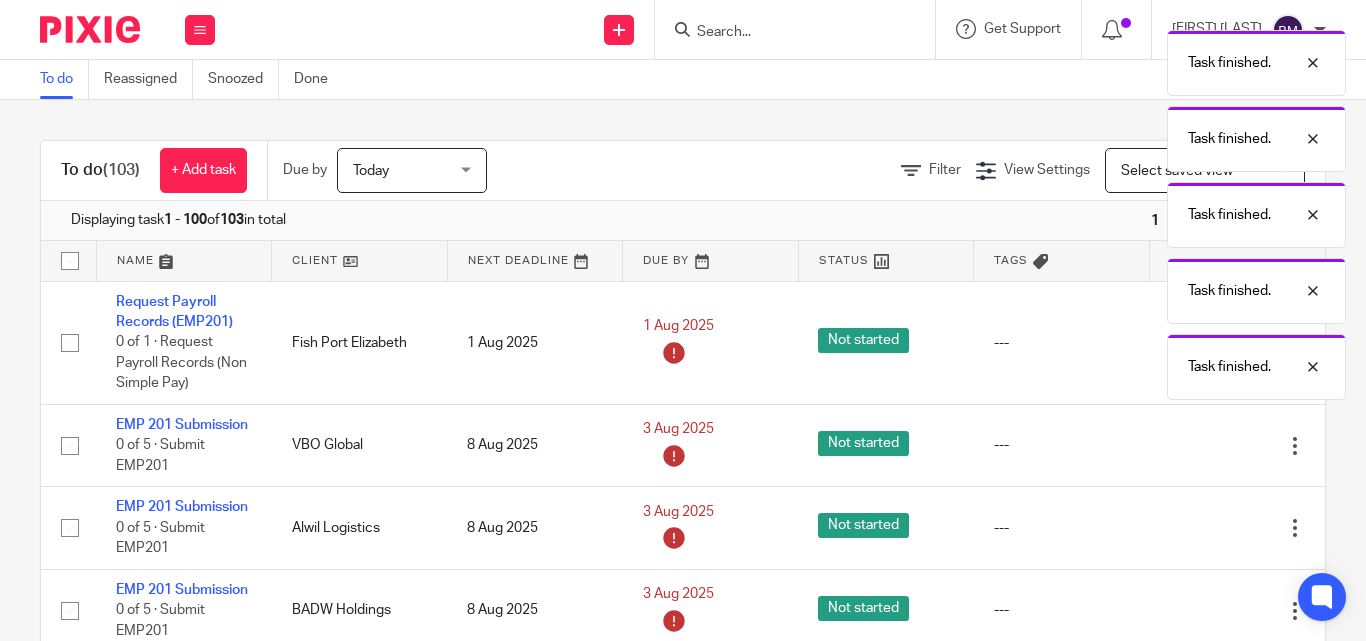 click at bounding box center [1195, 528] 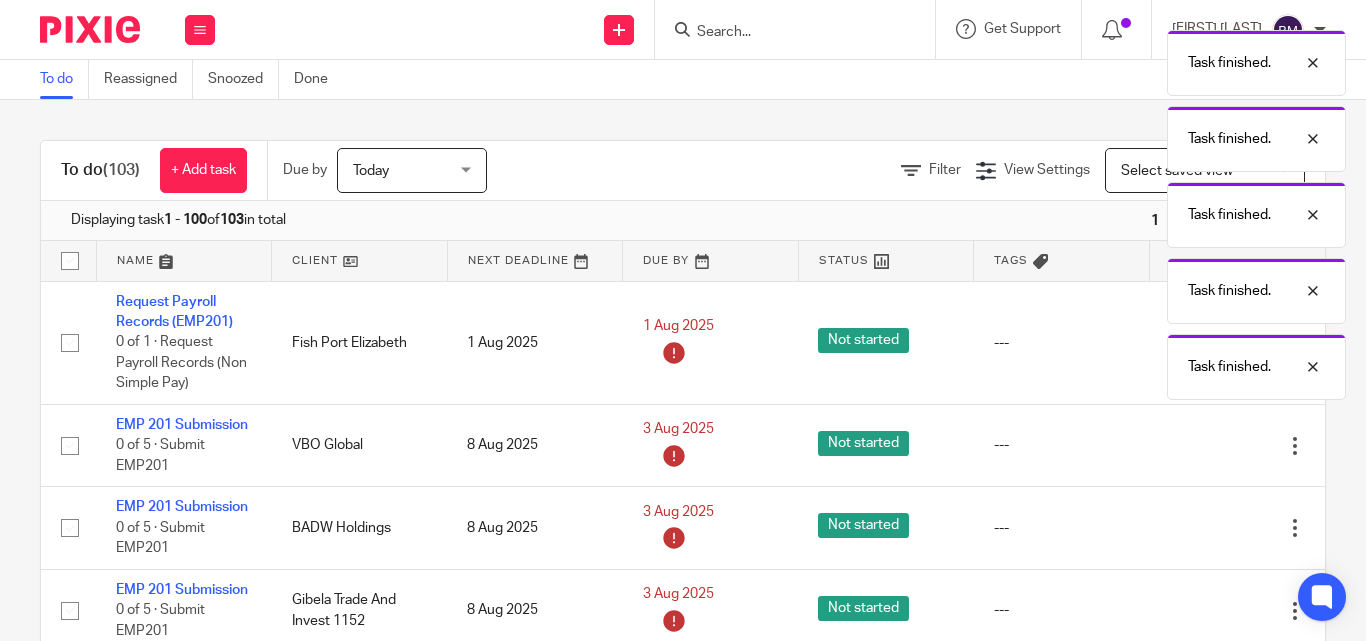 click at bounding box center [1195, 528] 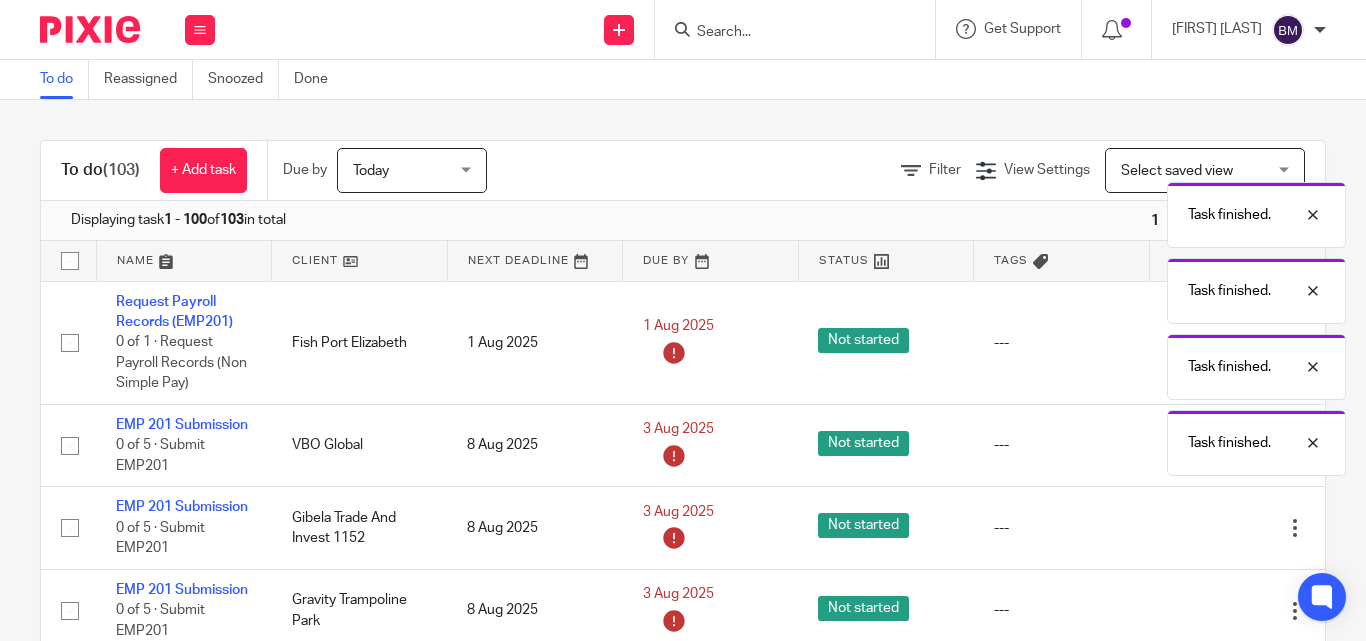 click at bounding box center [1195, 528] 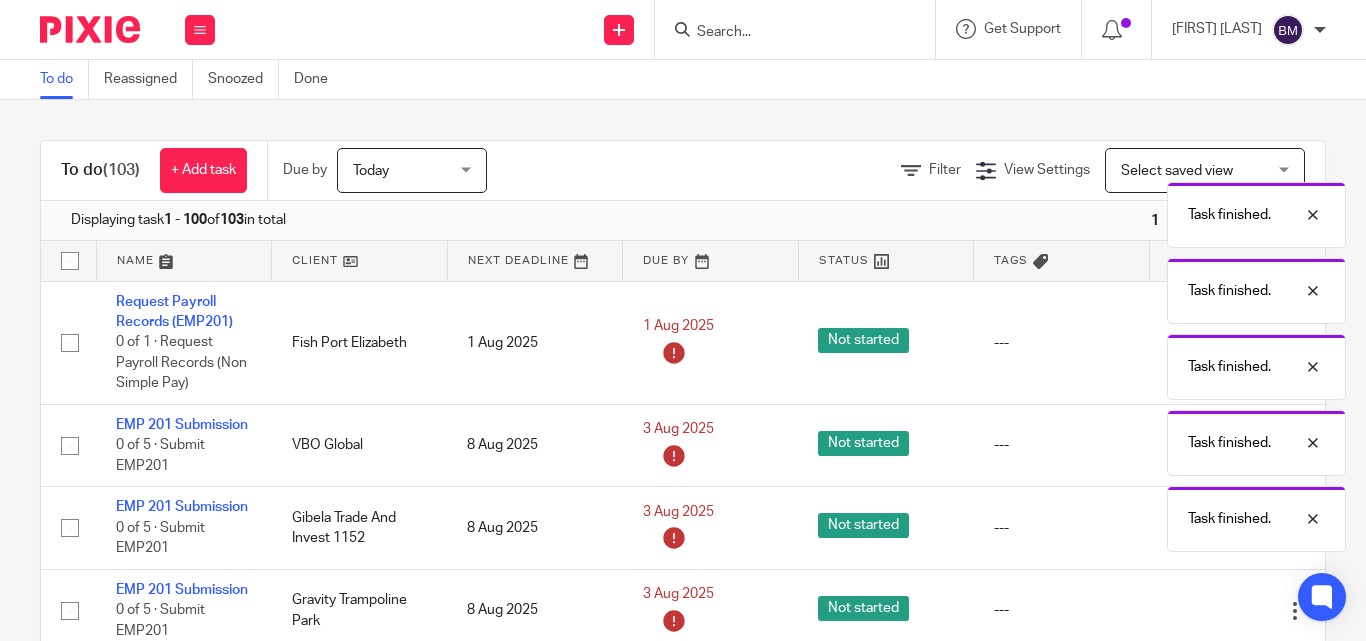 click at bounding box center [1195, 528] 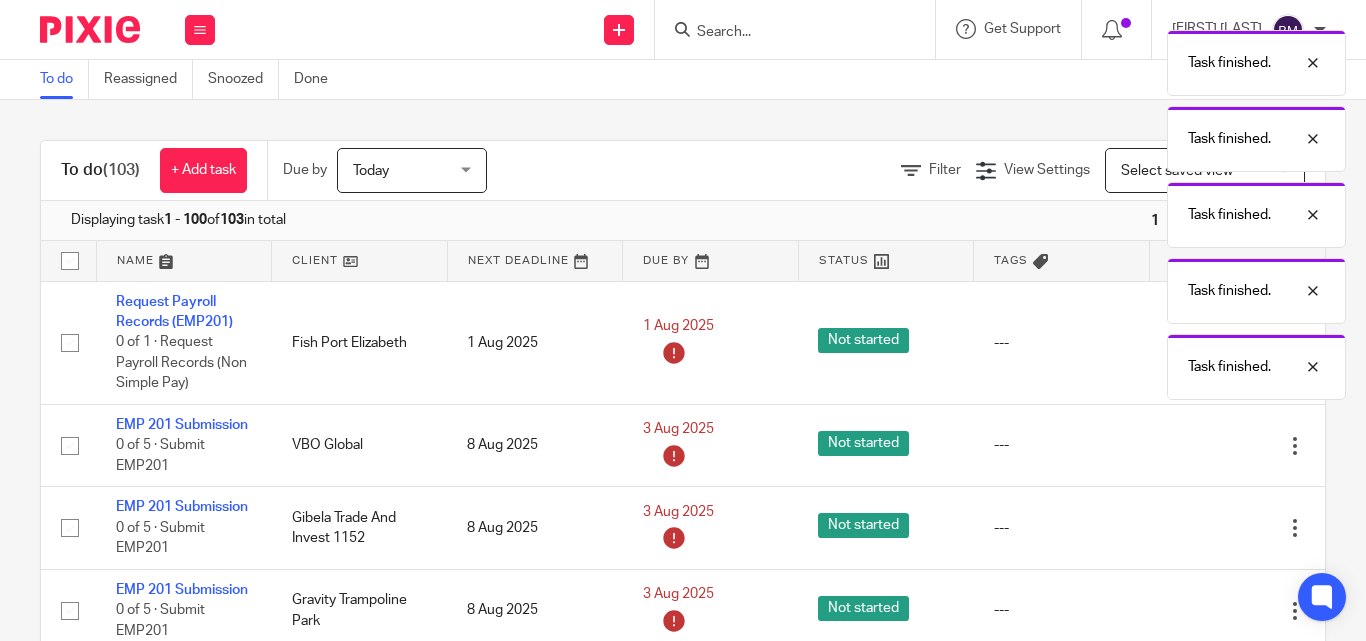 click at bounding box center (1195, 611) 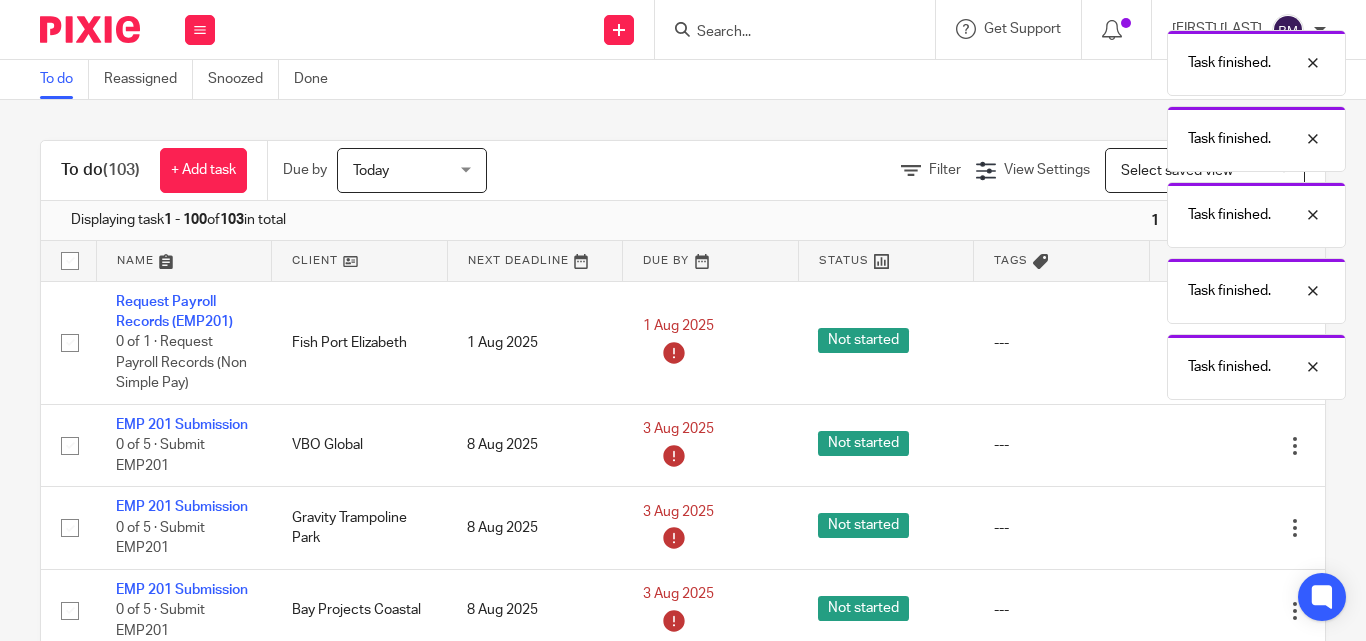 click at bounding box center [1195, 528] 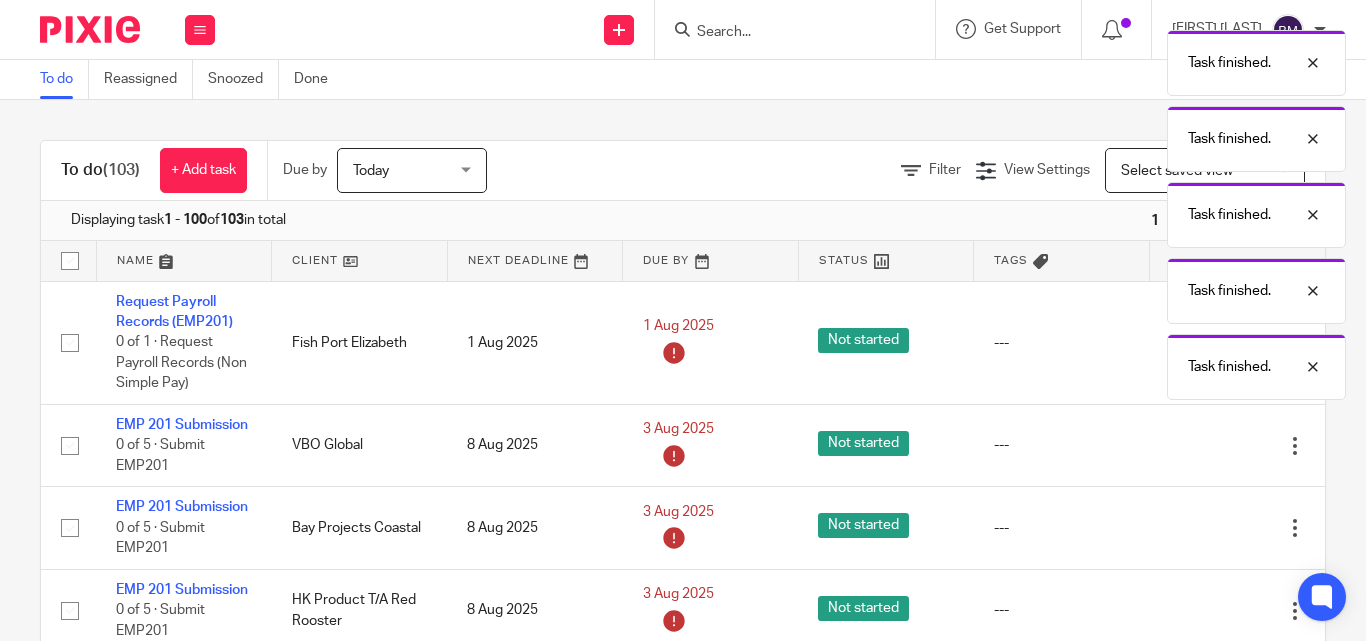 click at bounding box center [1195, 528] 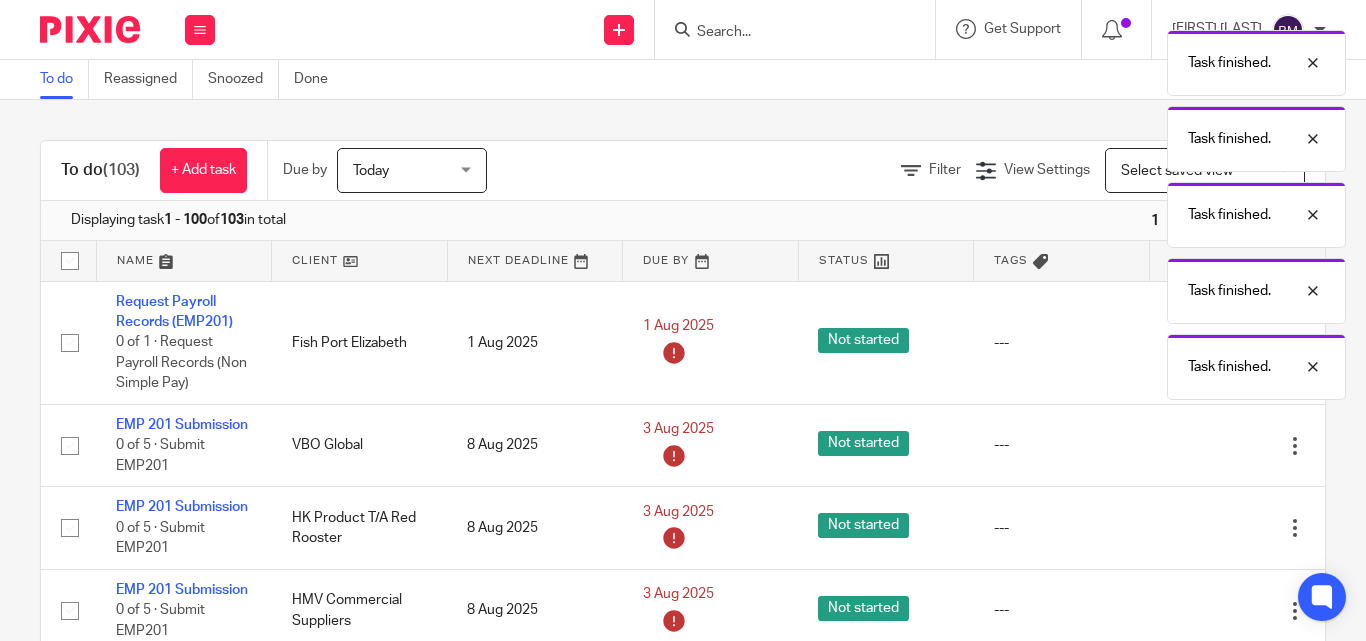 click at bounding box center (1195, 528) 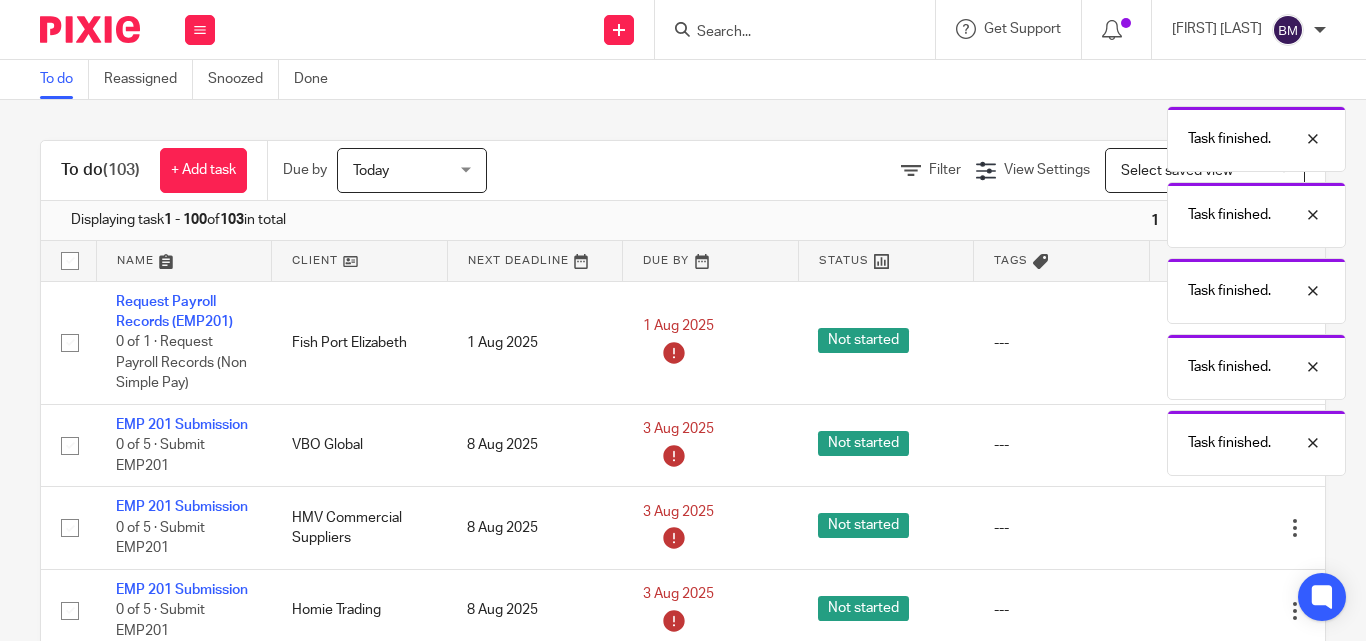 click on "Edit task
Delete" at bounding box center (1237, 528) 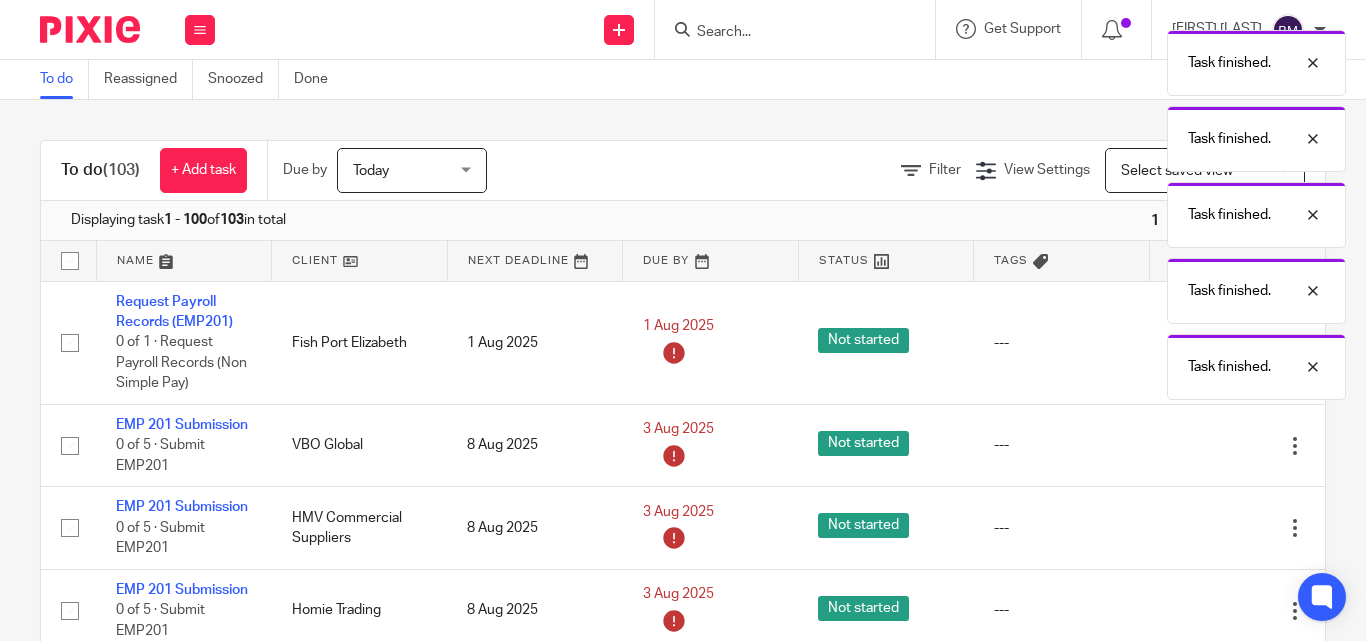click at bounding box center [1195, 611] 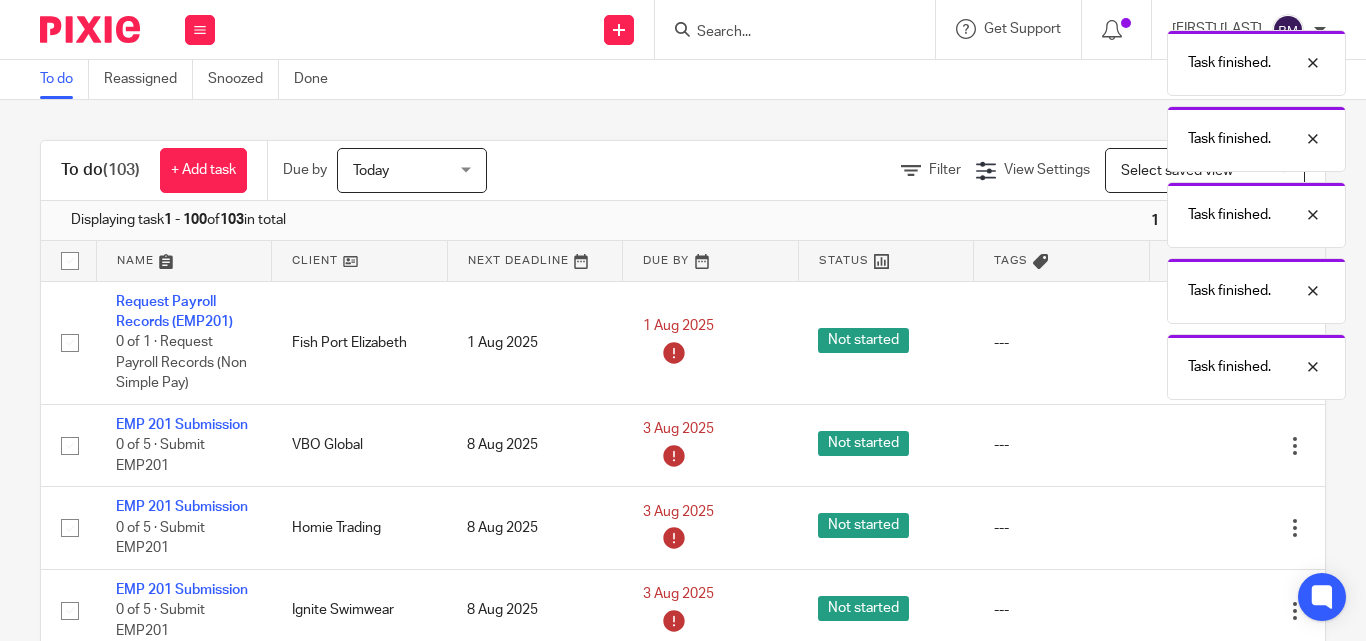 click at bounding box center [1195, 528] 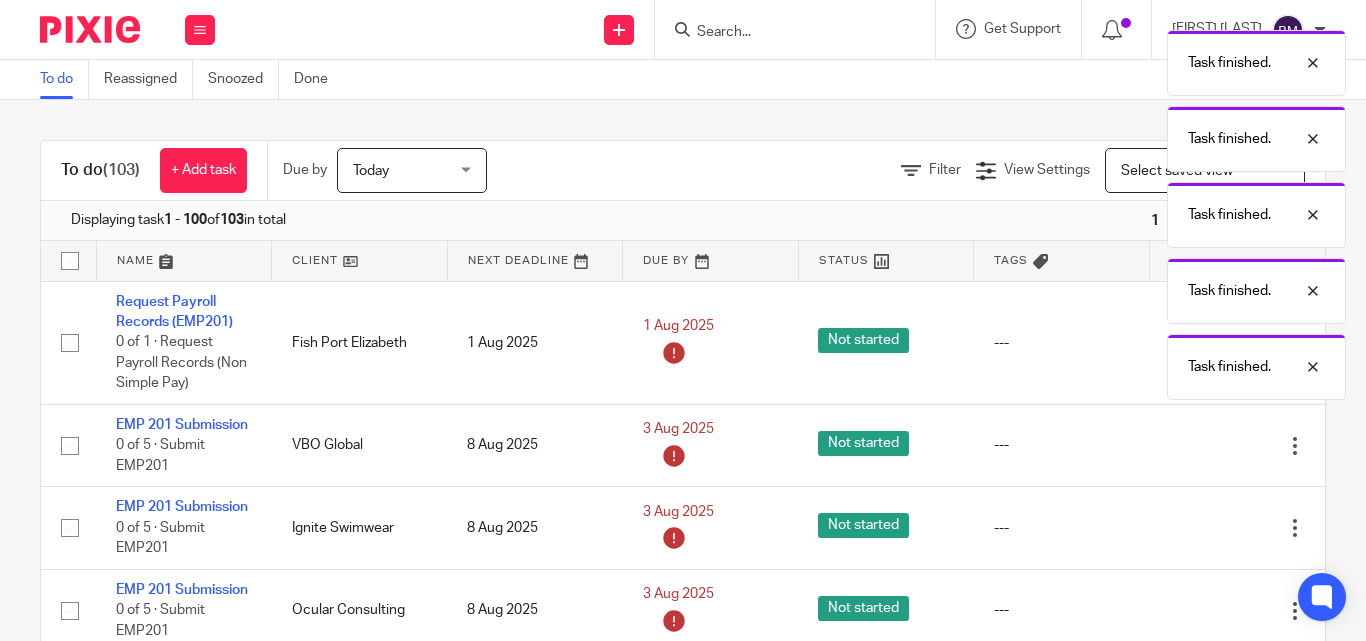 click at bounding box center [1195, 528] 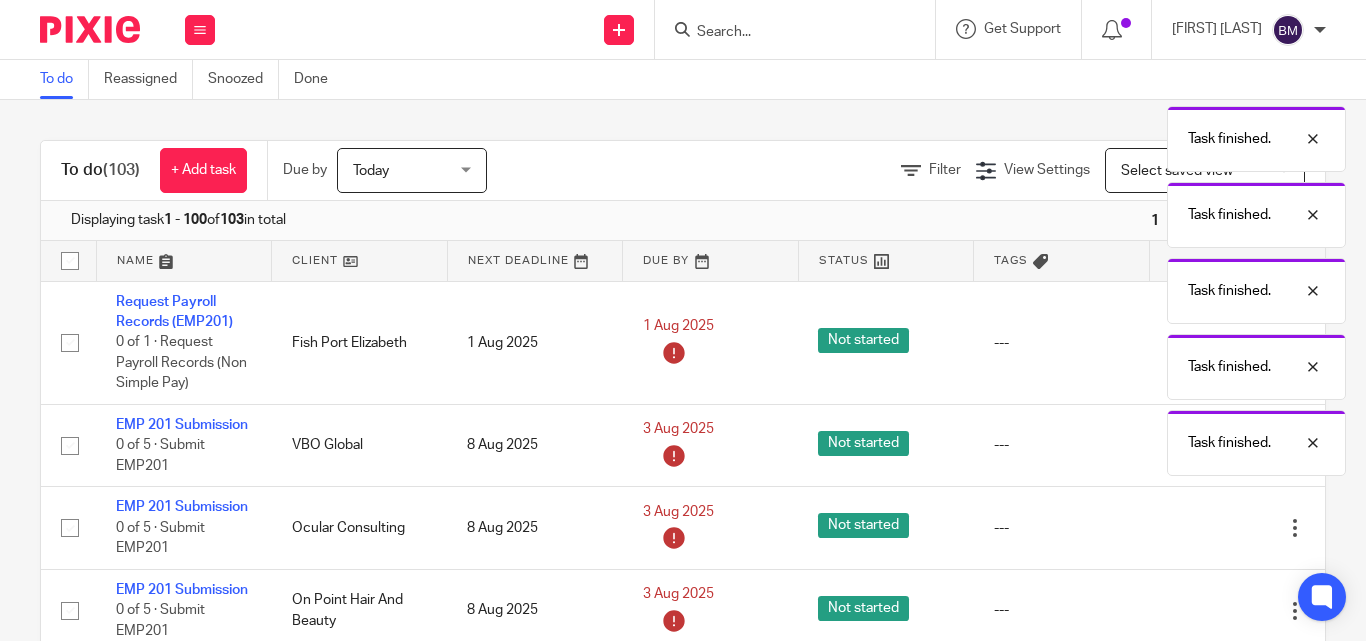 click at bounding box center (1195, 528) 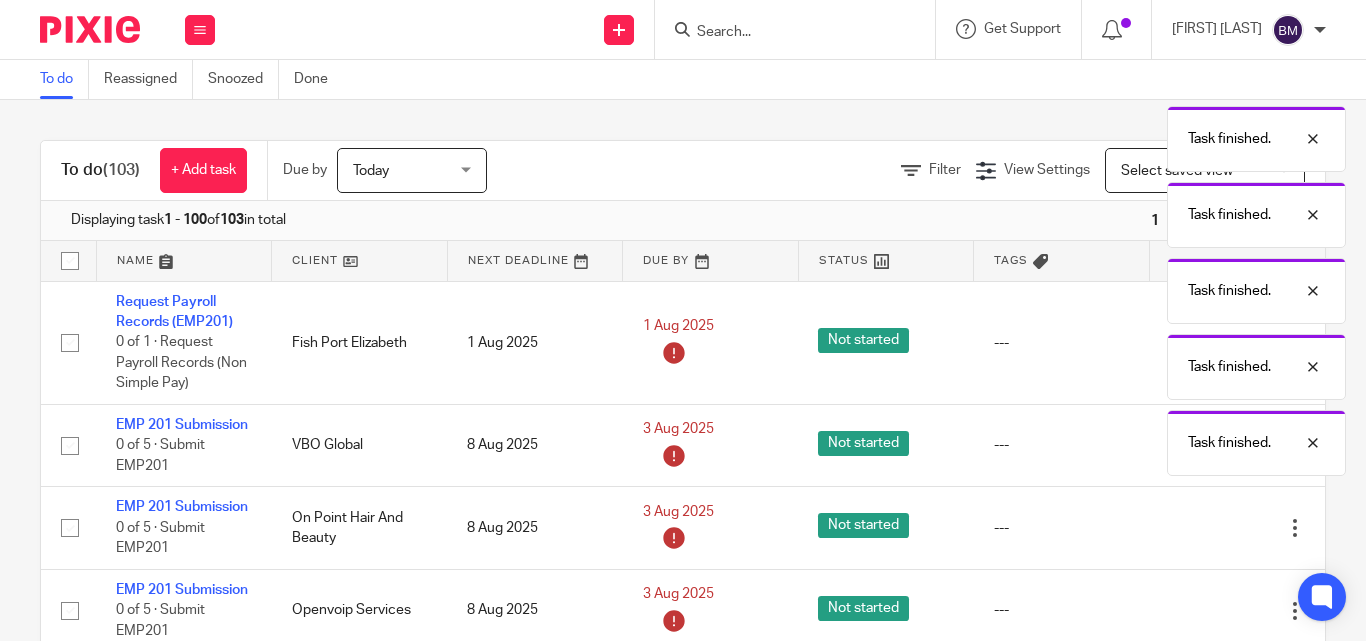click at bounding box center (1195, 528) 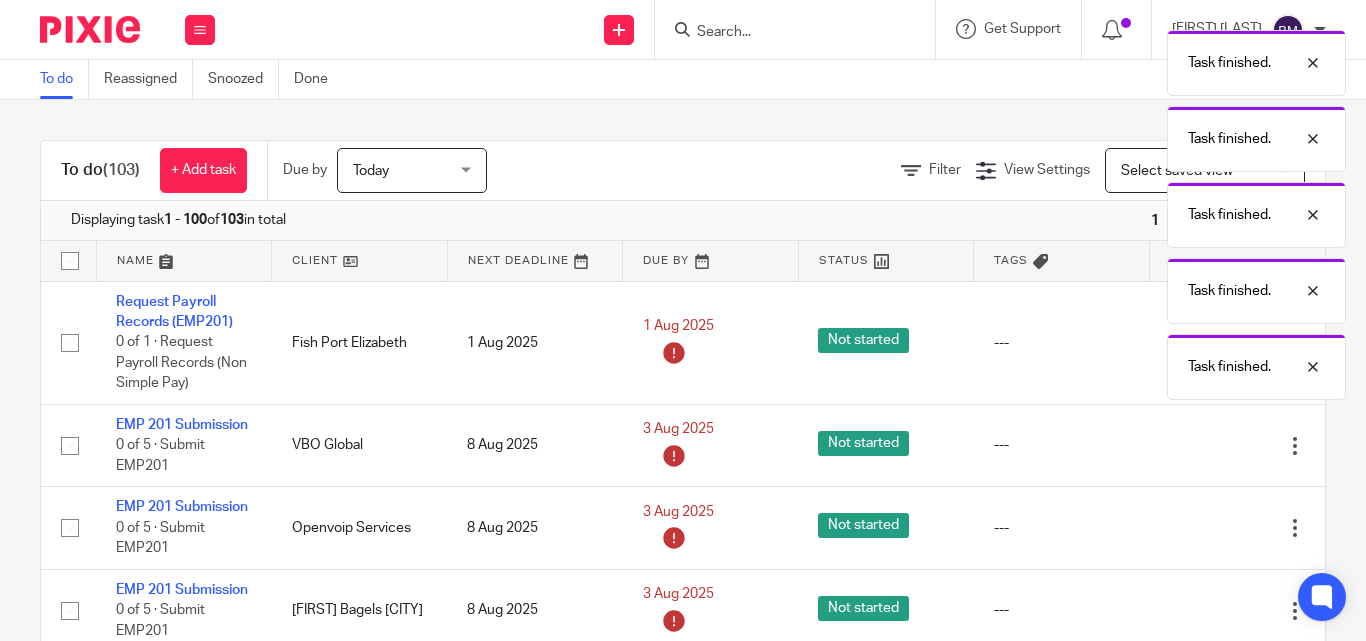click at bounding box center (1195, 528) 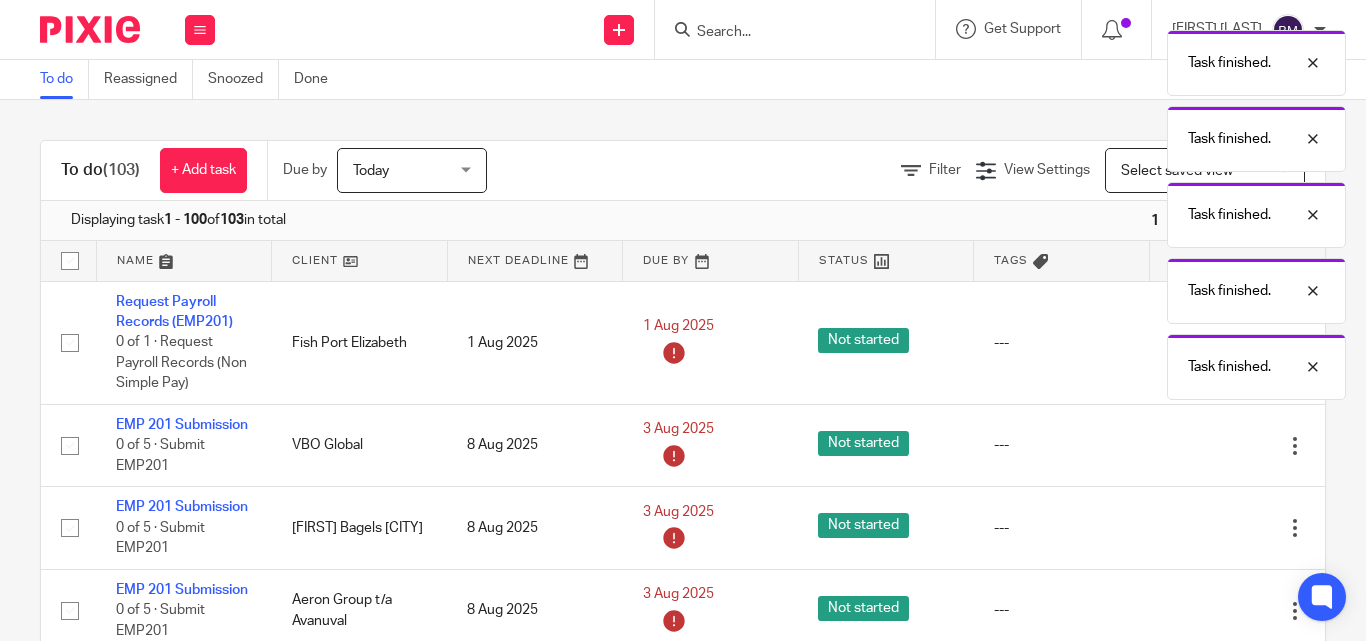click at bounding box center [1195, 528] 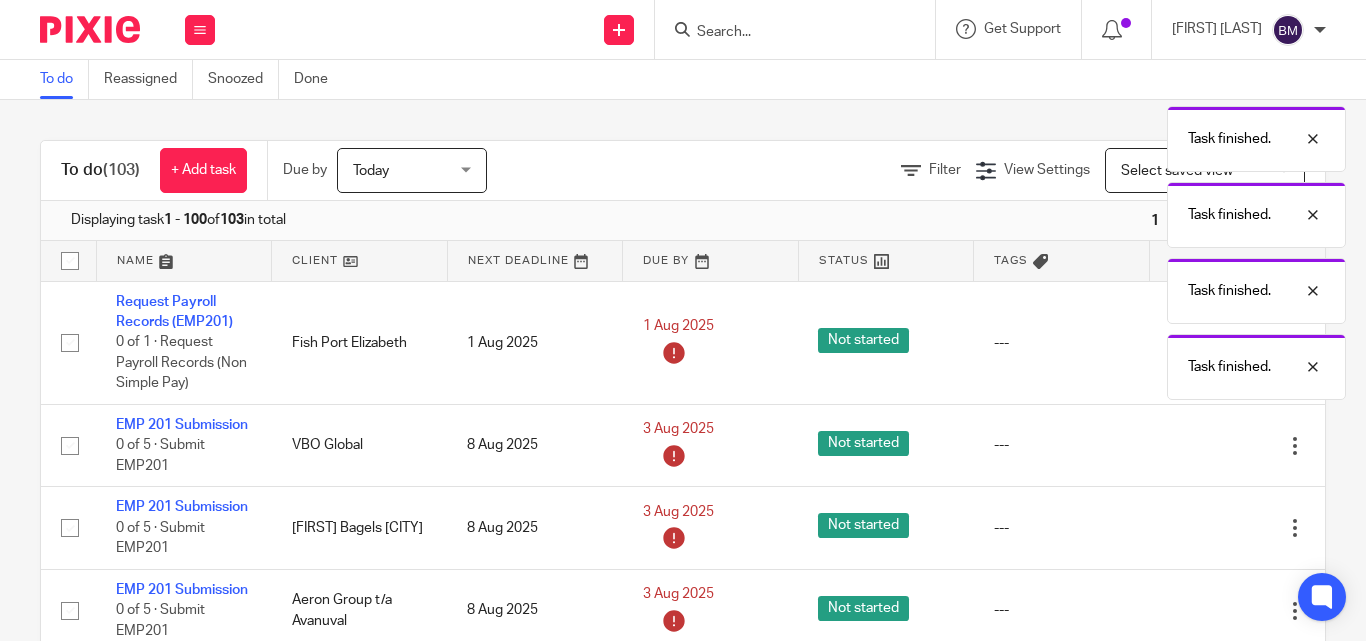 click at bounding box center [1195, 528] 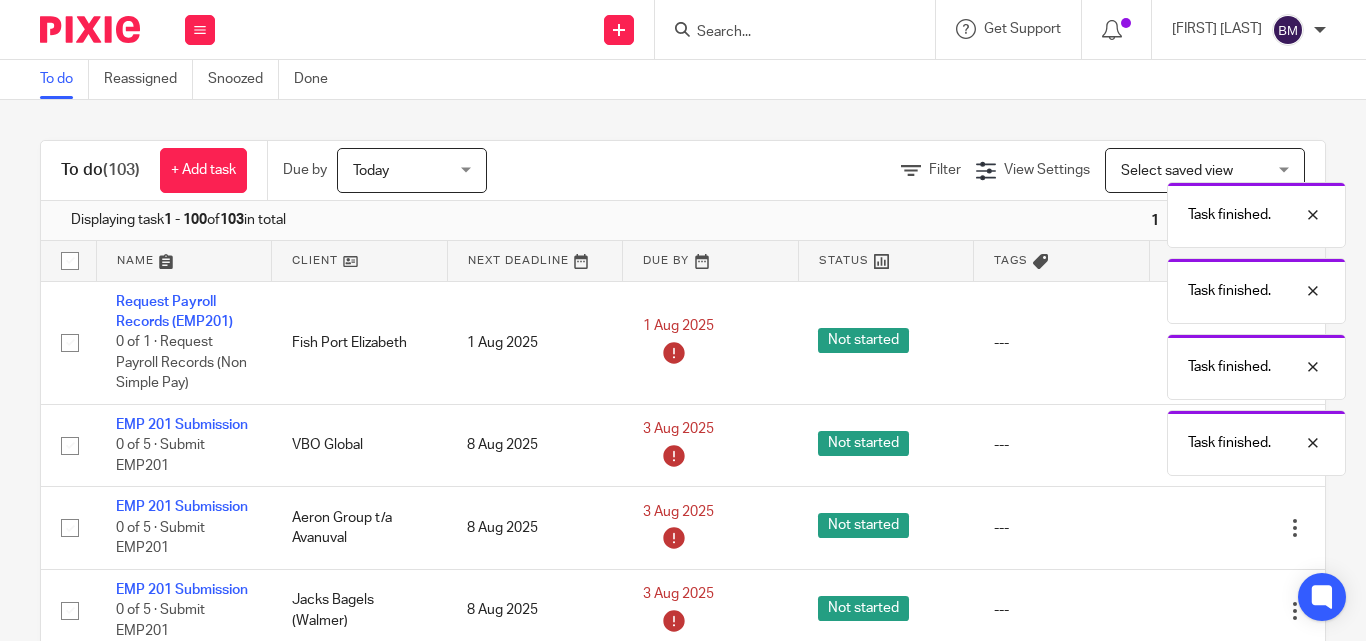 click at bounding box center (1195, 528) 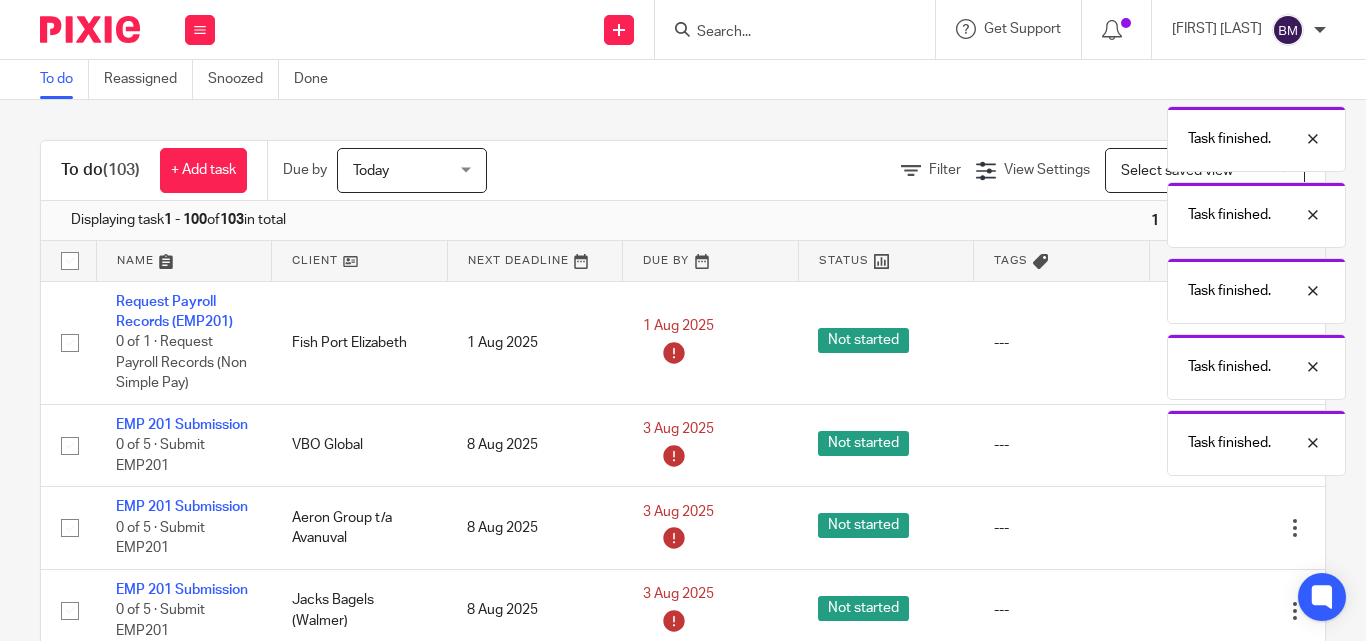 click at bounding box center [1195, 528] 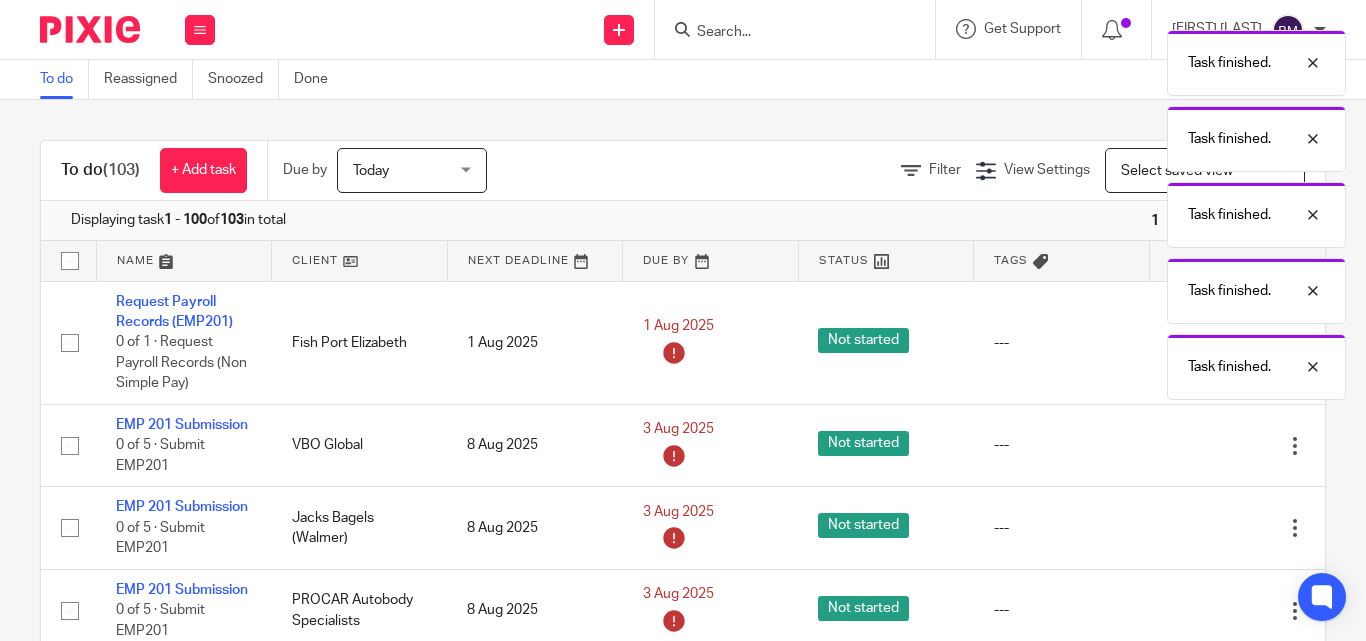 click at bounding box center (1195, 528) 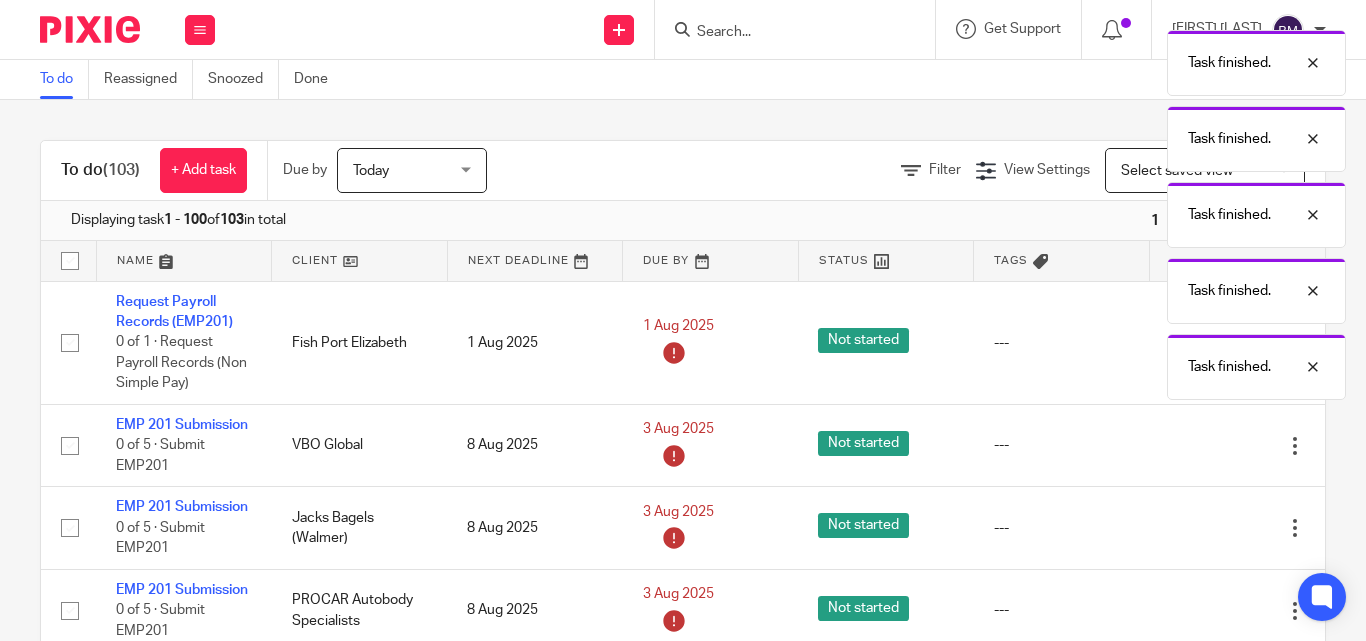 click at bounding box center (1195, 528) 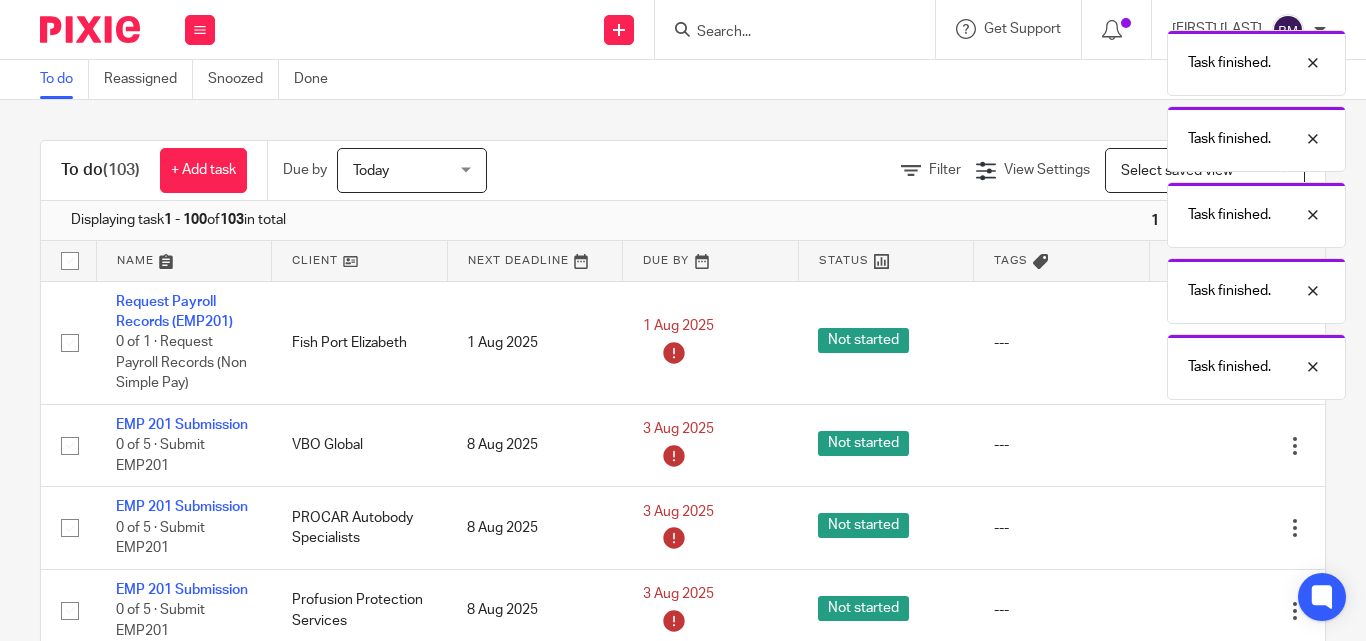 click at bounding box center [1195, 528] 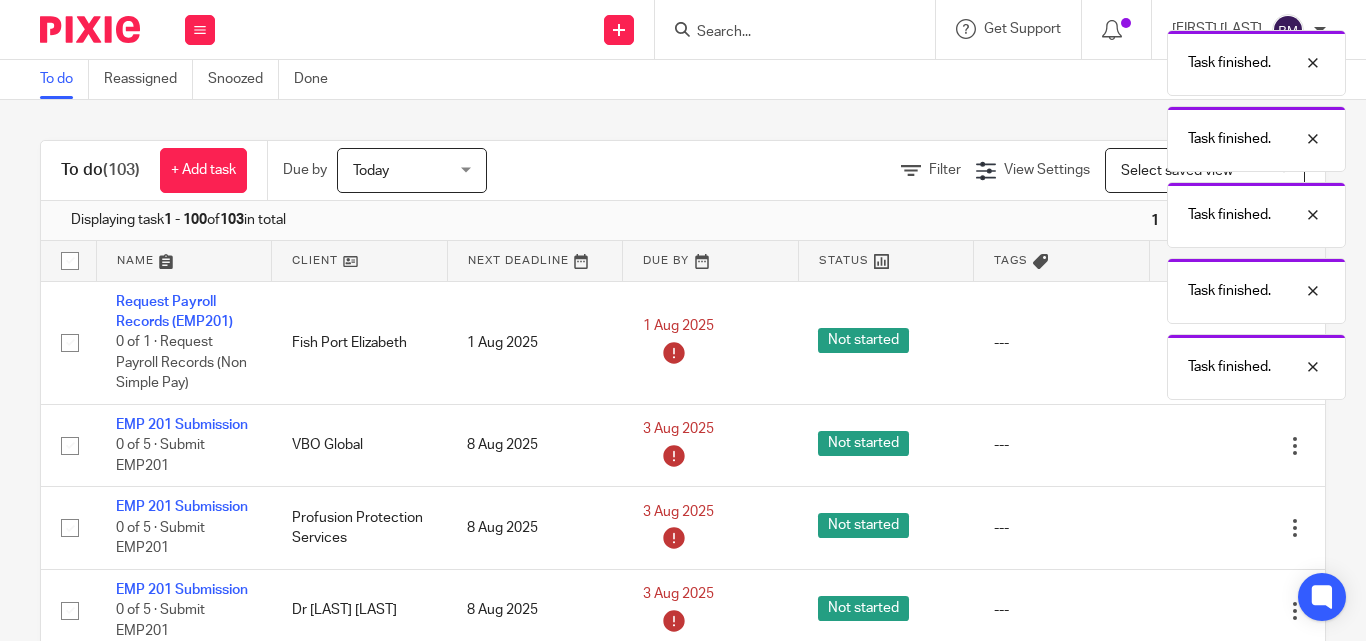 click at bounding box center (1195, 528) 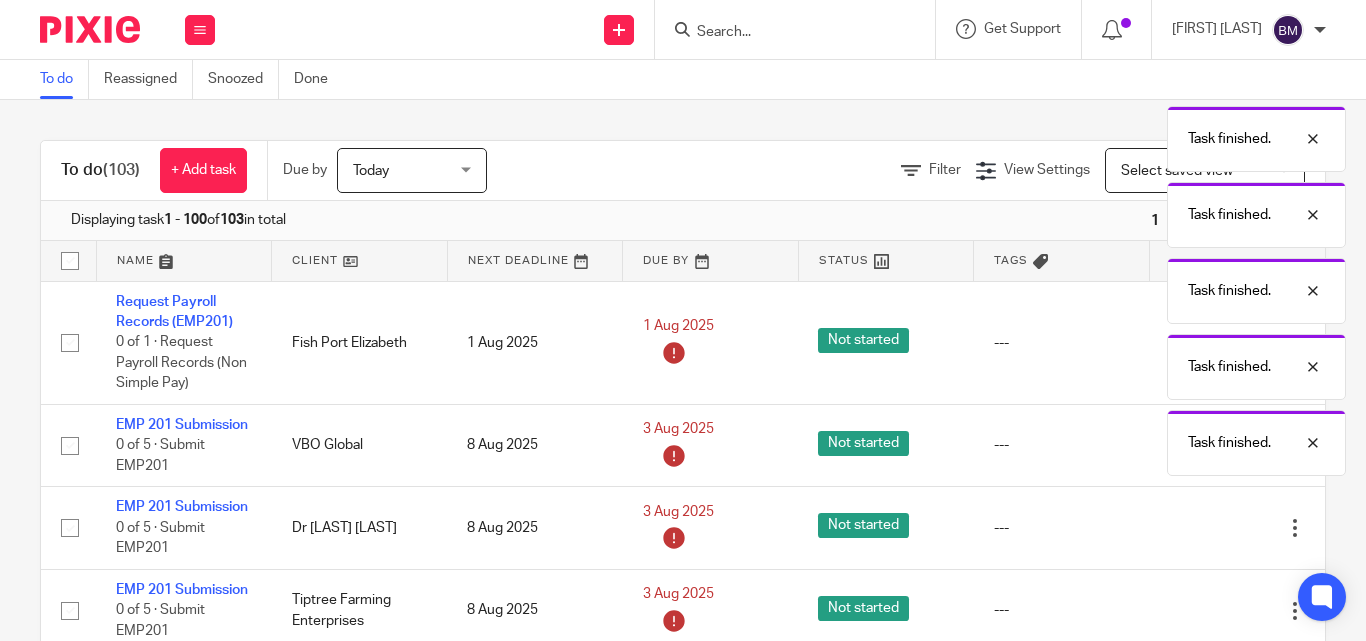 click at bounding box center (1195, 528) 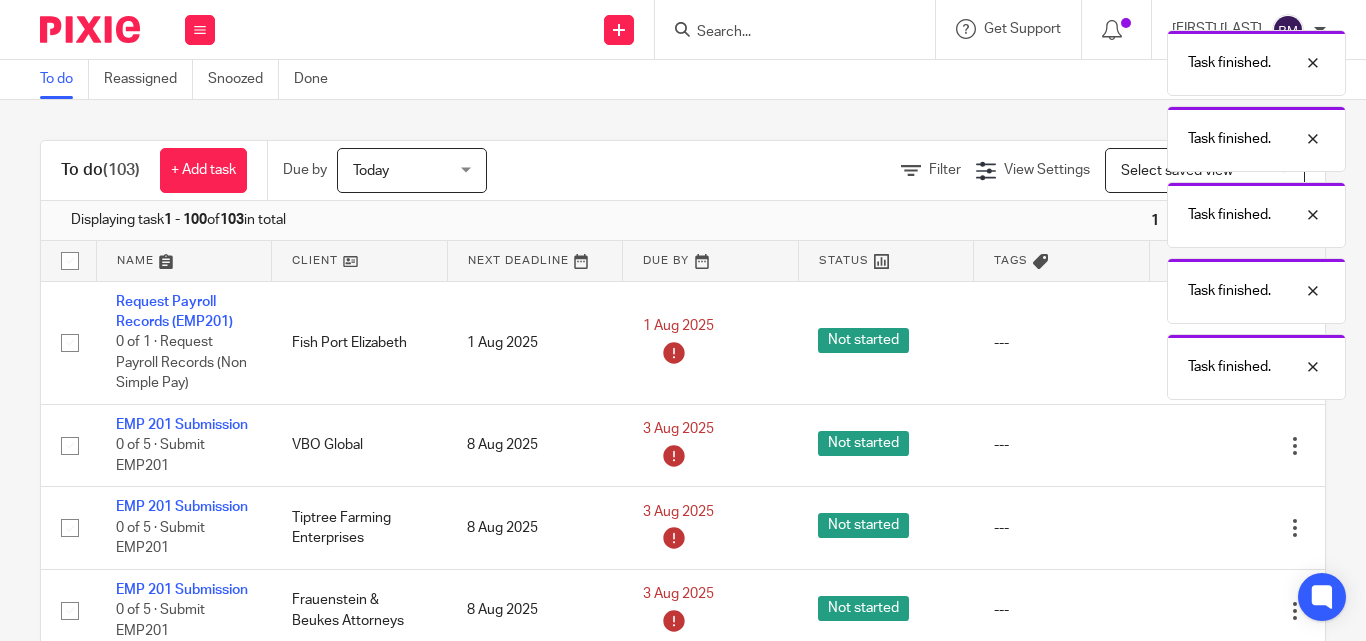 click at bounding box center (1195, 528) 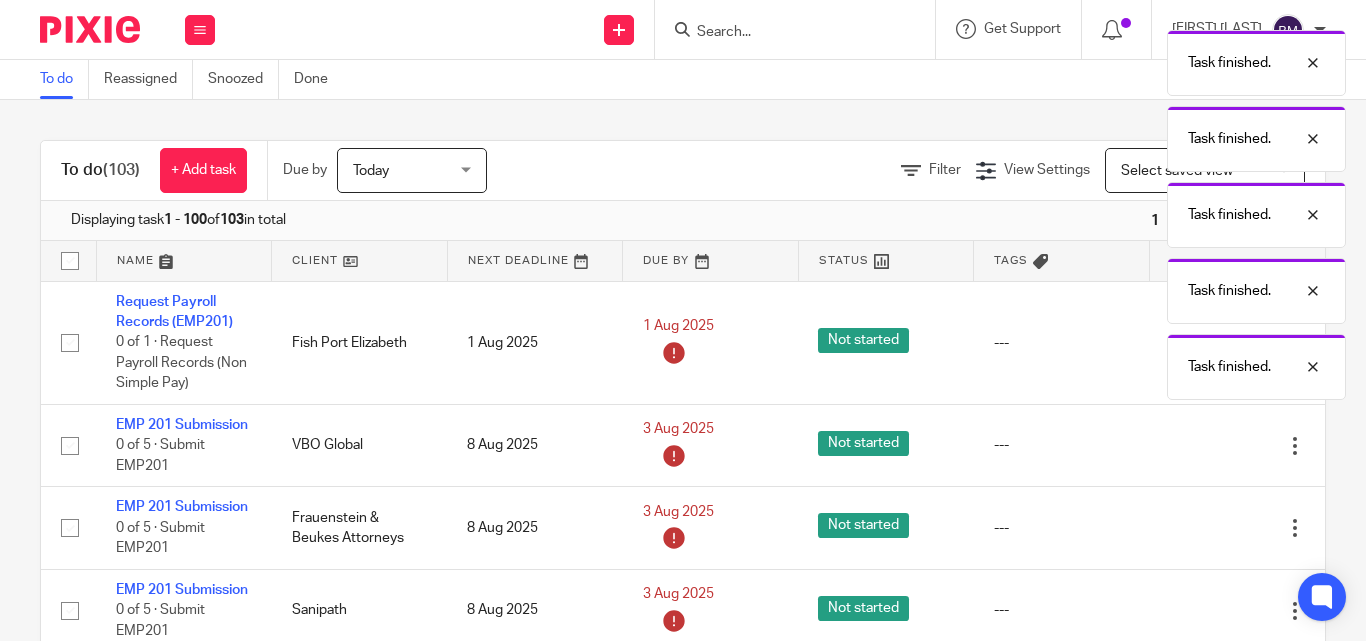 click at bounding box center (1195, 528) 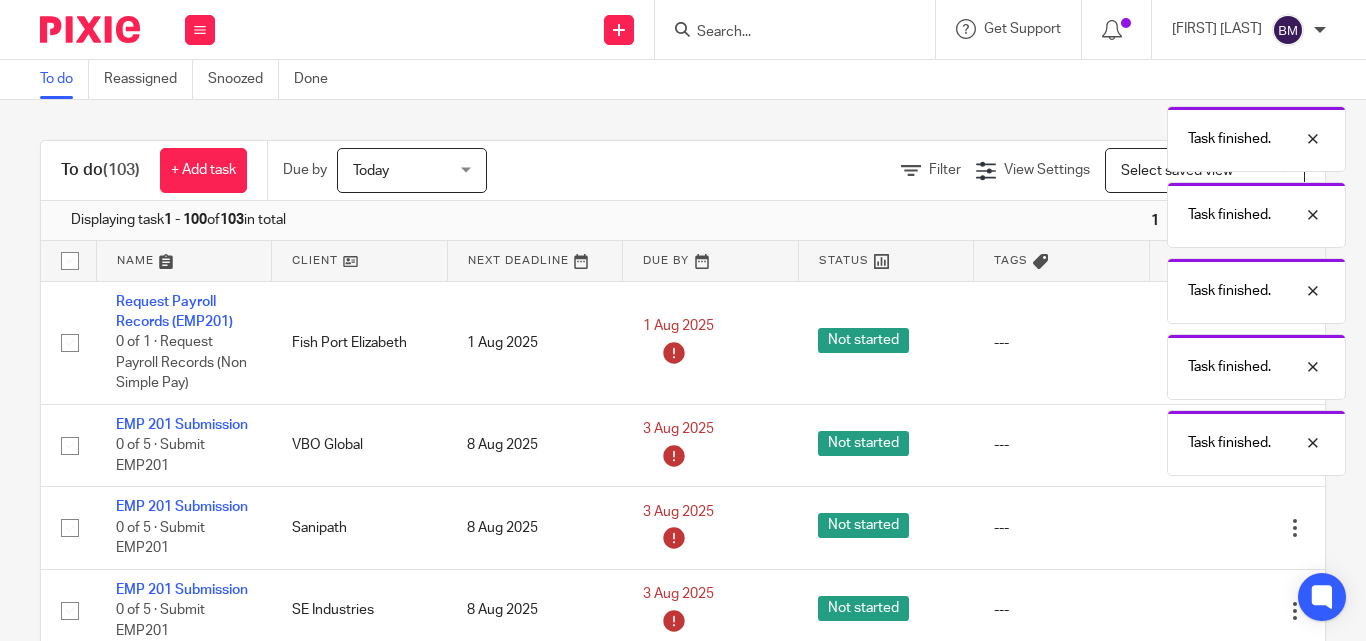 click at bounding box center [1195, 528] 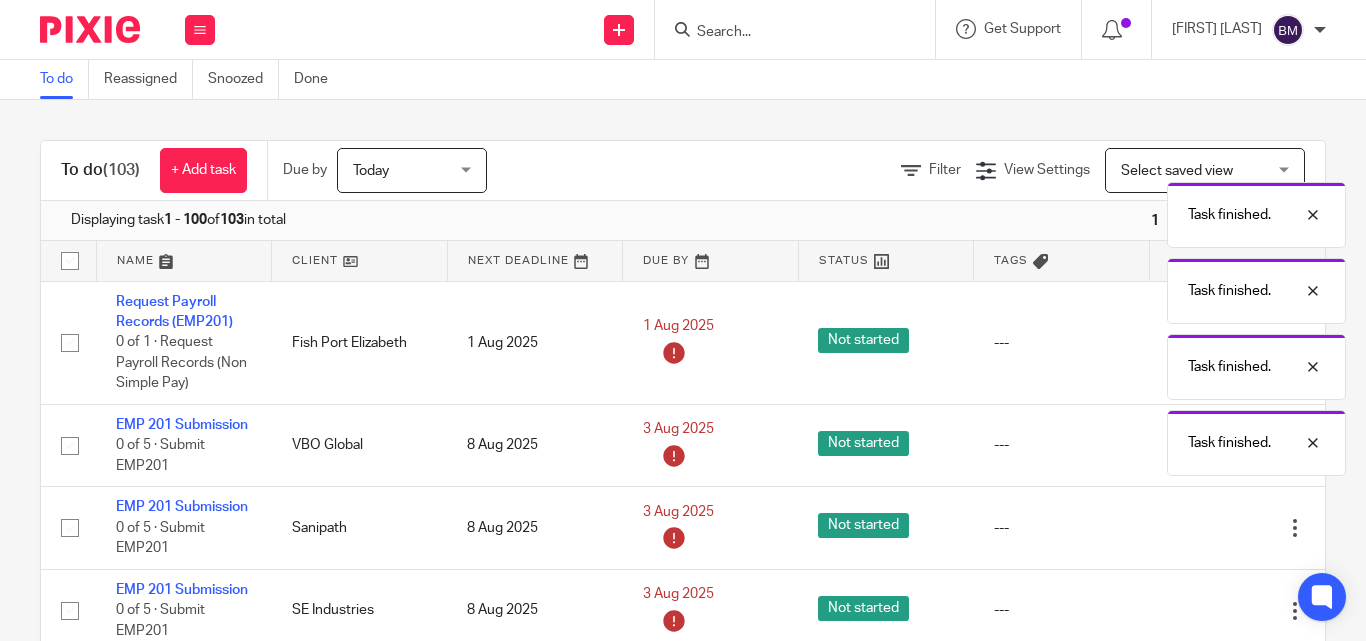 click at bounding box center [1195, 528] 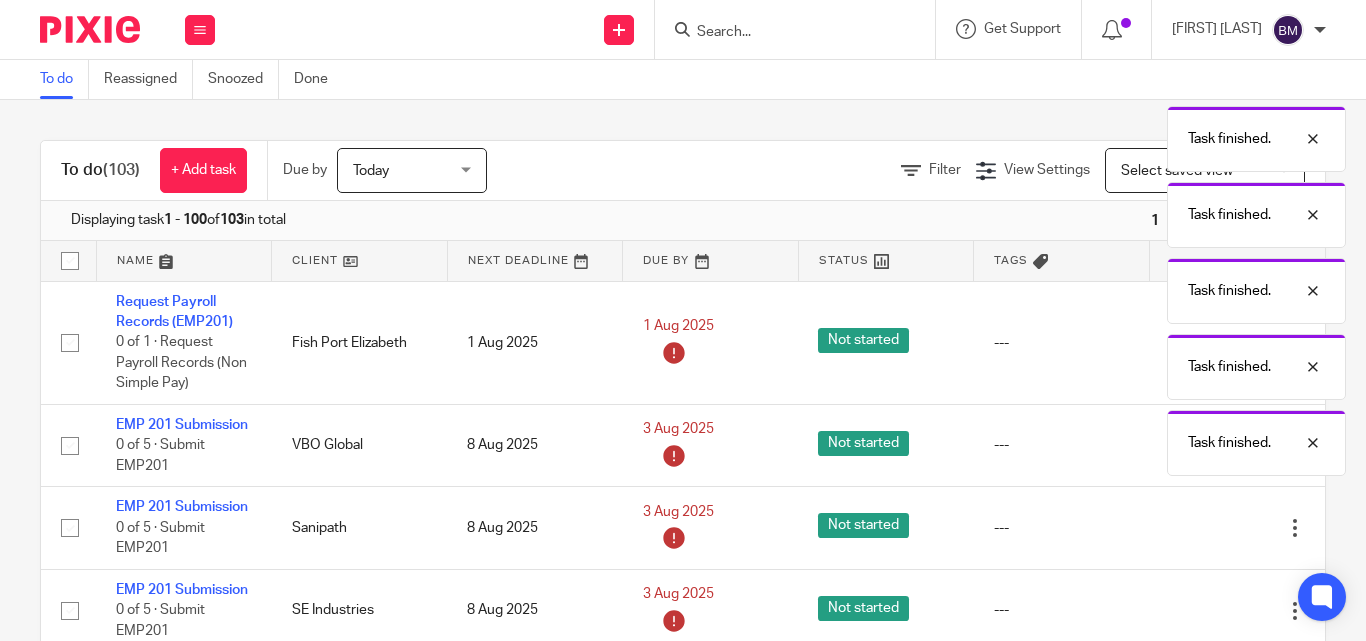 click at bounding box center (1195, 611) 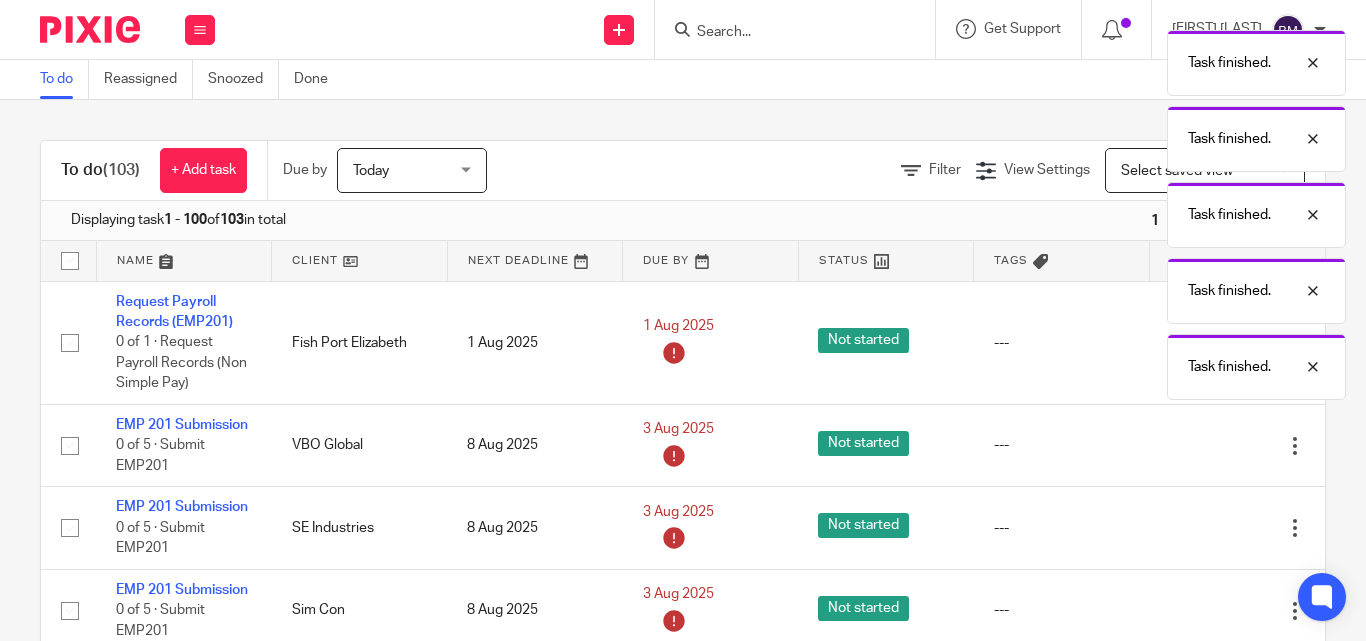 click at bounding box center [1195, 528] 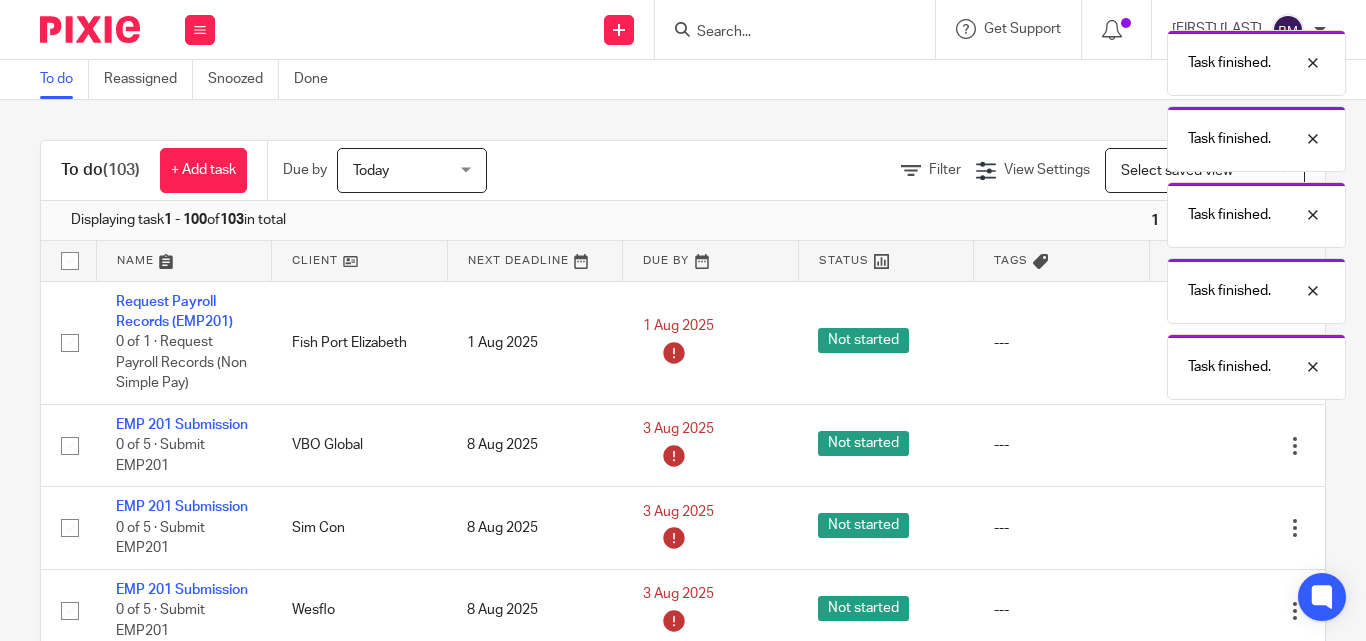 click at bounding box center [1195, 528] 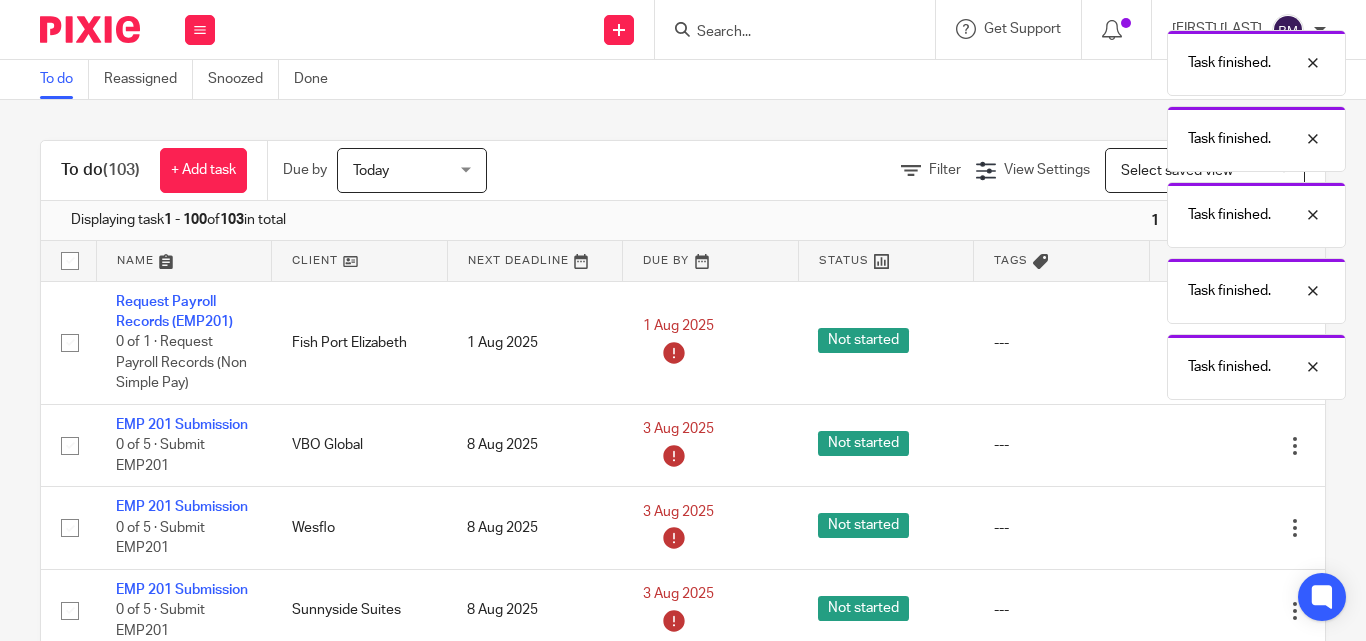 click at bounding box center (1195, 528) 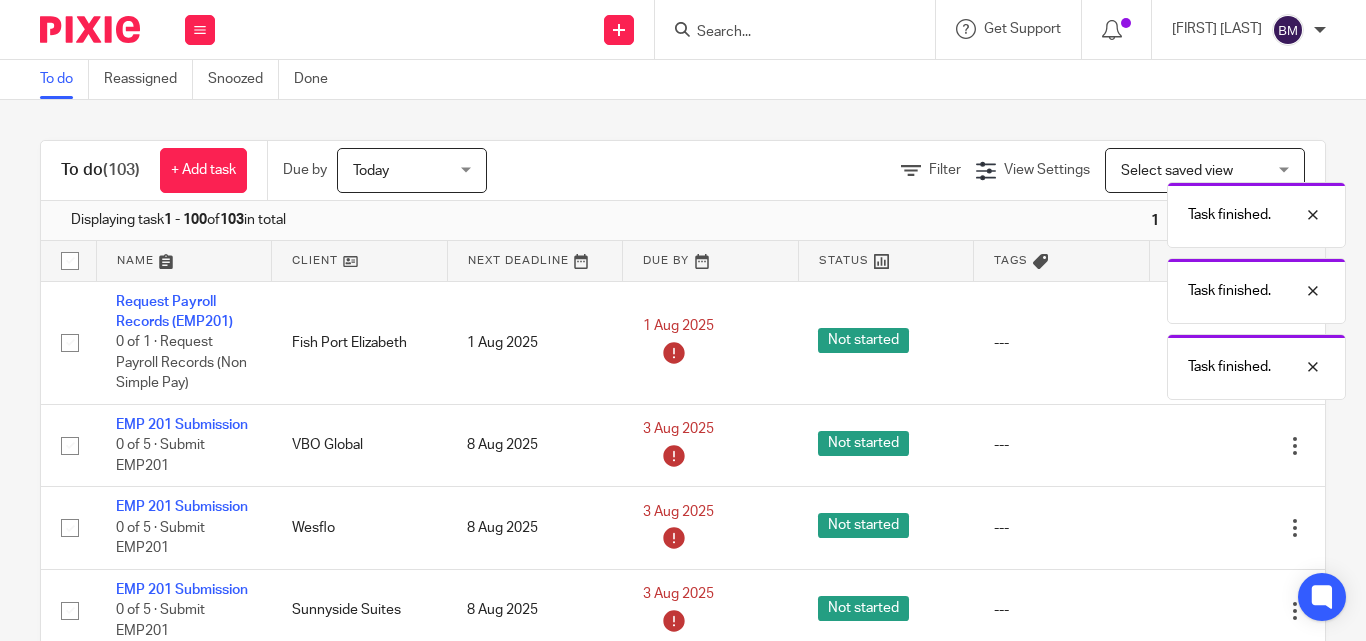 click at bounding box center [1195, 528] 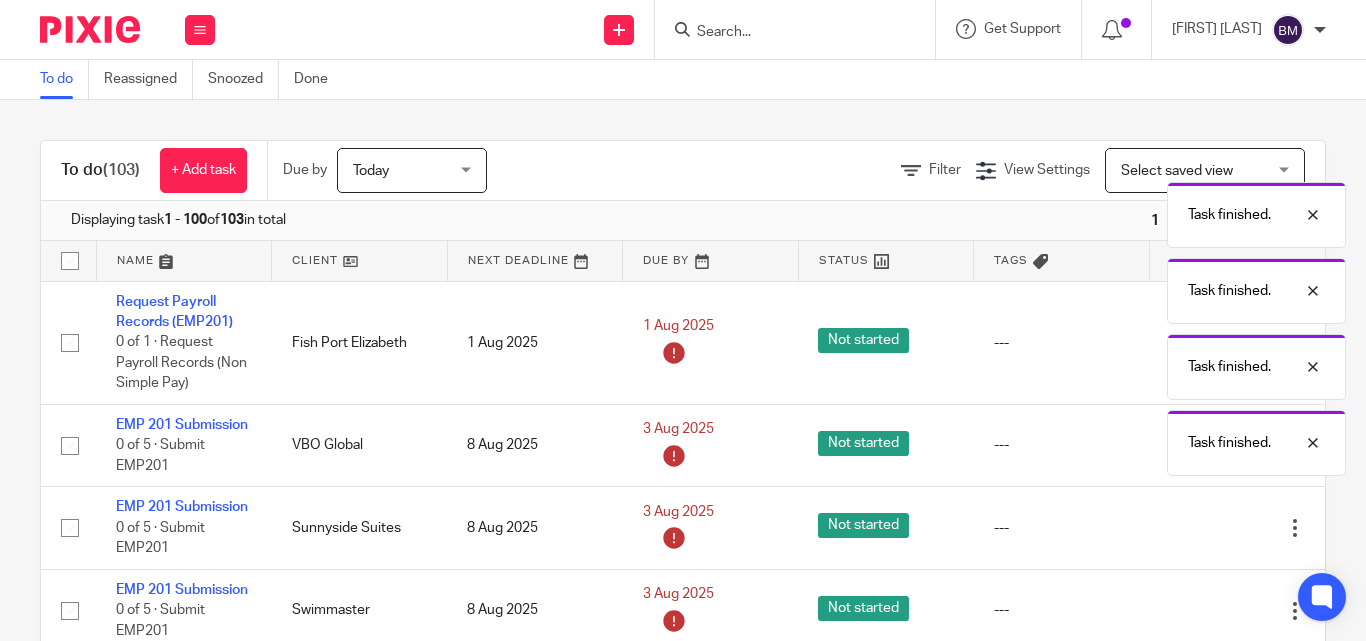 click at bounding box center (1195, 528) 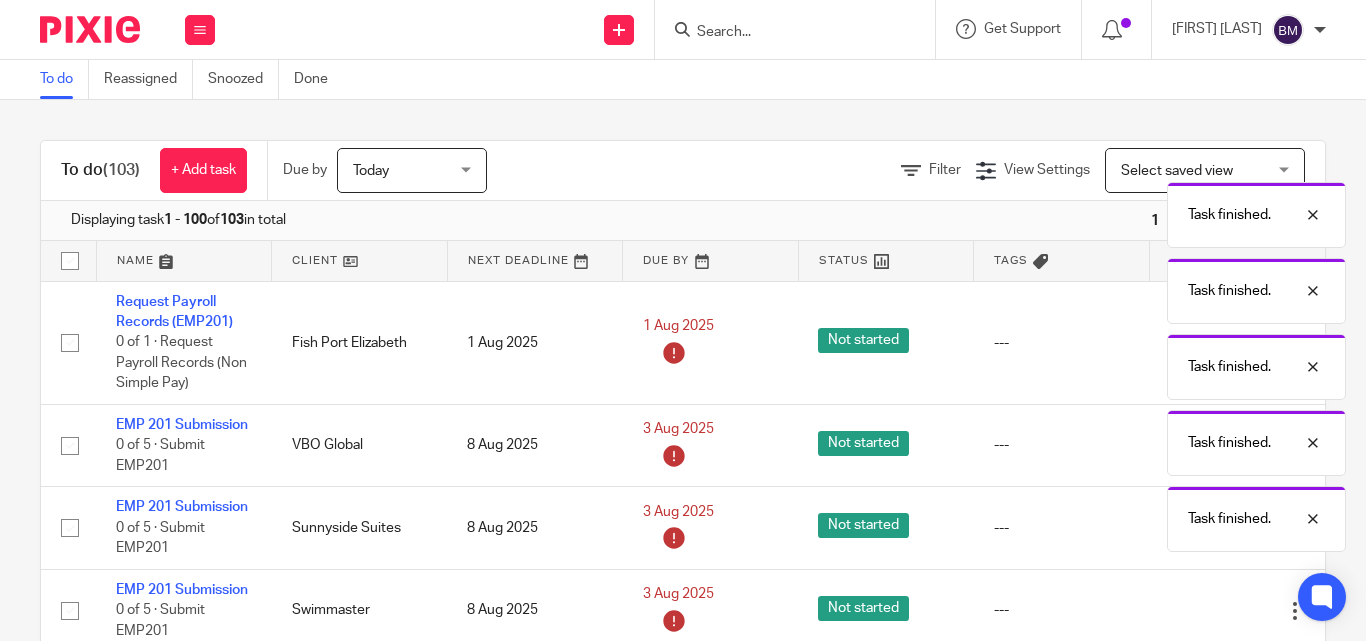 click at bounding box center (1195, 528) 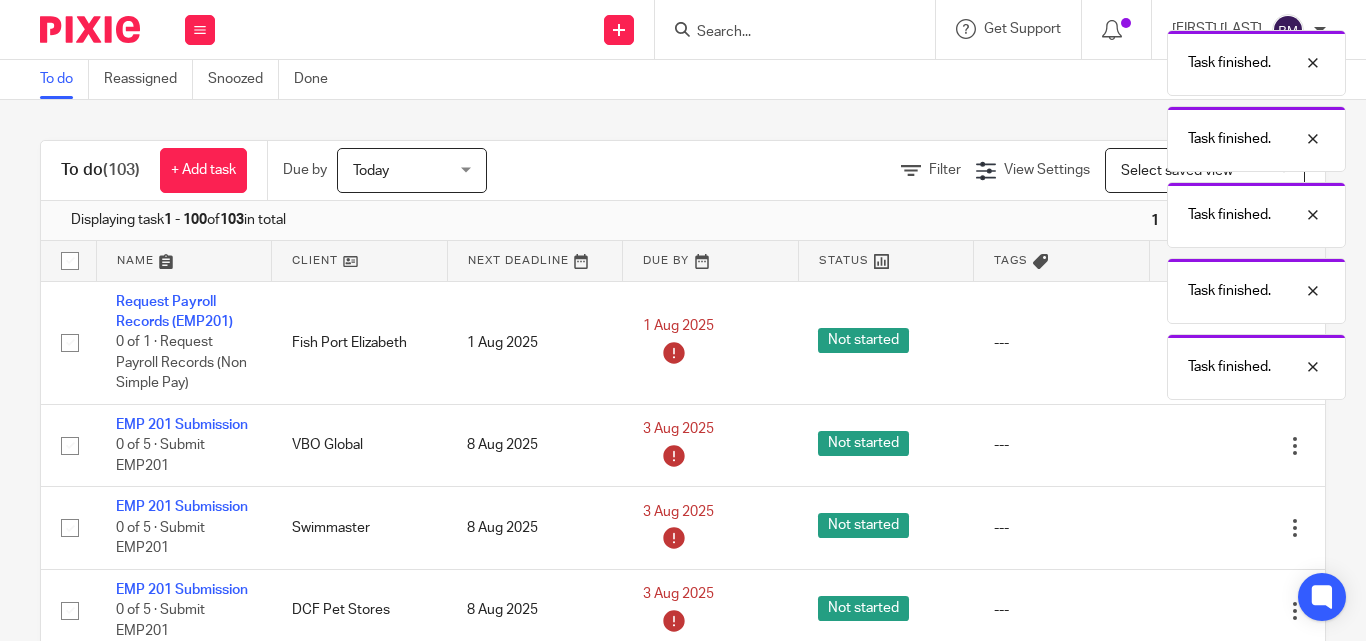 click at bounding box center [1195, 528] 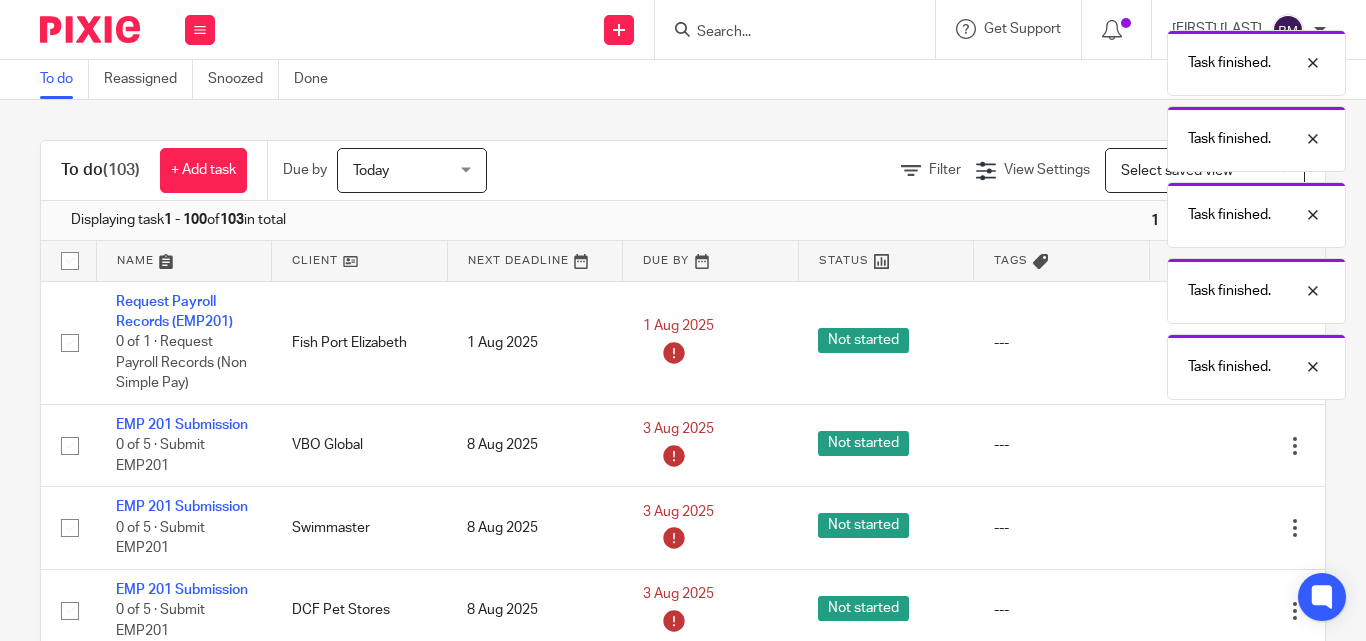 click at bounding box center [1195, 528] 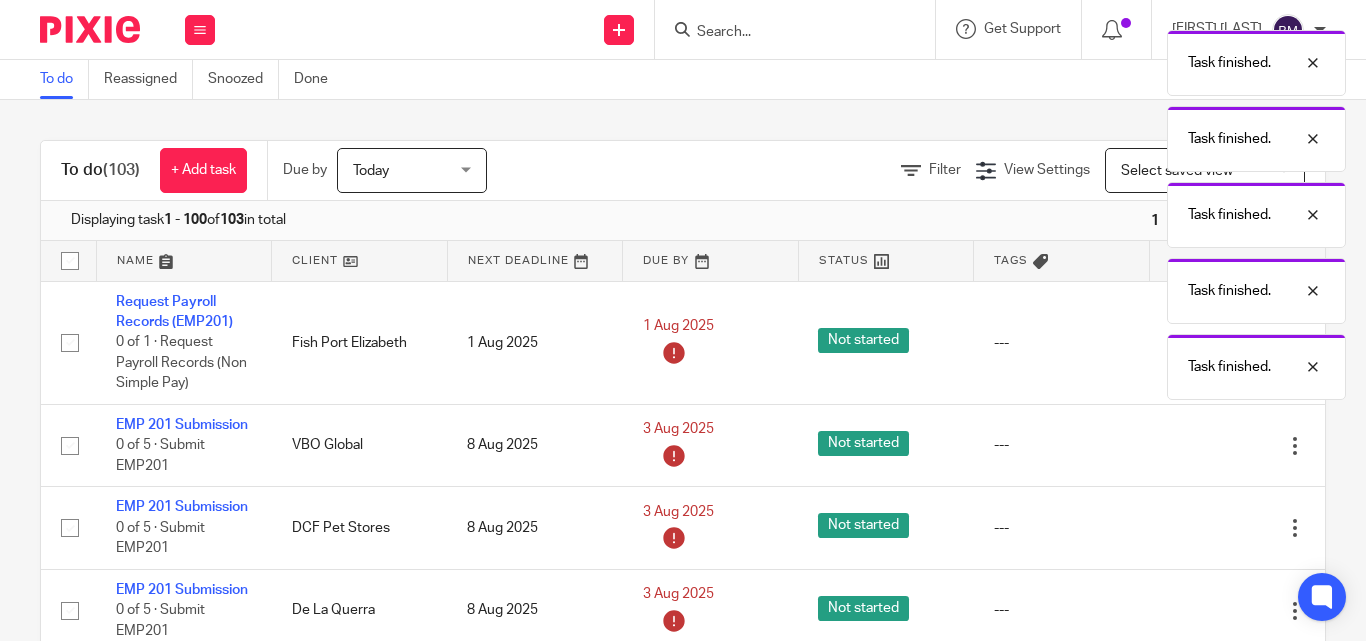 click at bounding box center (1195, 528) 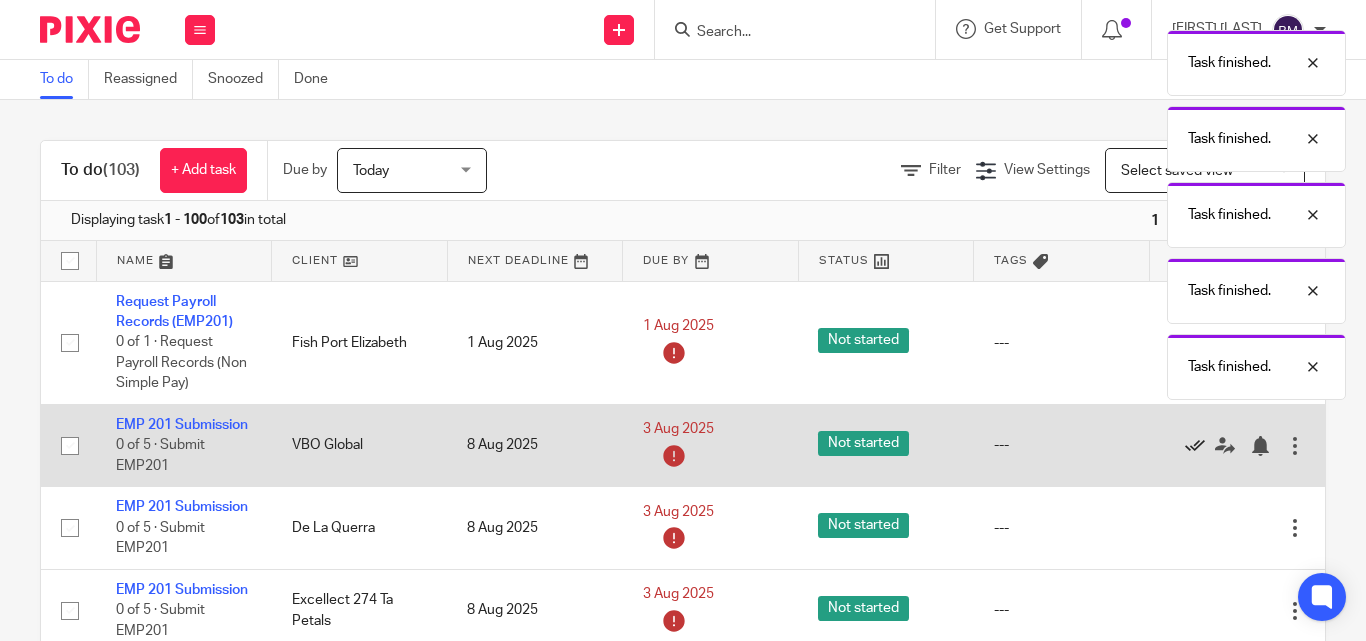 click at bounding box center [1195, 446] 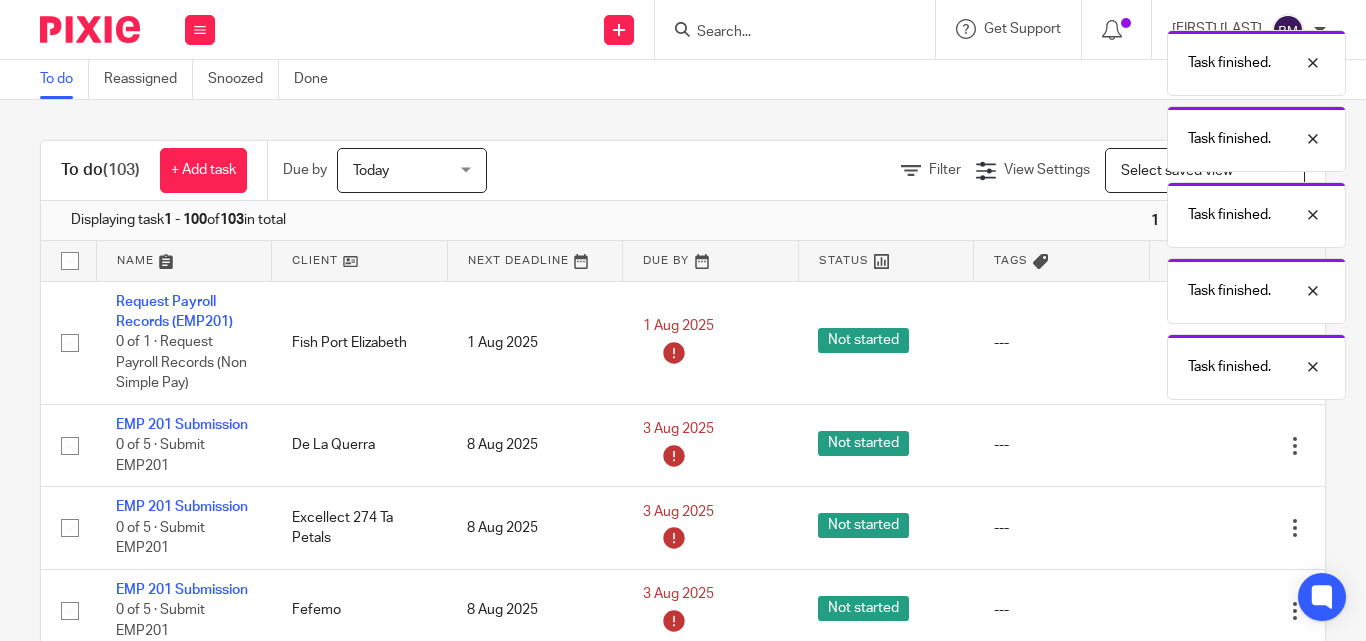 click at bounding box center [1195, 446] 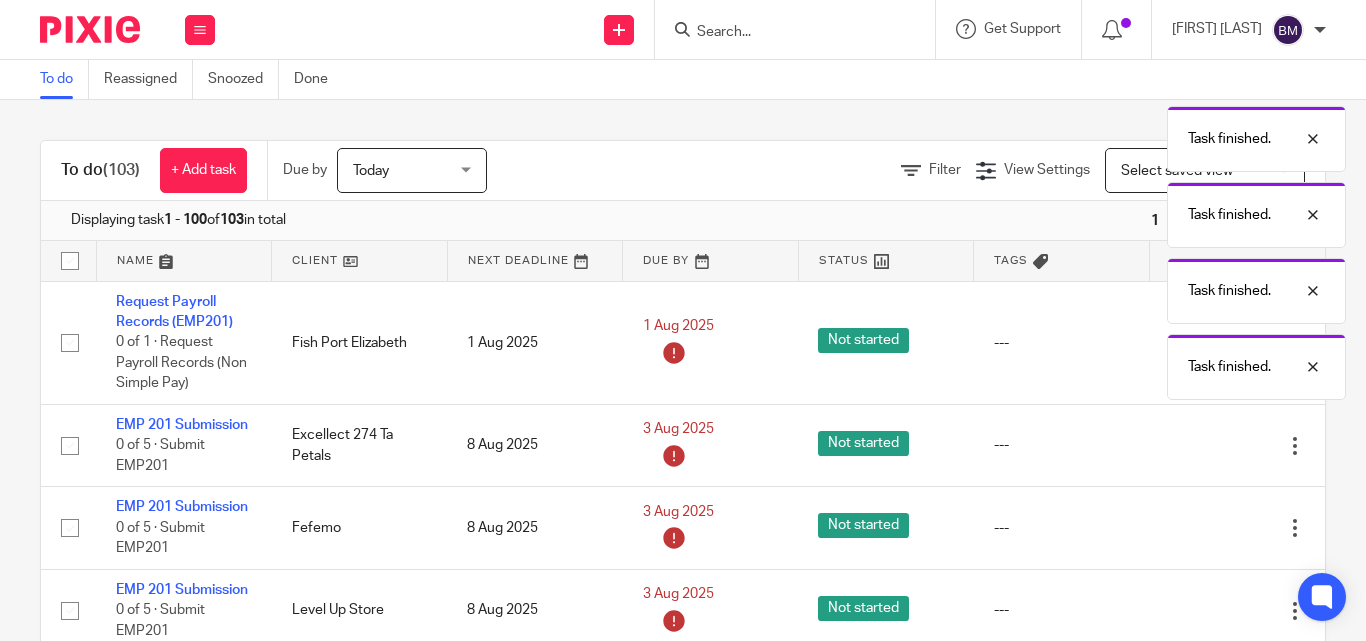 click at bounding box center (1195, 446) 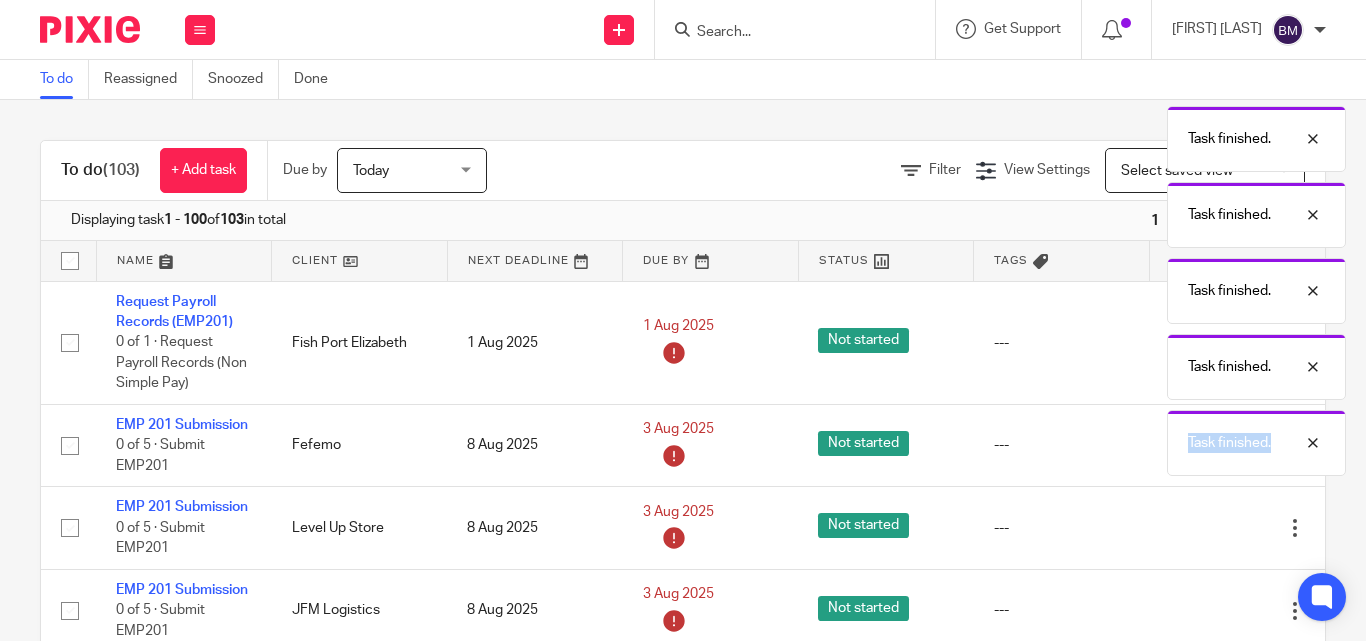 click on "Task finished." at bounding box center (1229, 443) 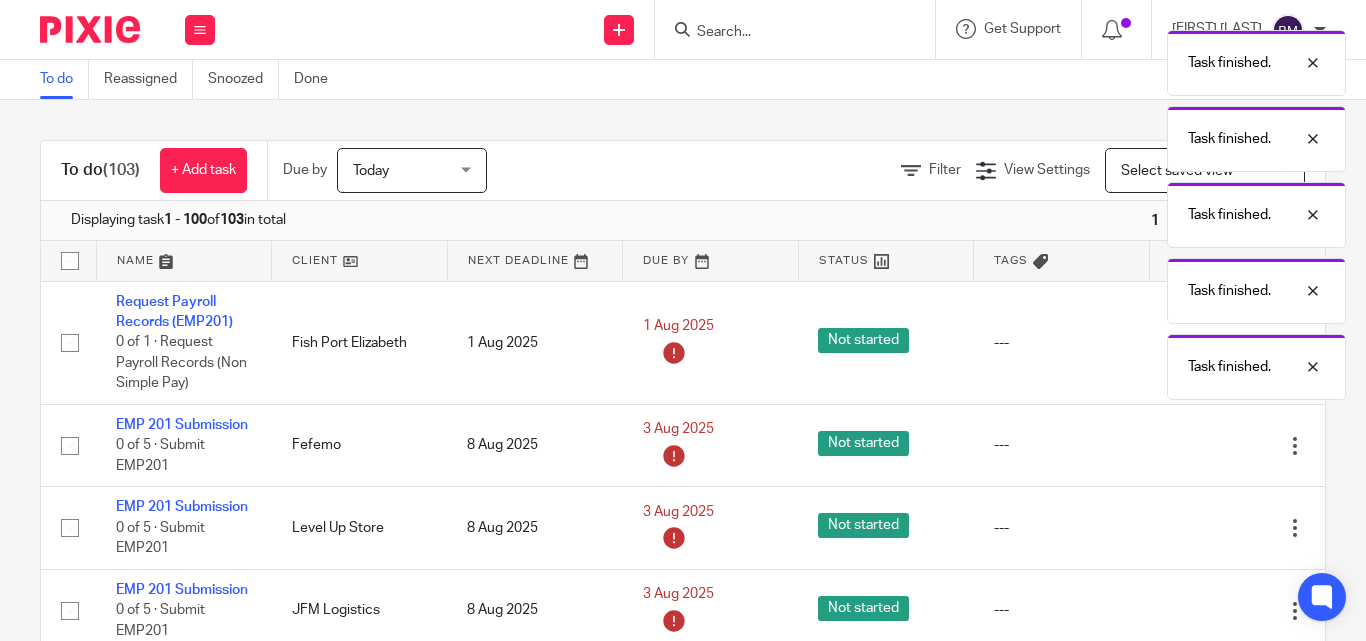 click at bounding box center (1195, 446) 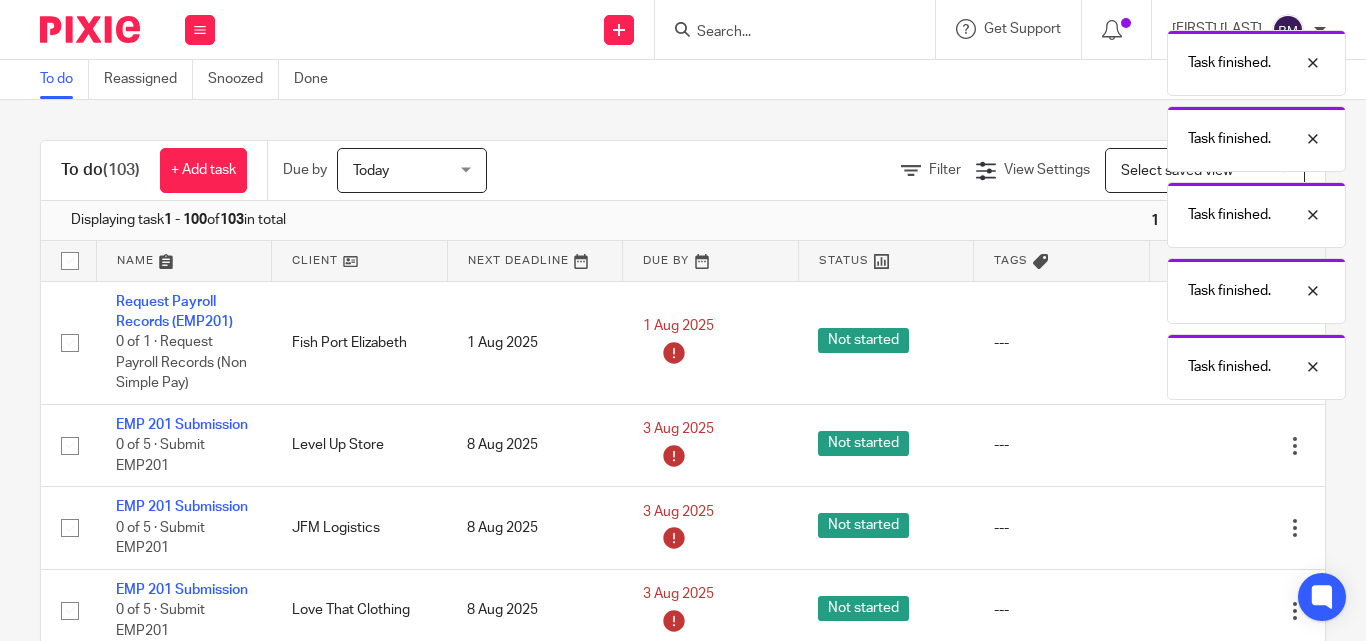 click at bounding box center (1195, 446) 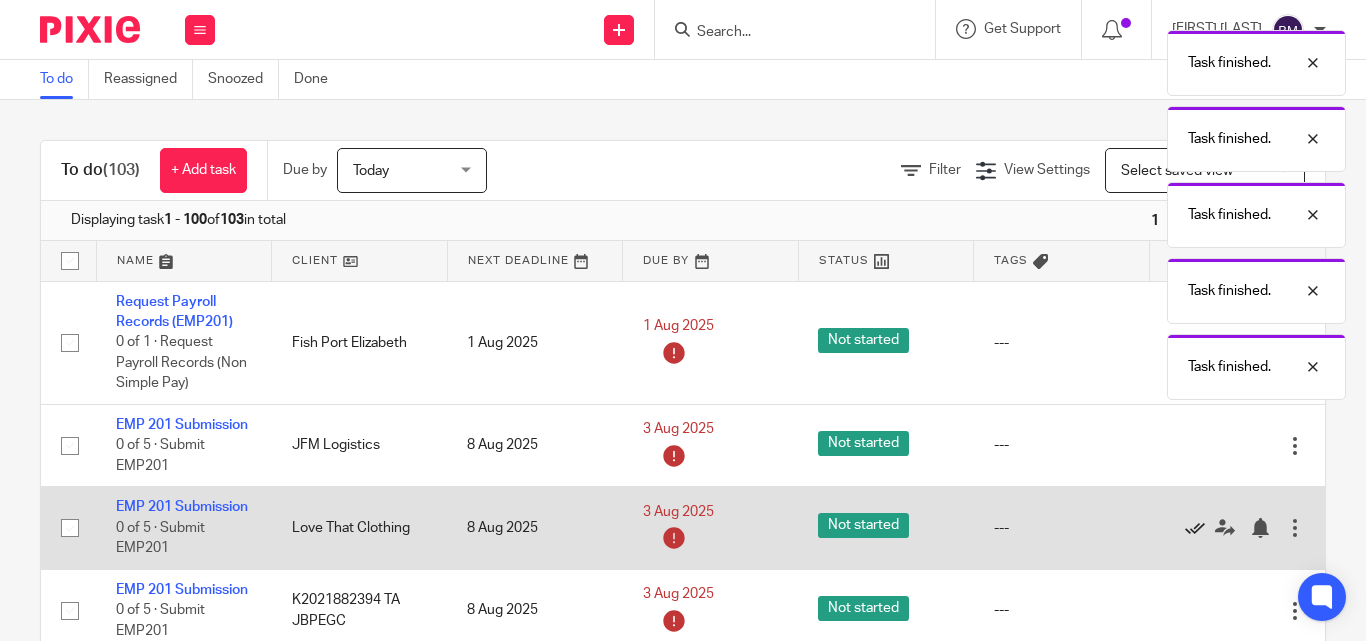 click at bounding box center (1195, 528) 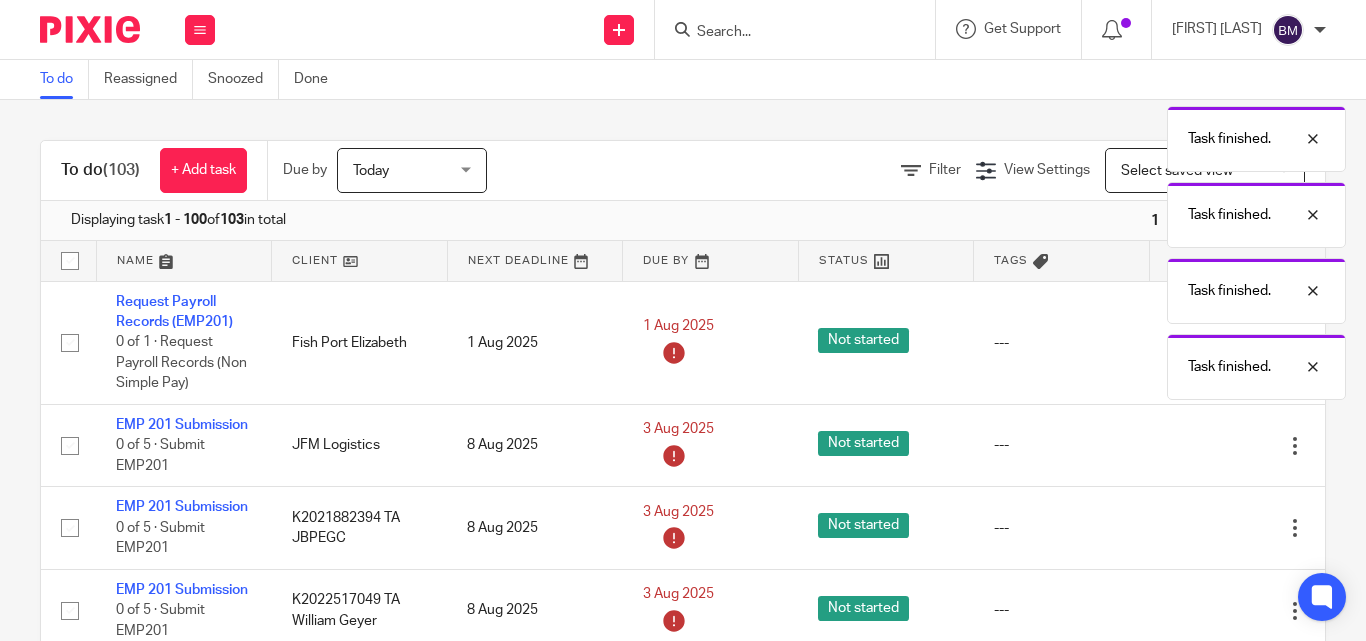 click at bounding box center [1195, 528] 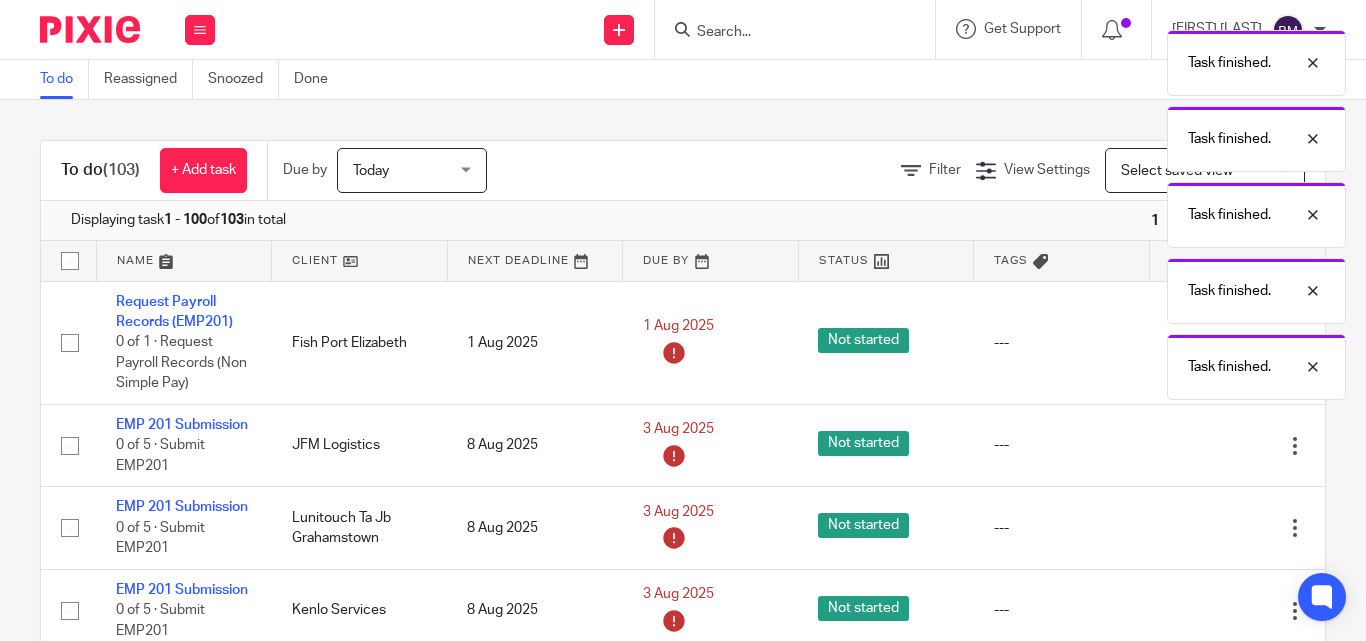 click at bounding box center [1195, 528] 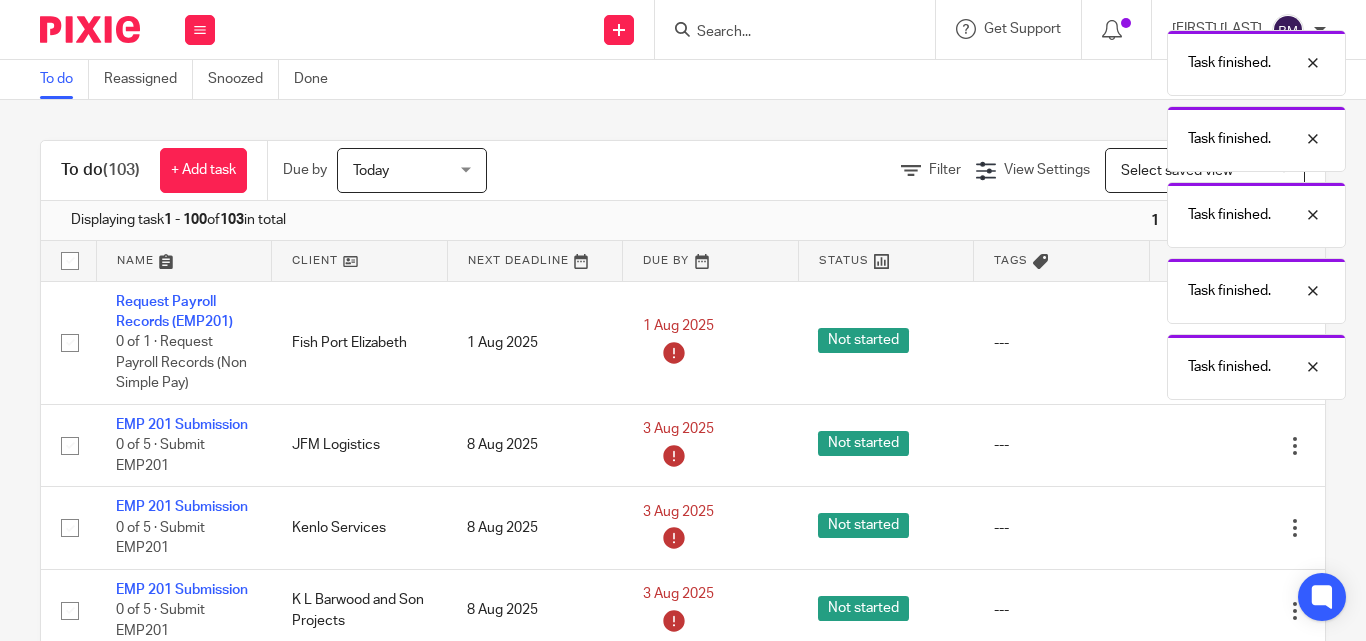 click at bounding box center [1195, 528] 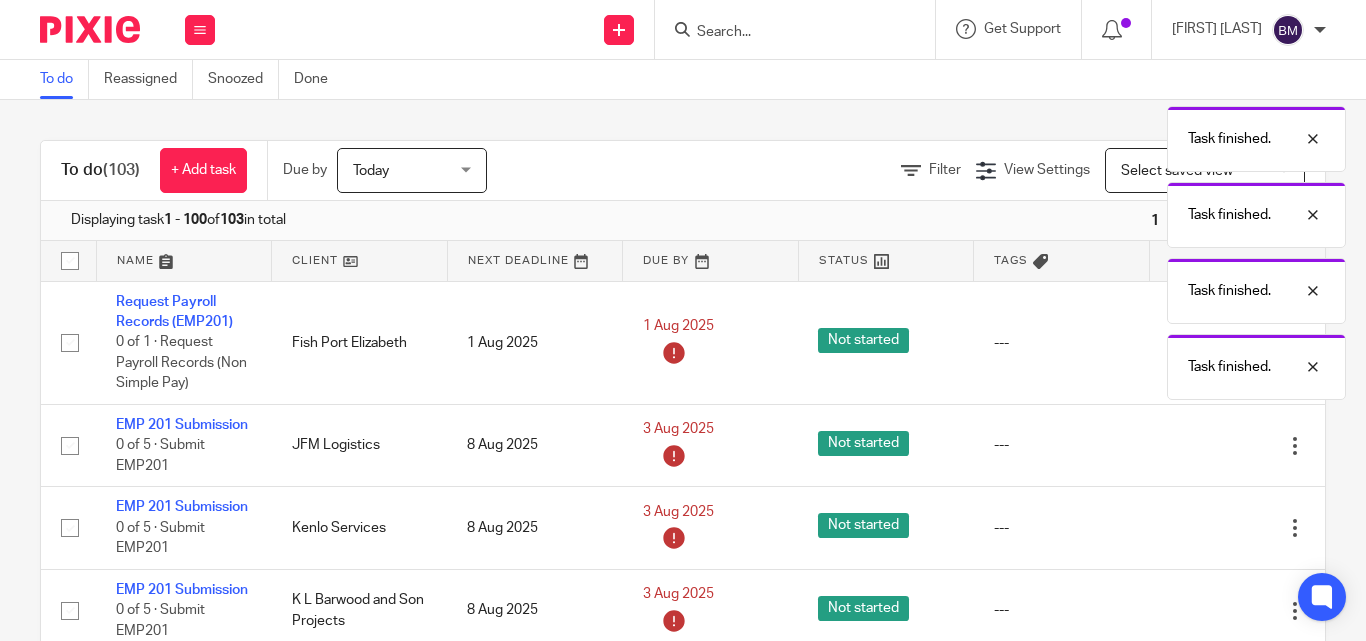 click on "Edit task
Delete" at bounding box center (1237, 610) 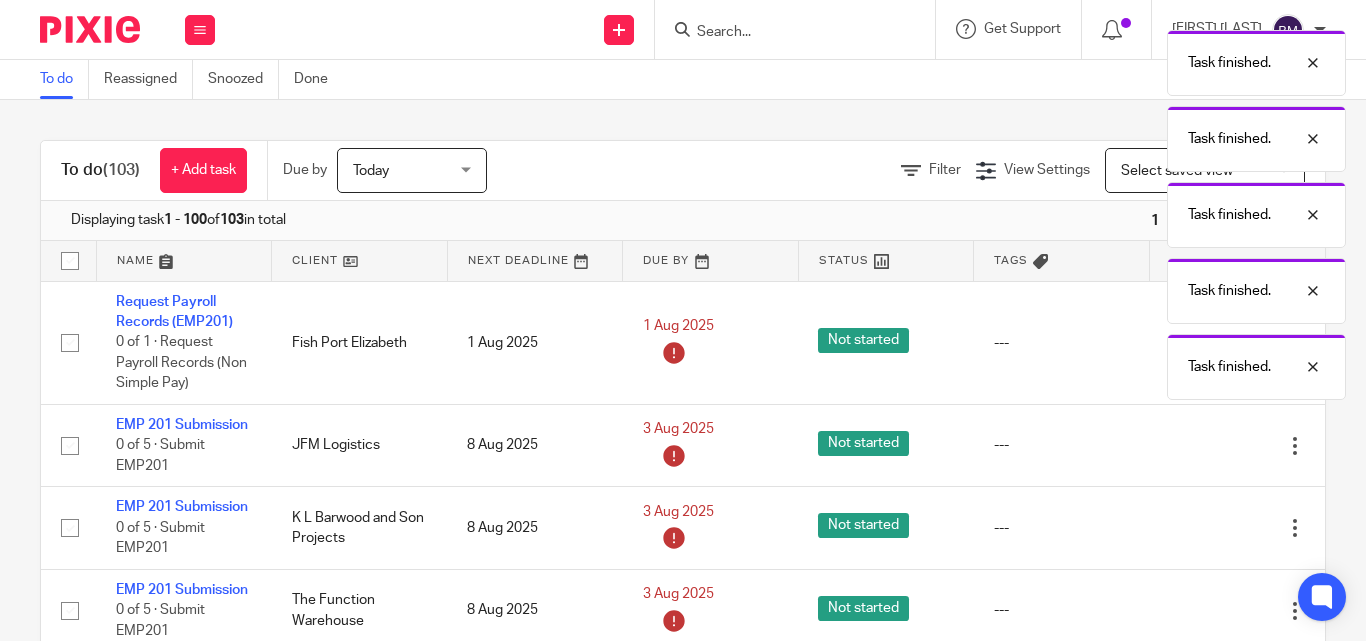 click at bounding box center (1195, 528) 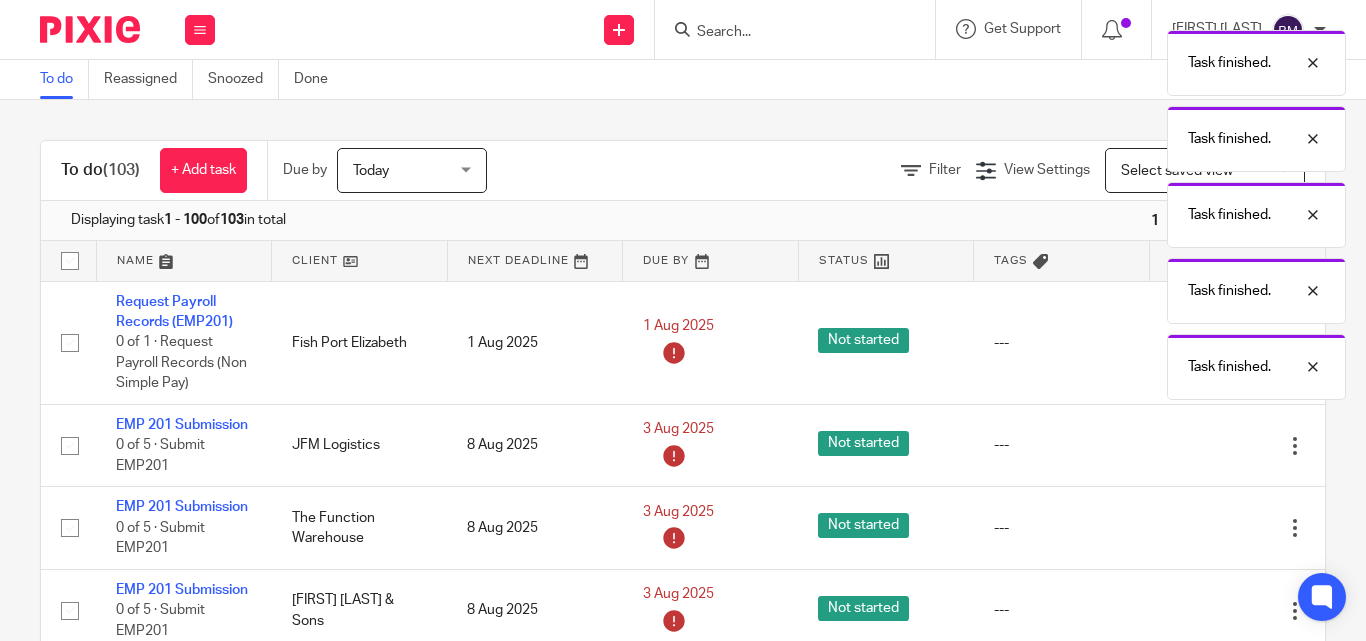 click at bounding box center [1195, 528] 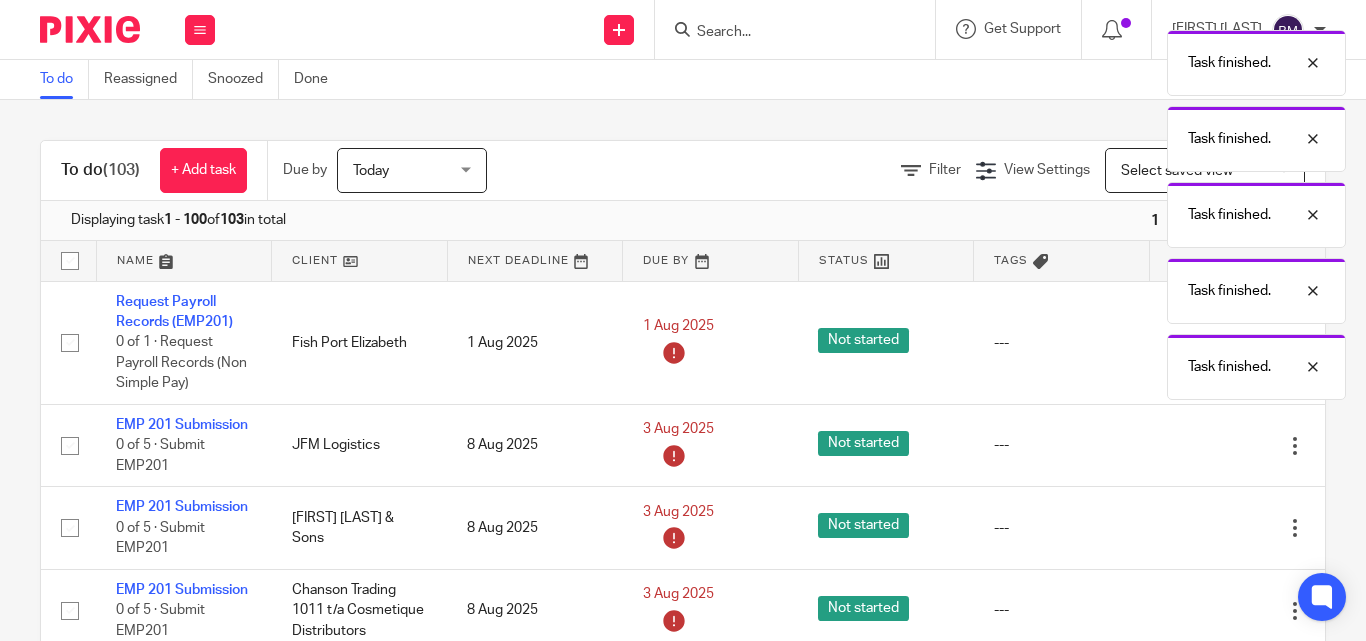 click at bounding box center (1195, 528) 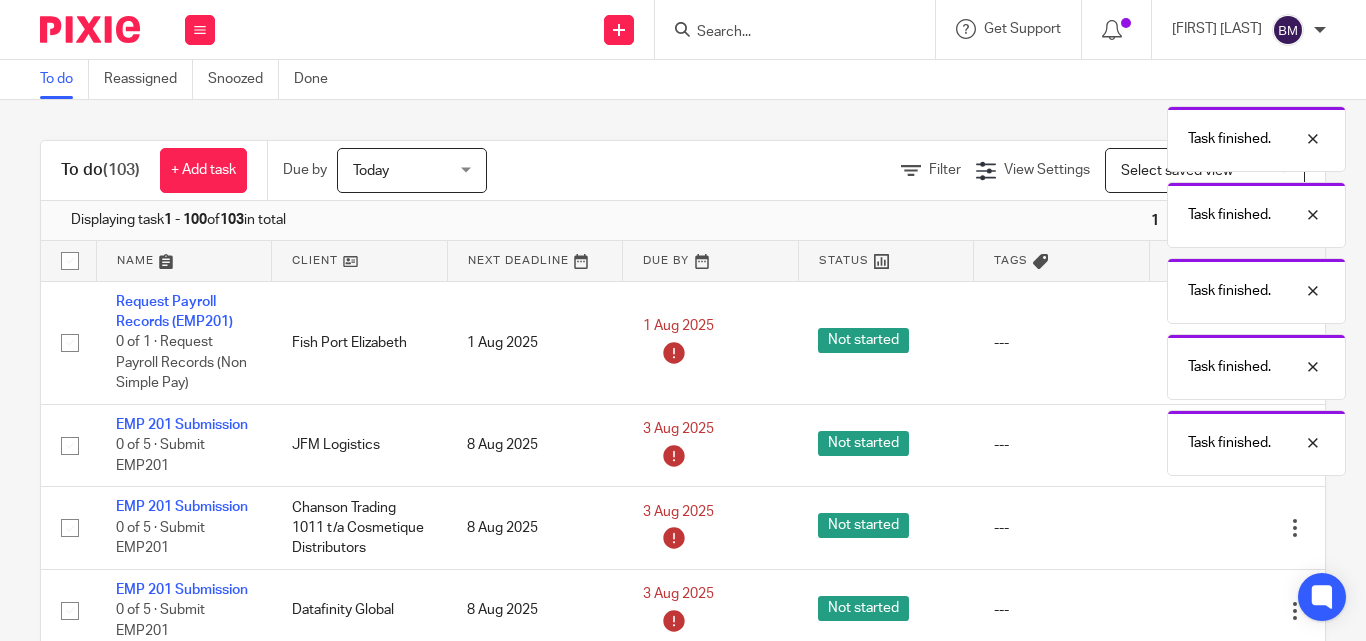 click at bounding box center [1195, 528] 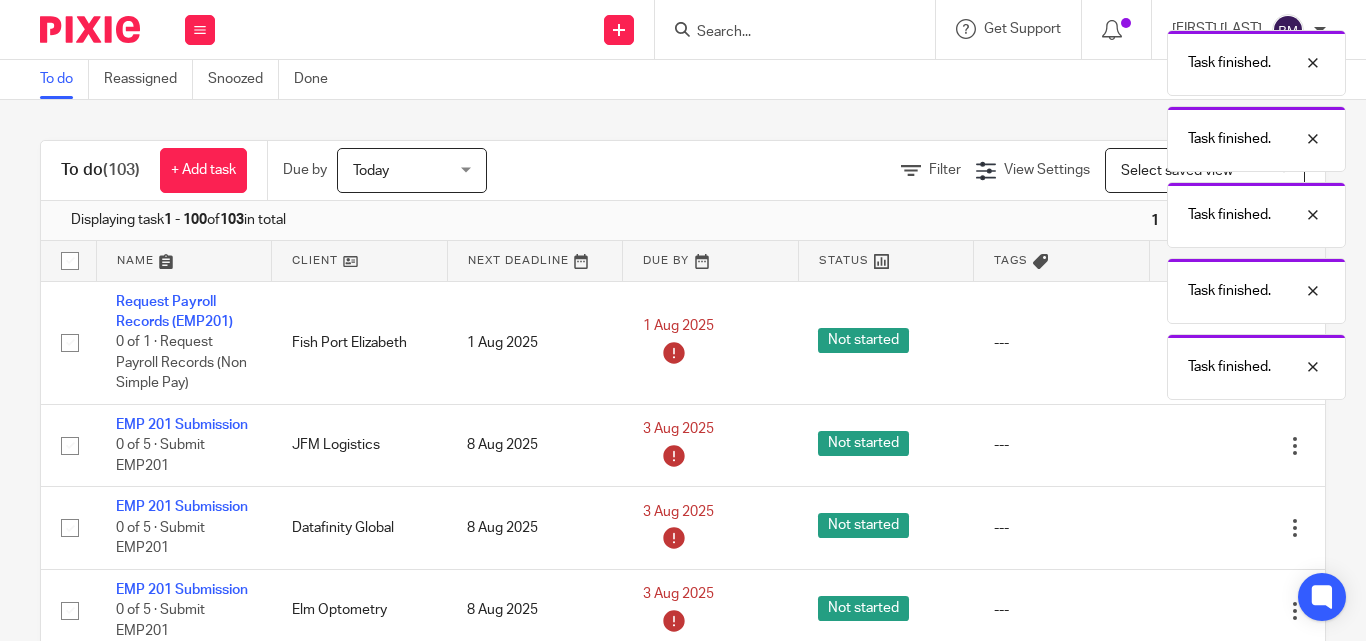 click at bounding box center (1195, 528) 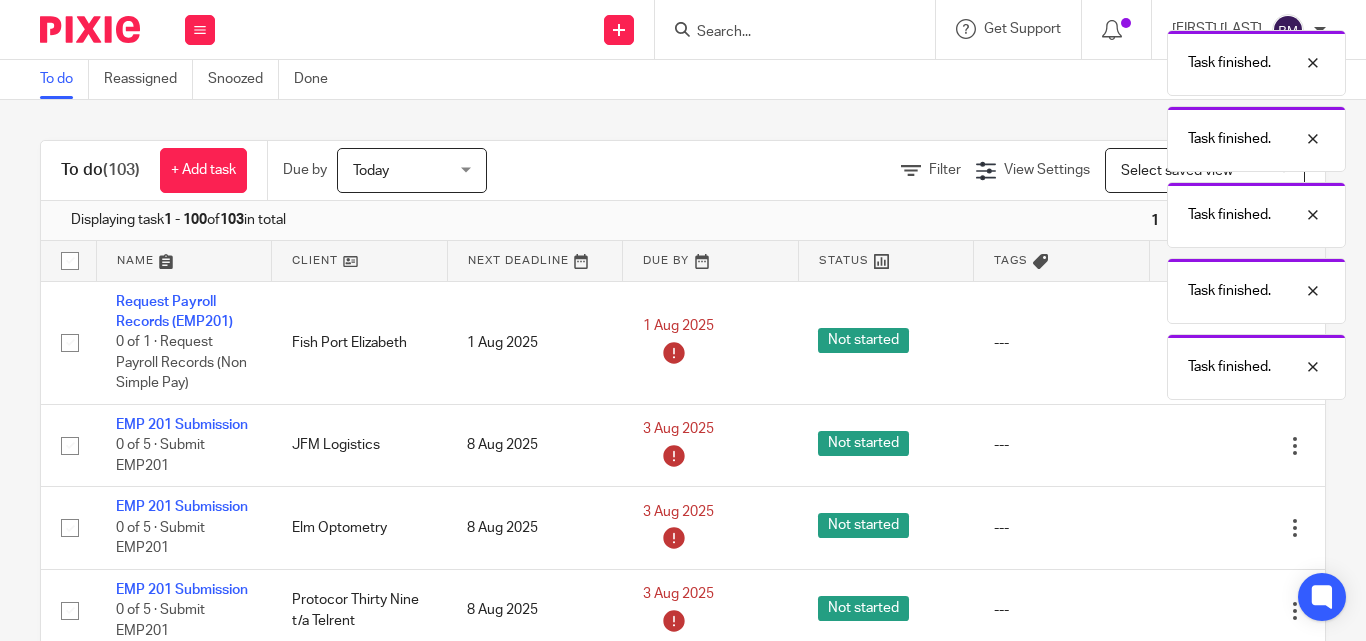 click at bounding box center [1195, 528] 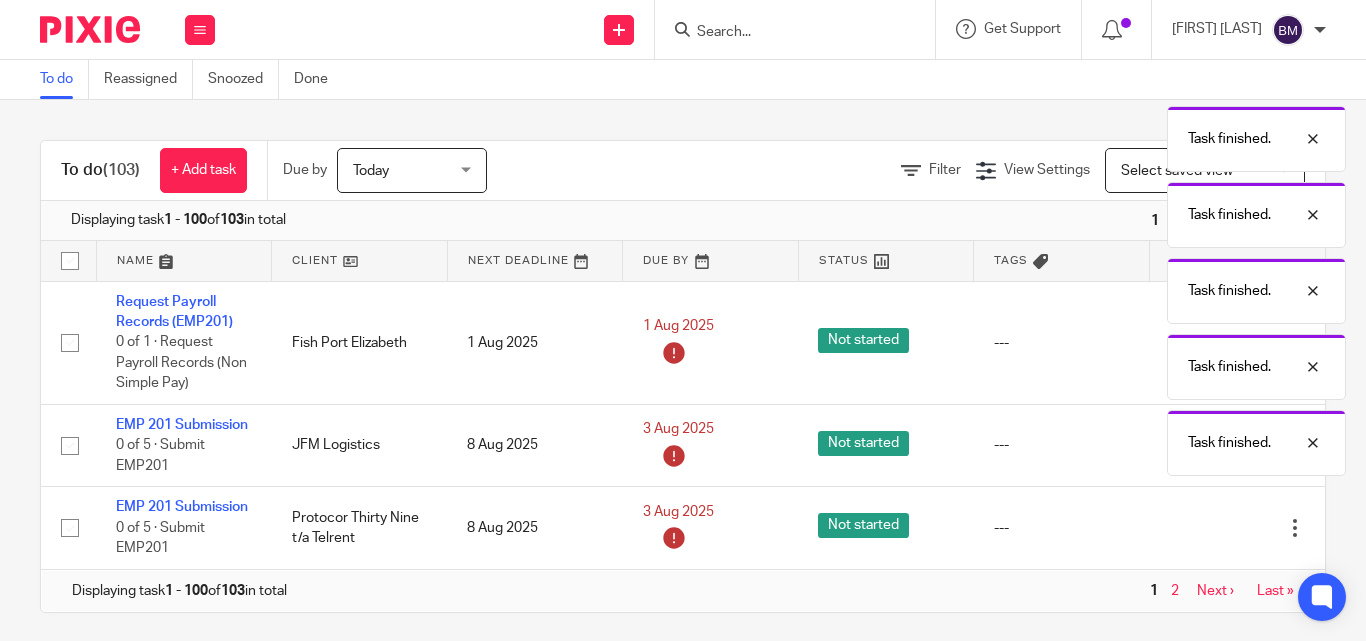 click at bounding box center [1195, 528] 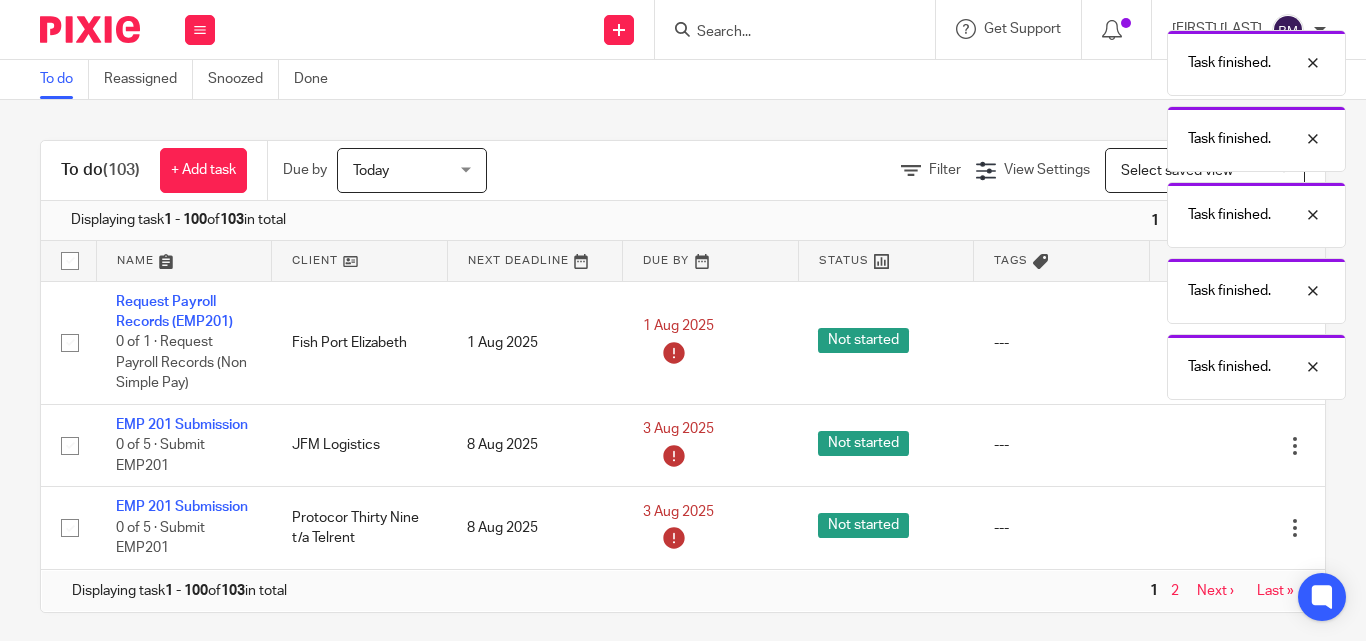 click at bounding box center [1195, 528] 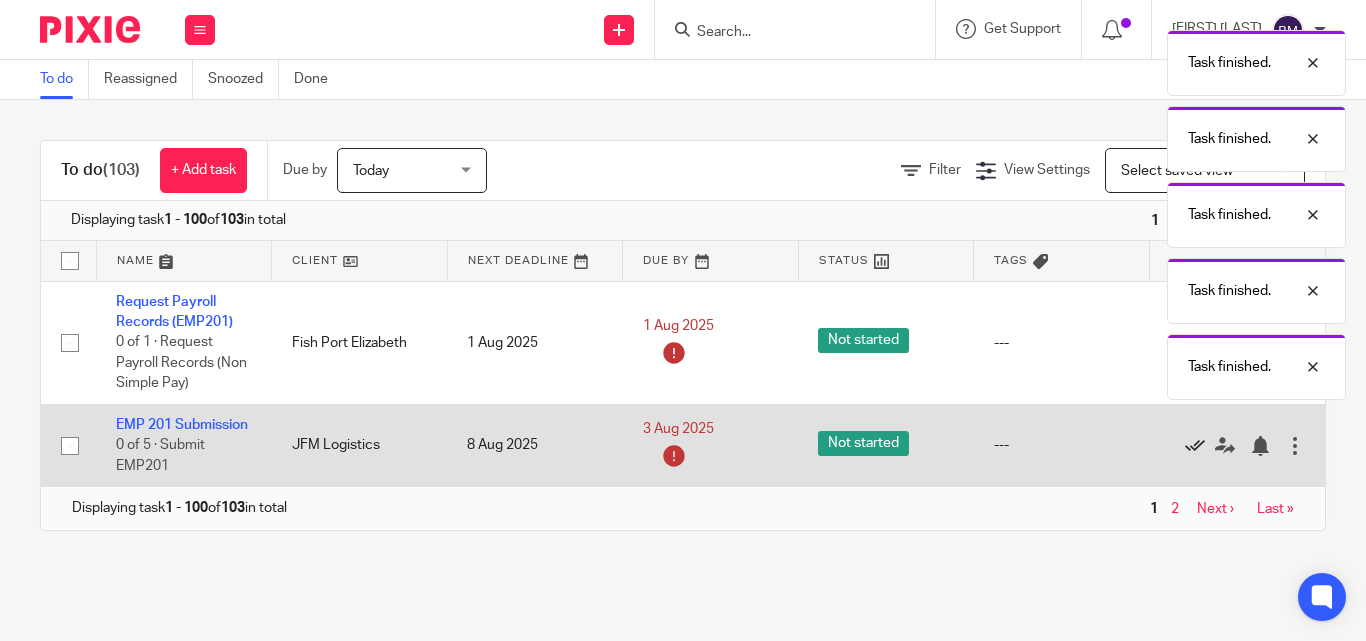 click at bounding box center (1195, 446) 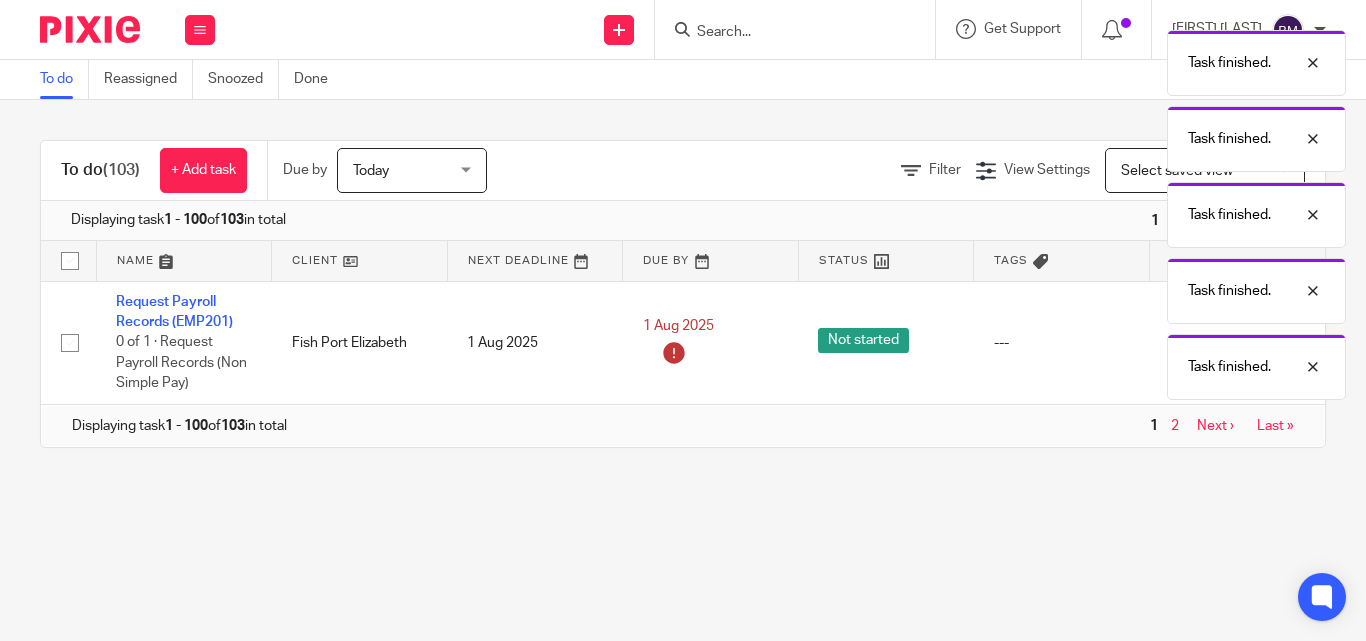click on "Next ›" at bounding box center (1215, 426) 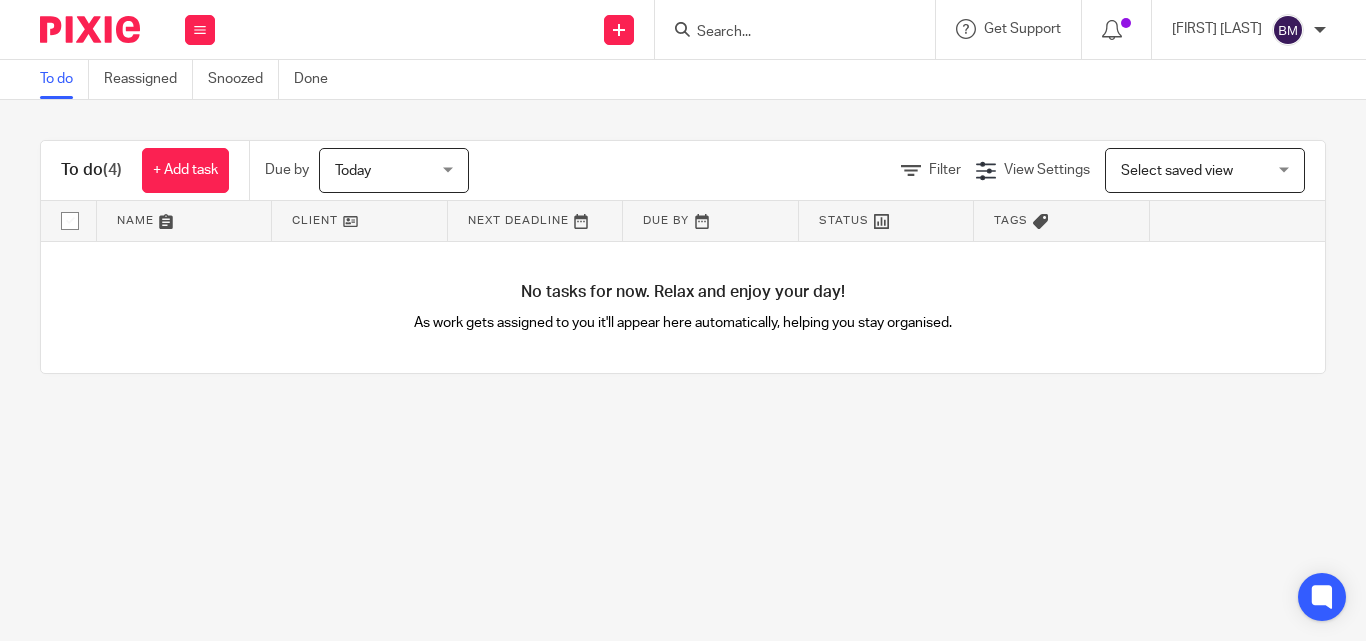 scroll, scrollTop: 0, scrollLeft: 0, axis: both 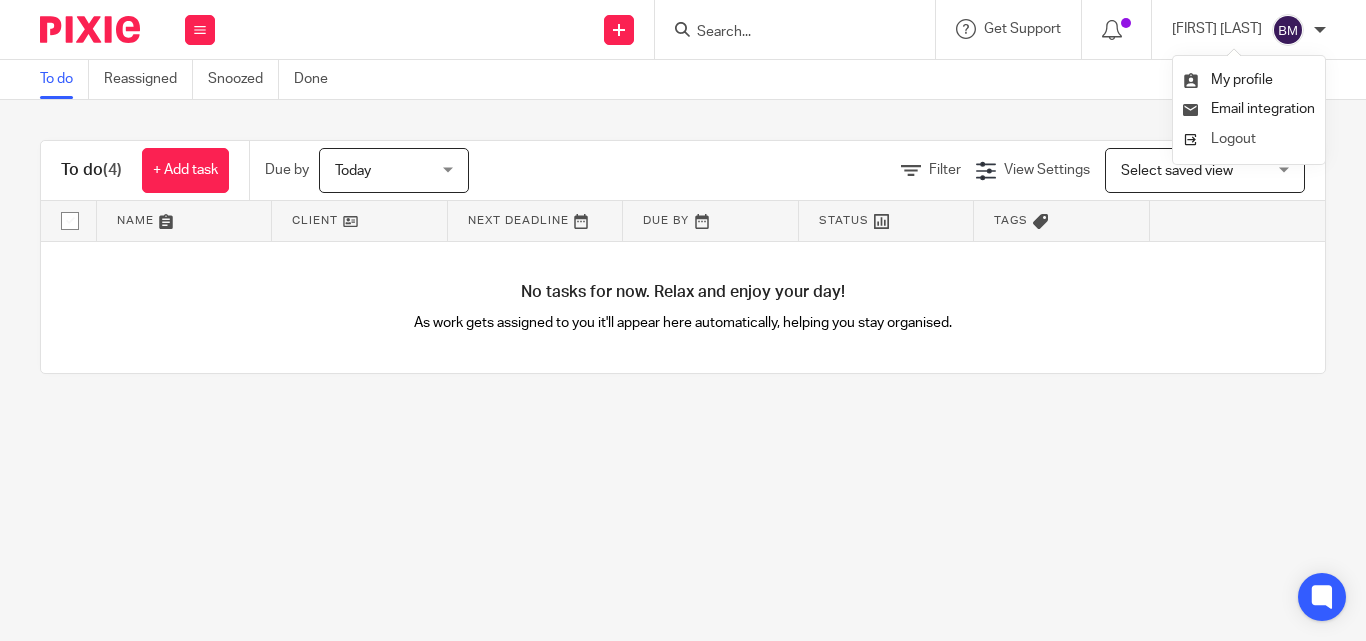click on "Logout" at bounding box center (1233, 139) 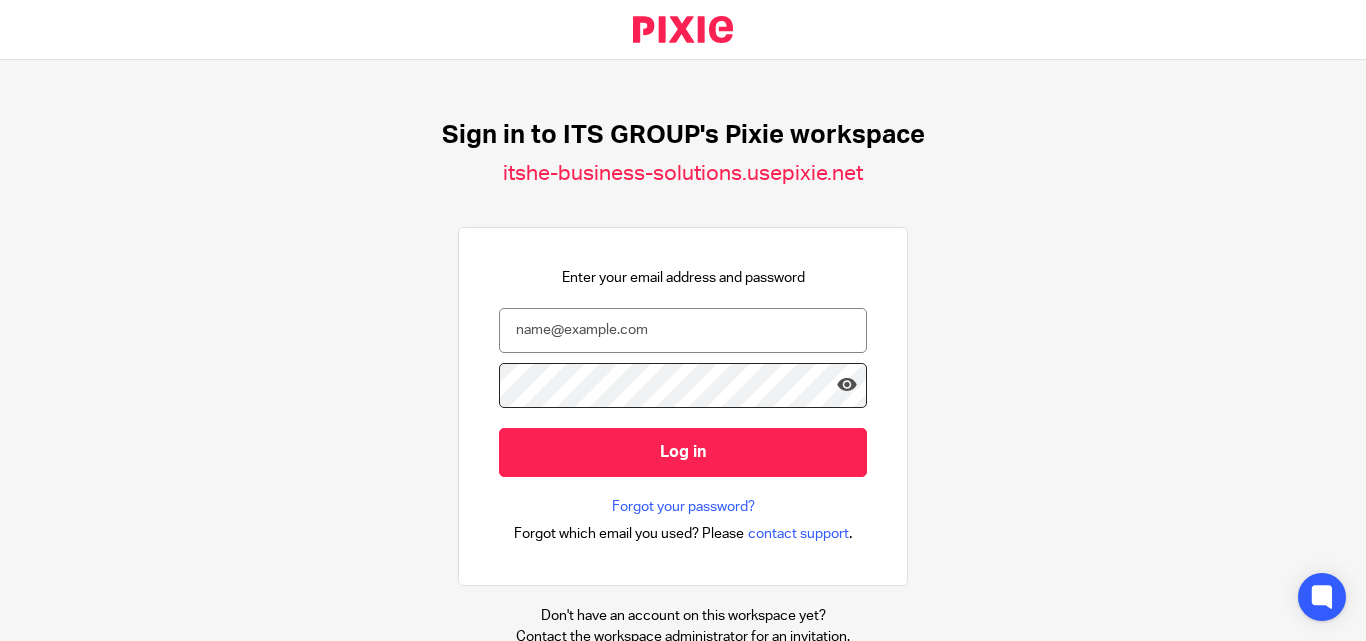 scroll, scrollTop: 0, scrollLeft: 0, axis: both 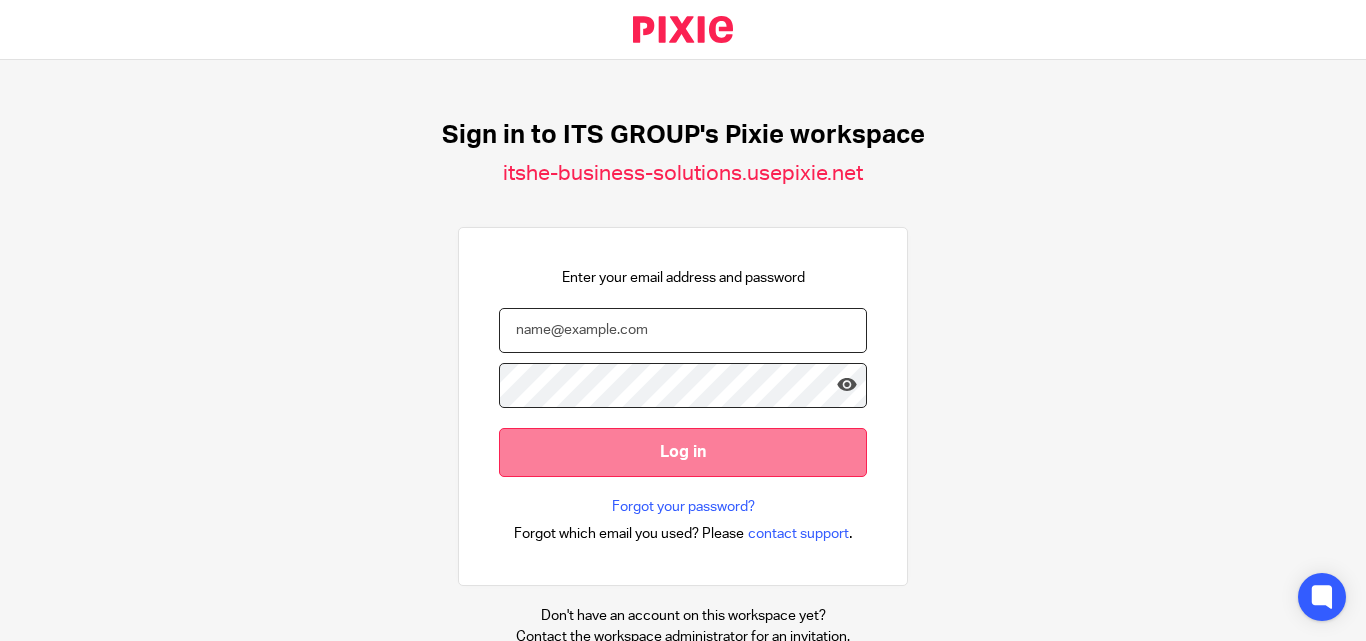 type on "[EMAIL]" 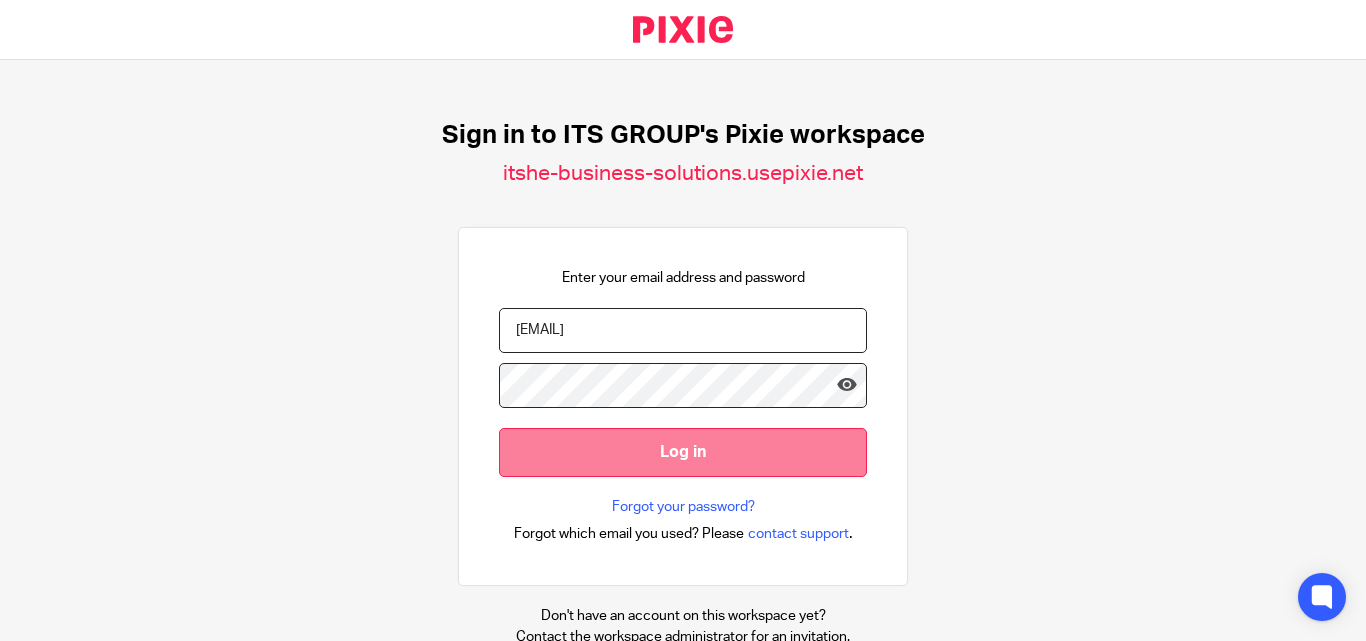 click on "Log in" at bounding box center [683, 452] 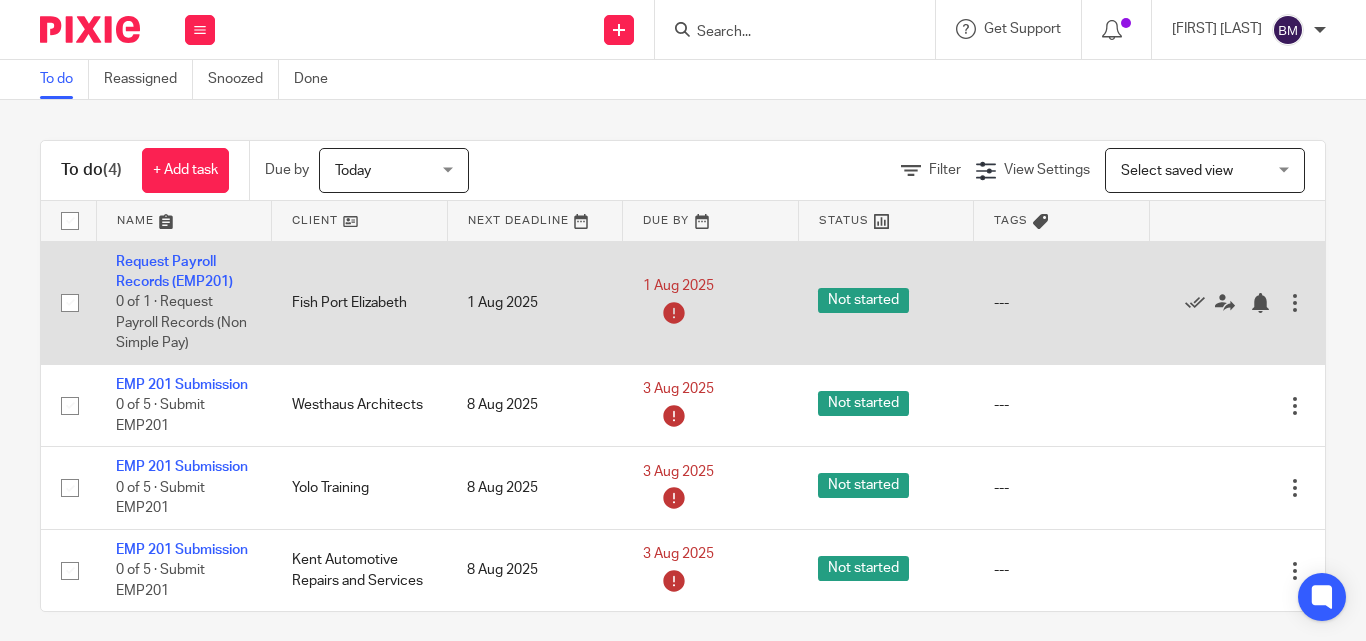scroll, scrollTop: 0, scrollLeft: 0, axis: both 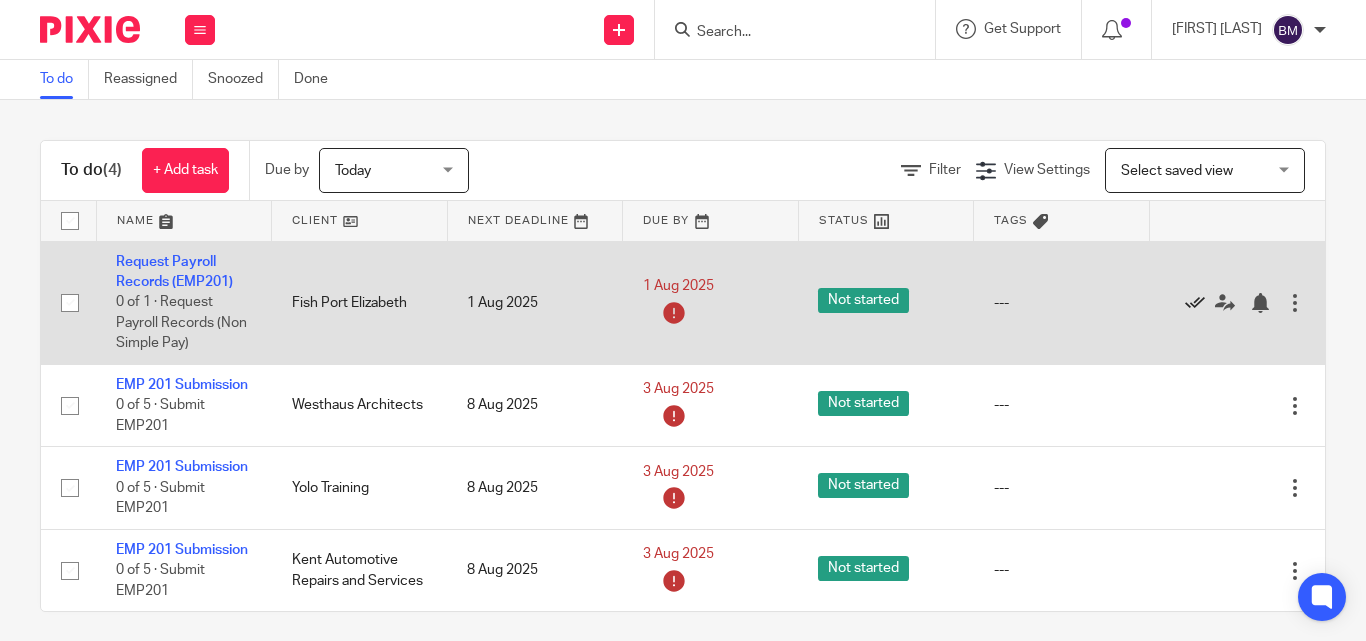 click at bounding box center [1195, 303] 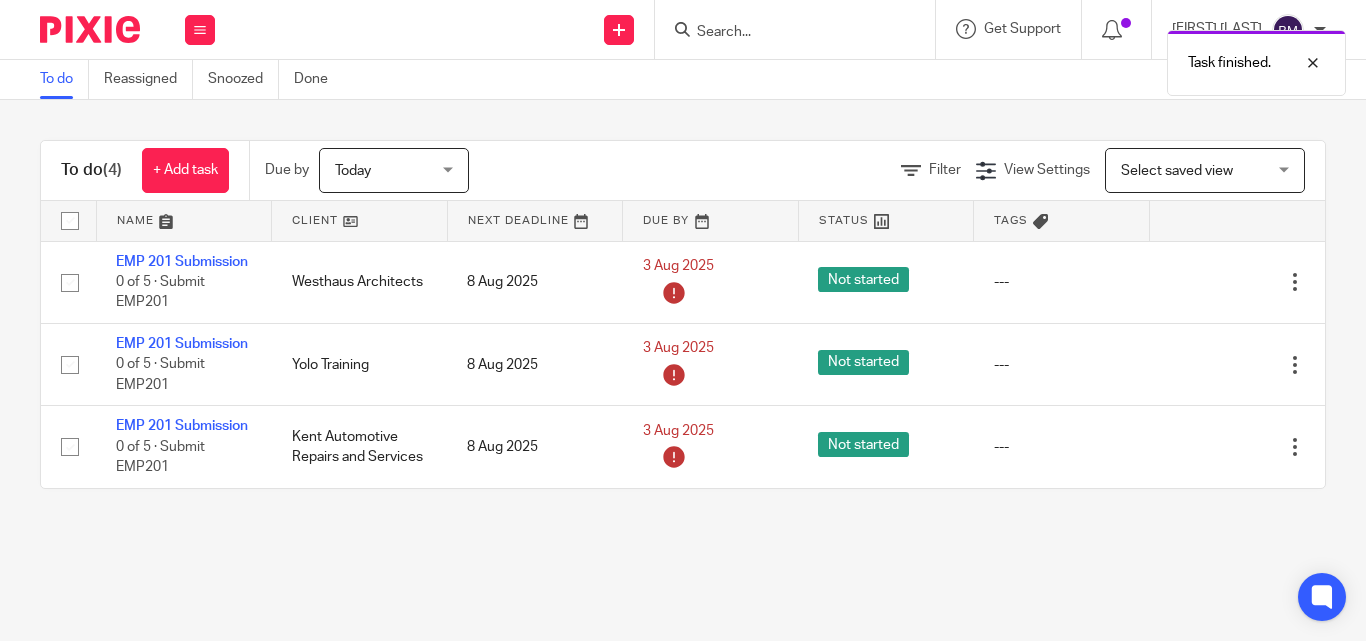 click at bounding box center (1195, 282) 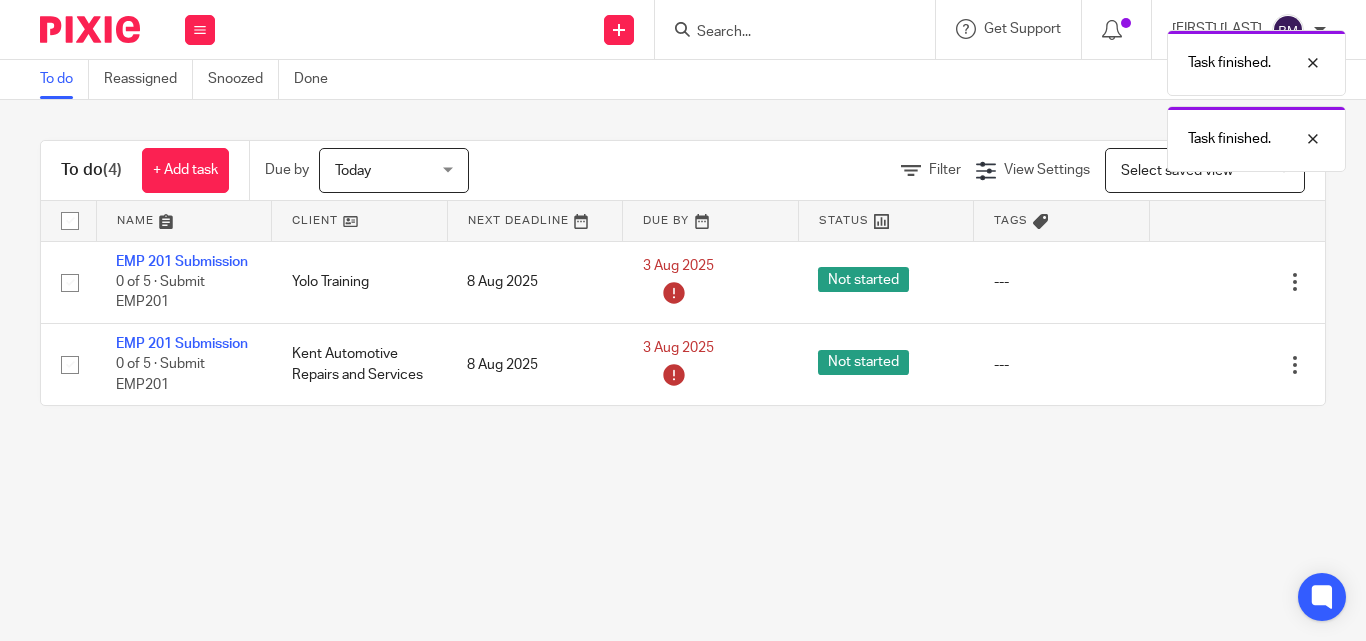click at bounding box center [1195, 282] 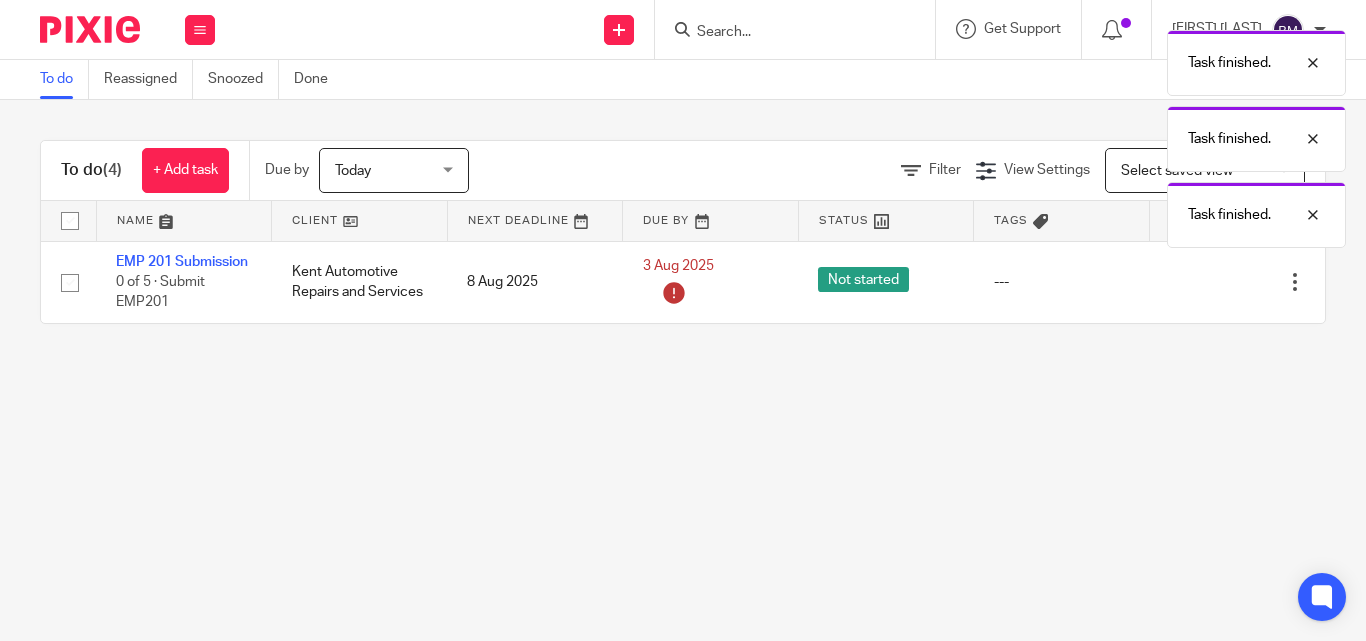 click at bounding box center (1195, 282) 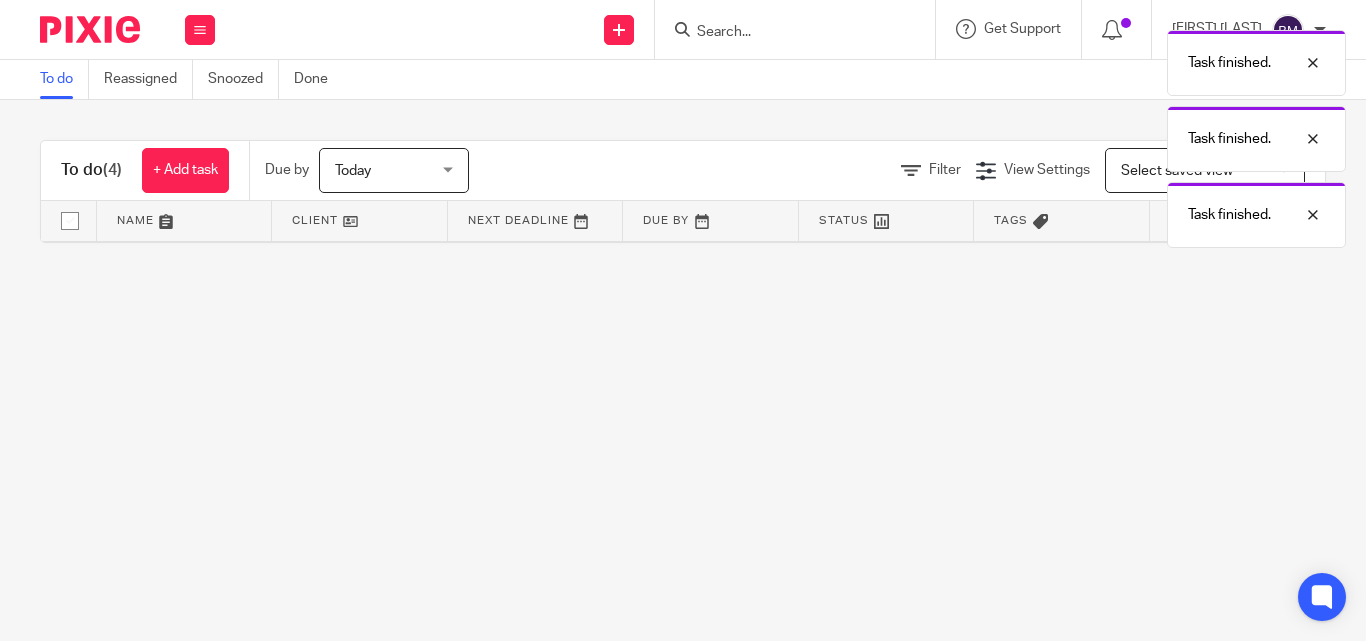 click on "Task finished. Task finished. Task finished." at bounding box center [1014, 134] 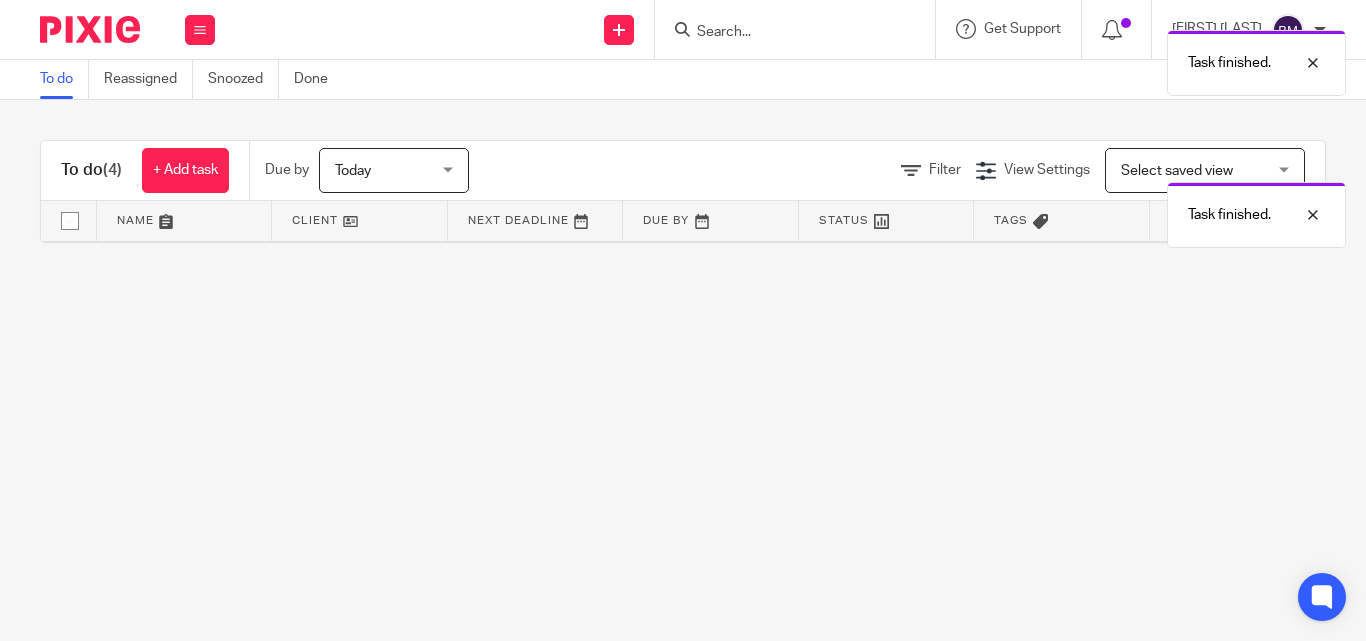 click on "Task finished. Task finished." at bounding box center (1014, 134) 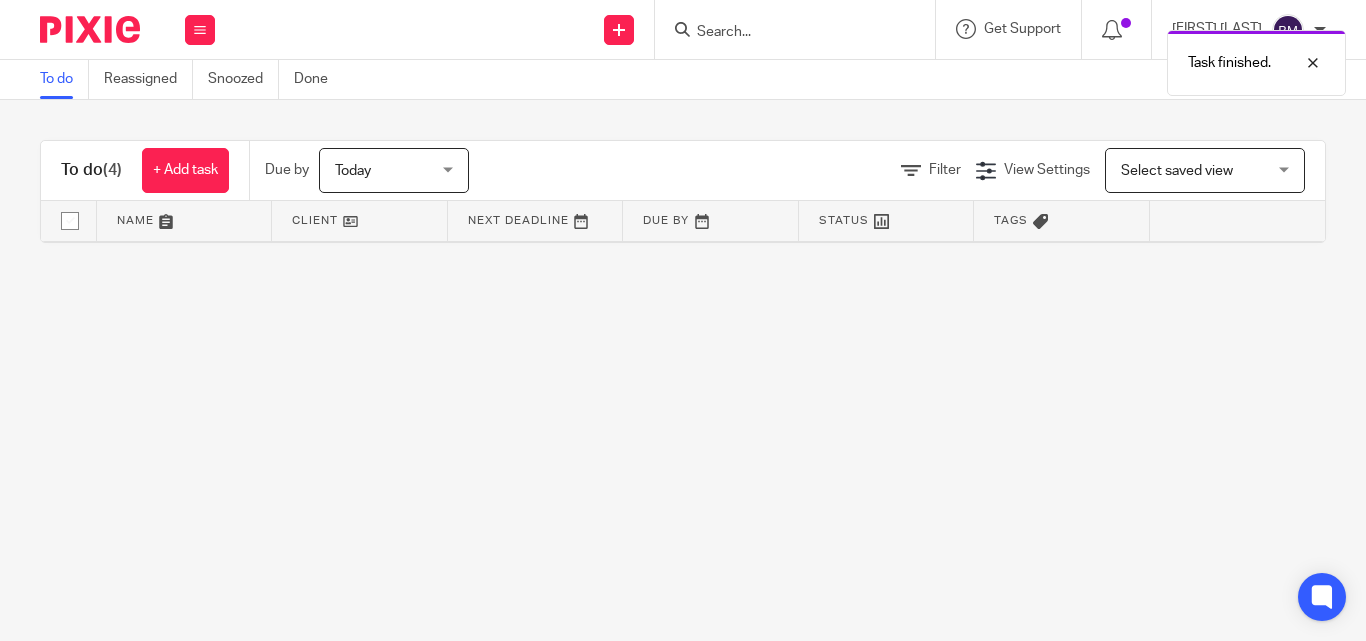 click on "Task finished." at bounding box center [1014, 58] 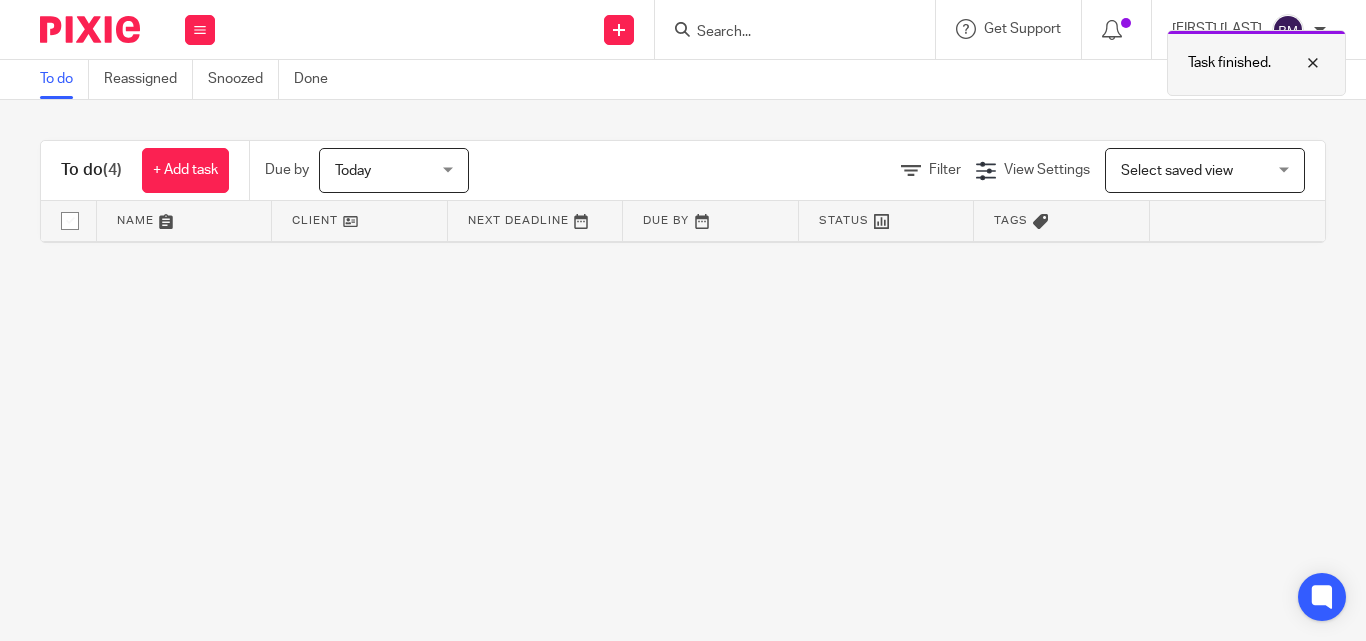 click at bounding box center [1298, 63] 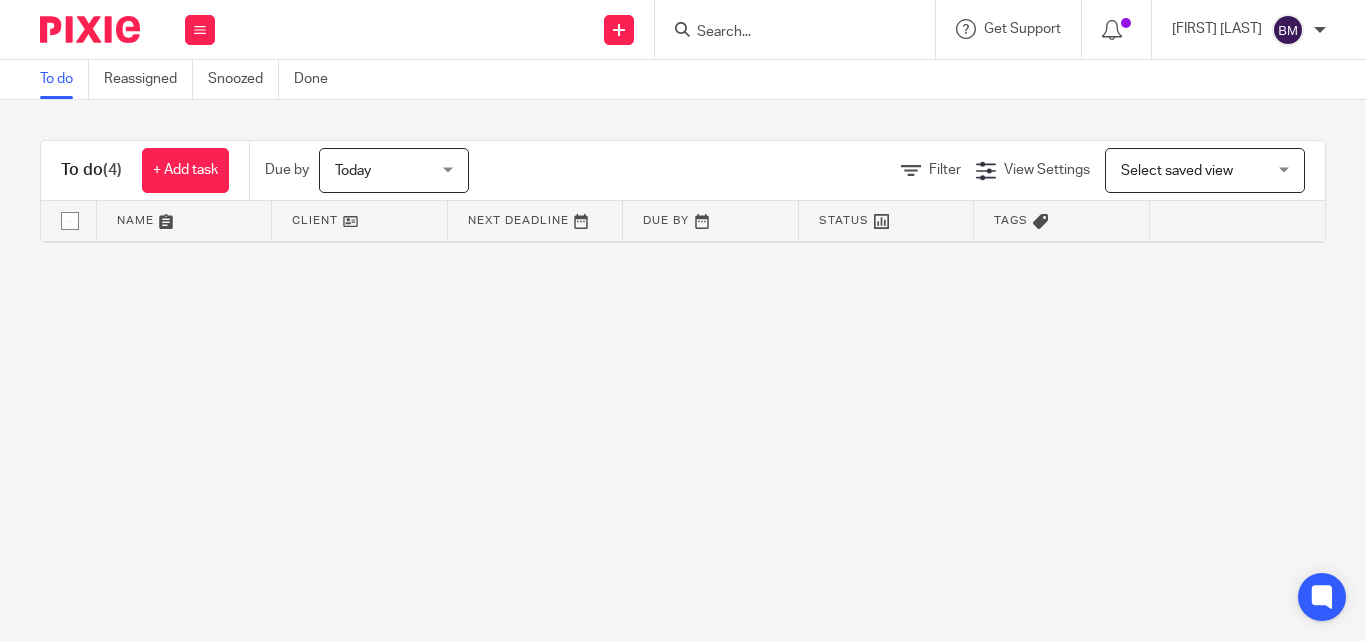 click at bounding box center (1320, 30) 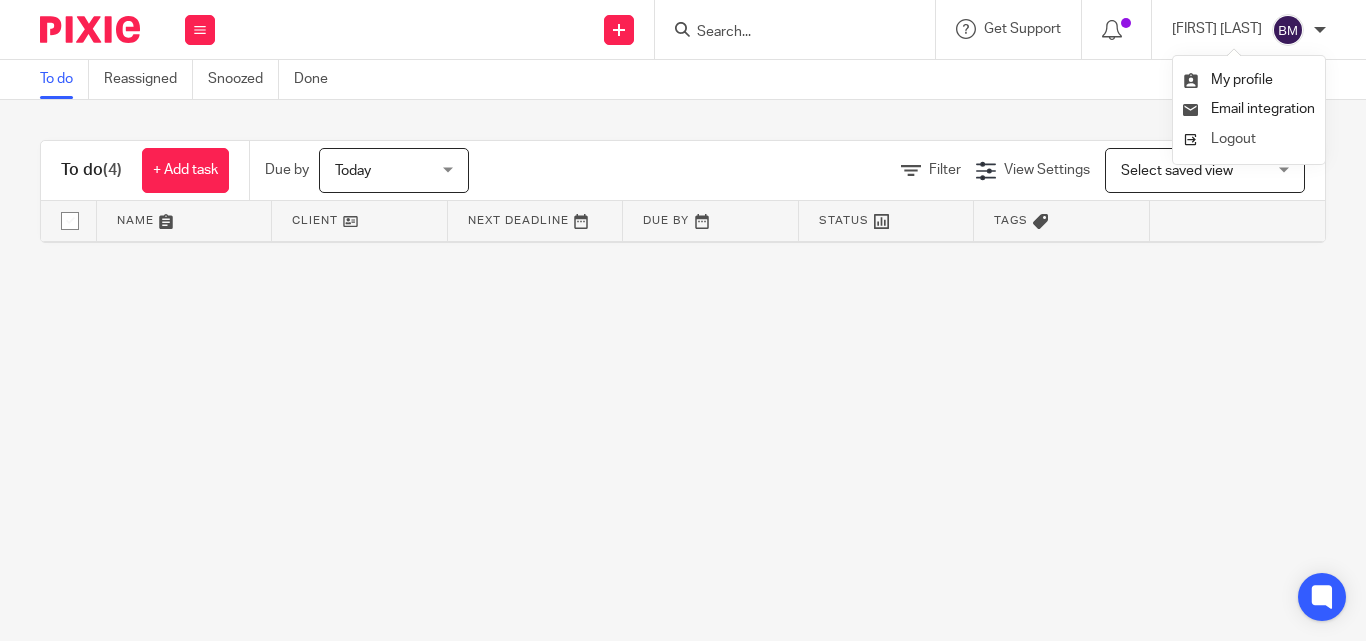 click on "Logout" at bounding box center [1233, 139] 